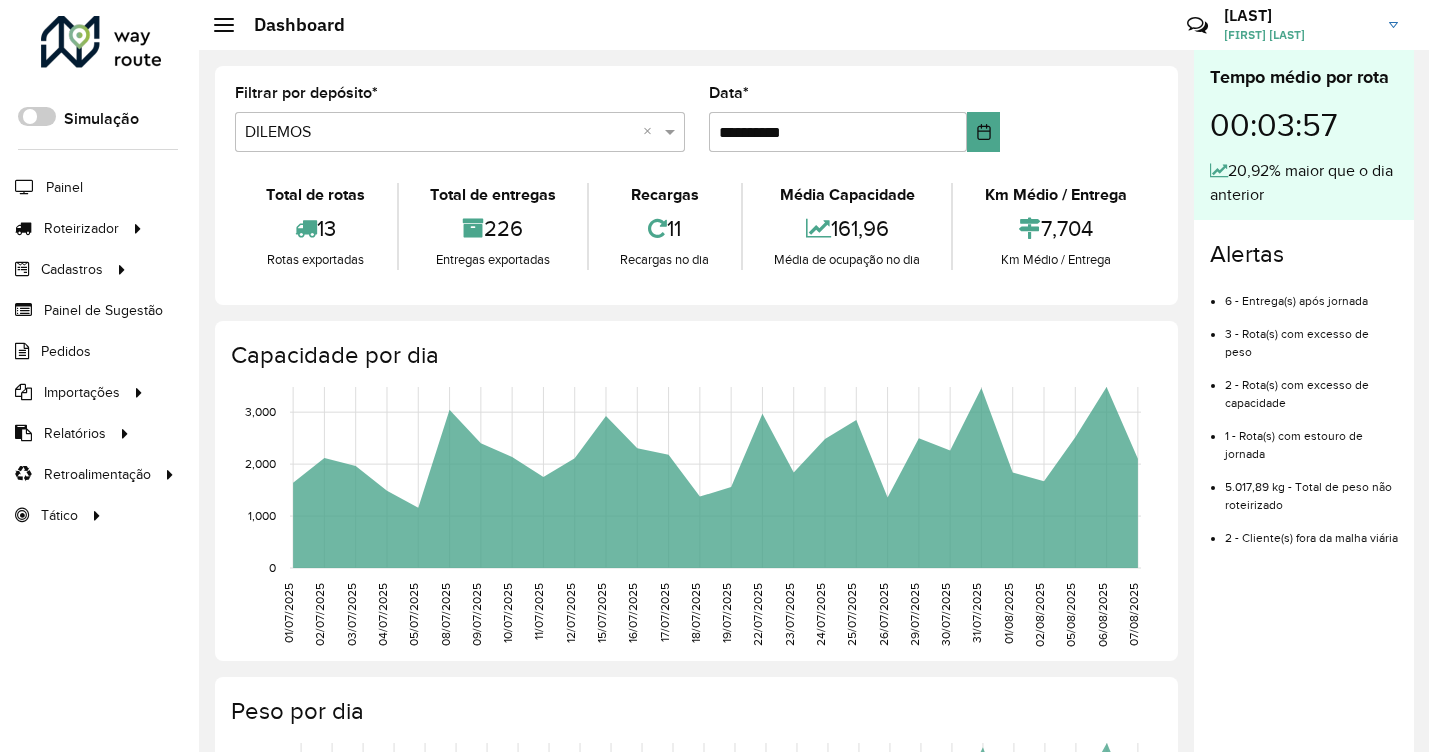 scroll, scrollTop: 0, scrollLeft: 0, axis: both 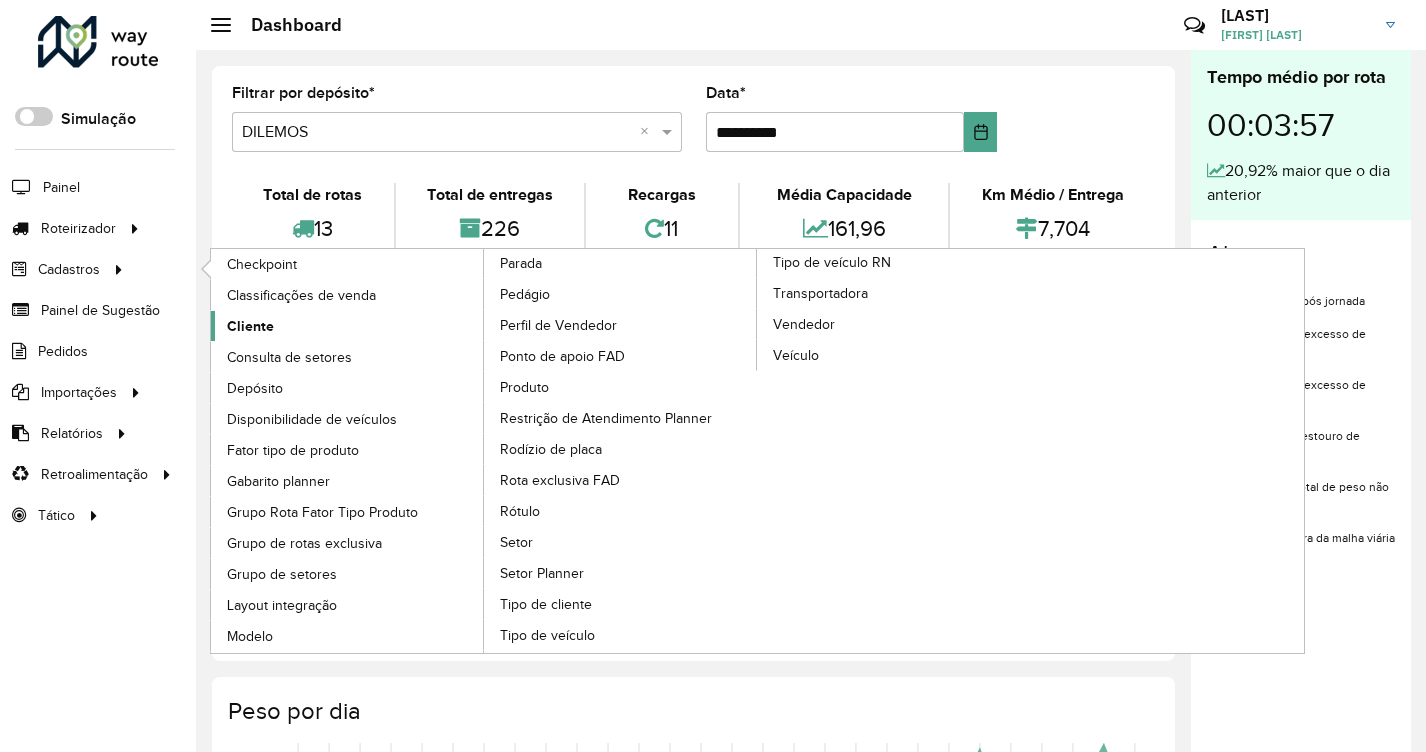 click on "Cliente" 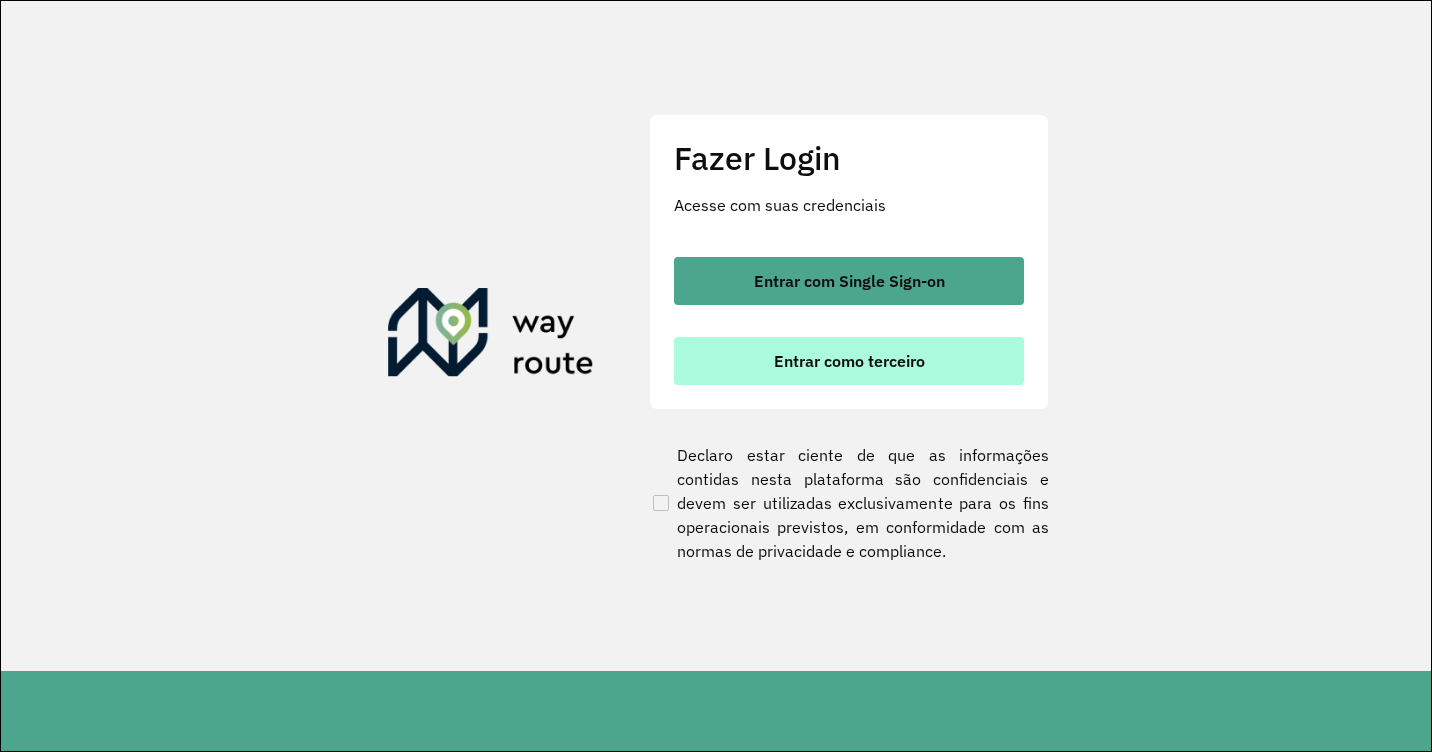 click on "Entrar como terceiro" at bounding box center (849, 361) 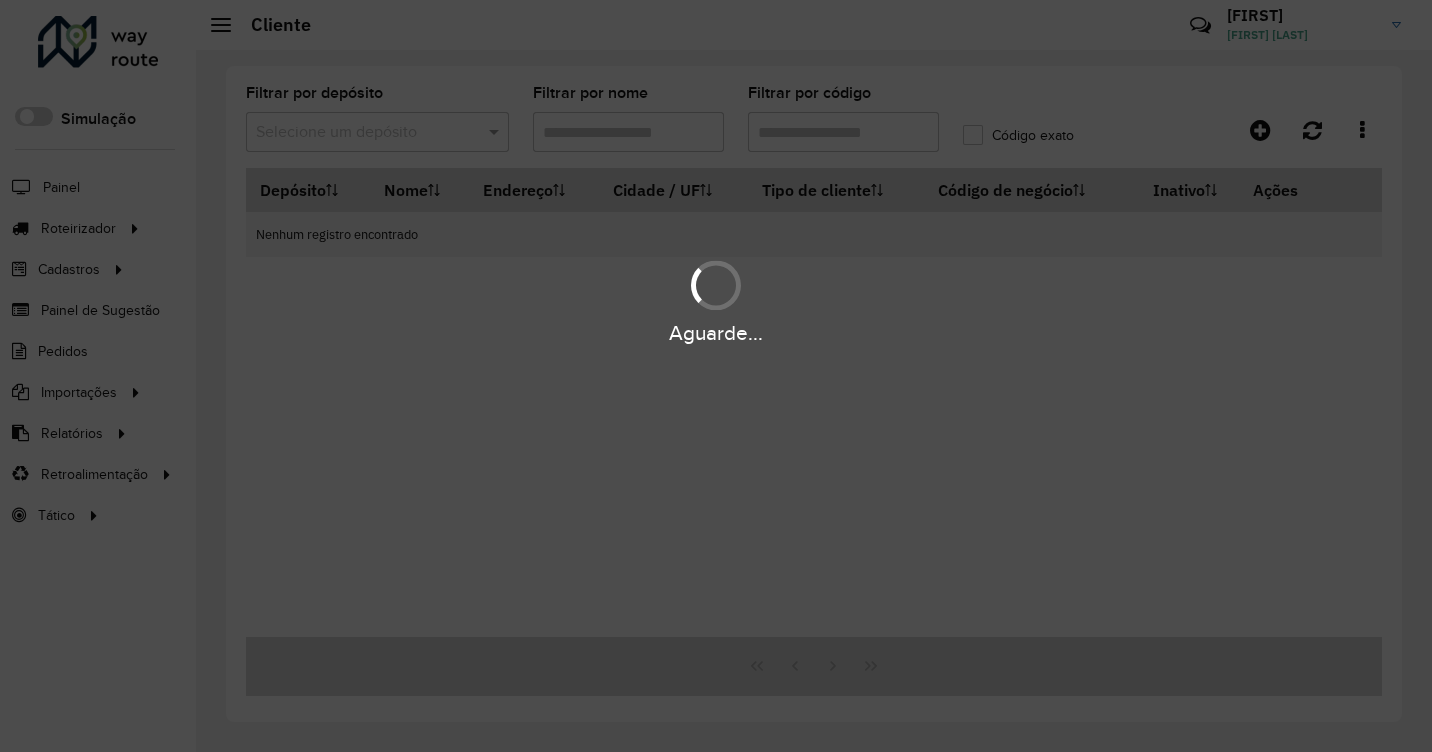 scroll, scrollTop: 0, scrollLeft: 0, axis: both 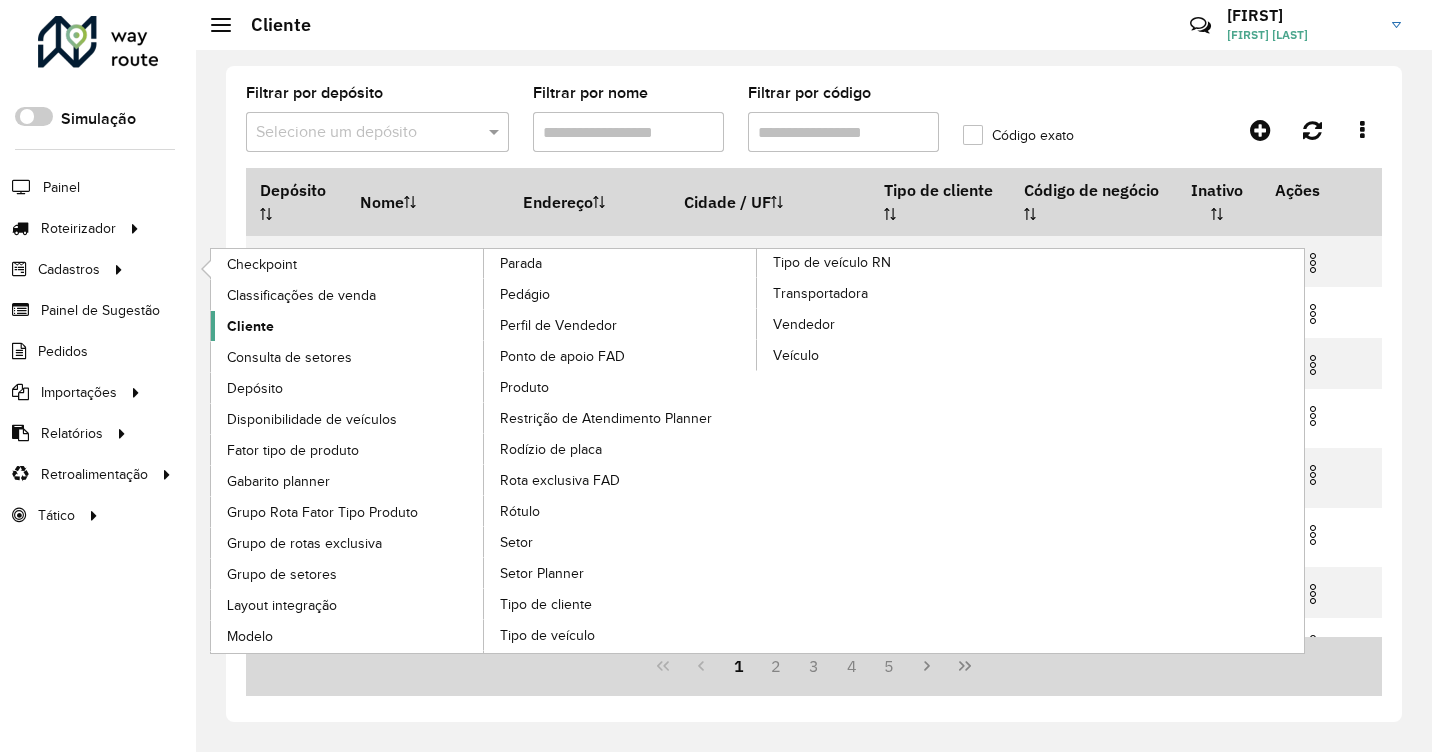 click on "Cliente" 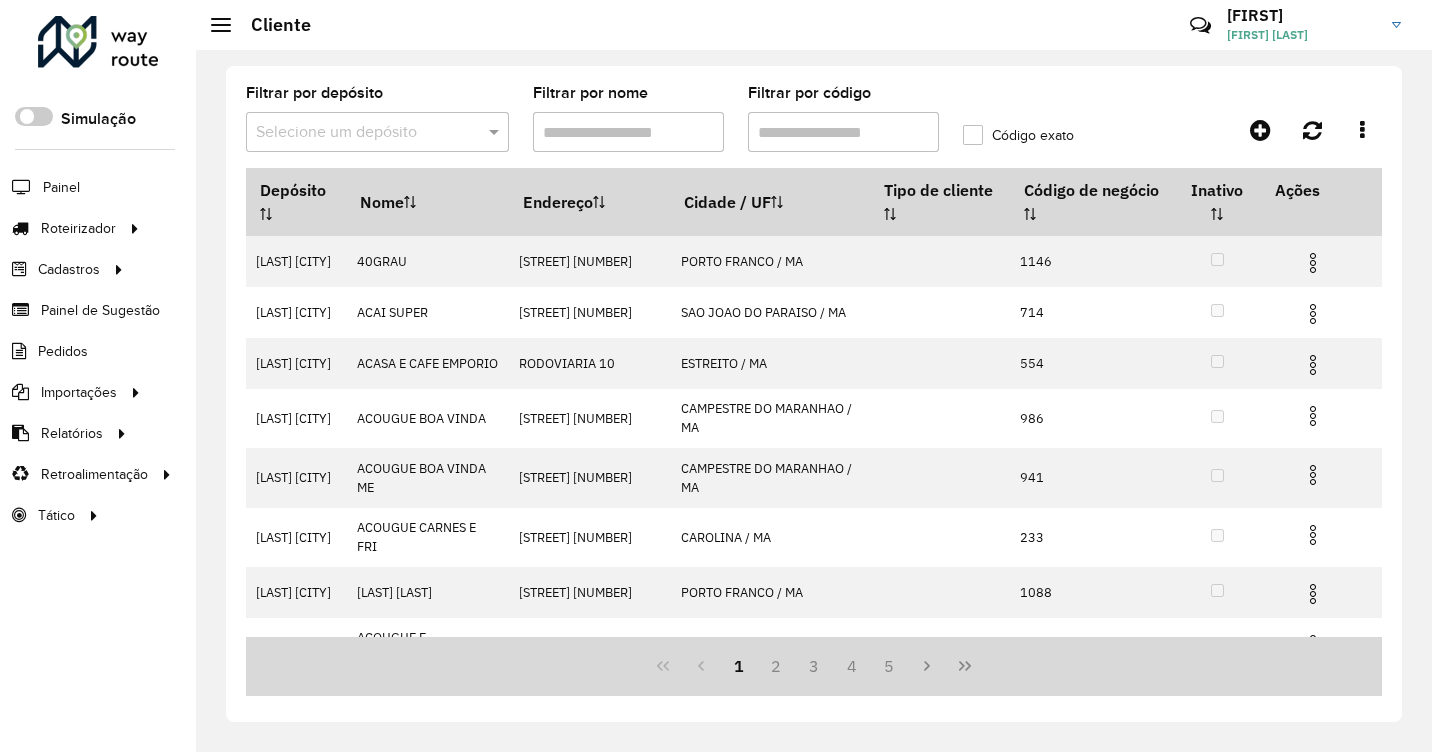 click on "Filtrar por código" at bounding box center [843, 132] 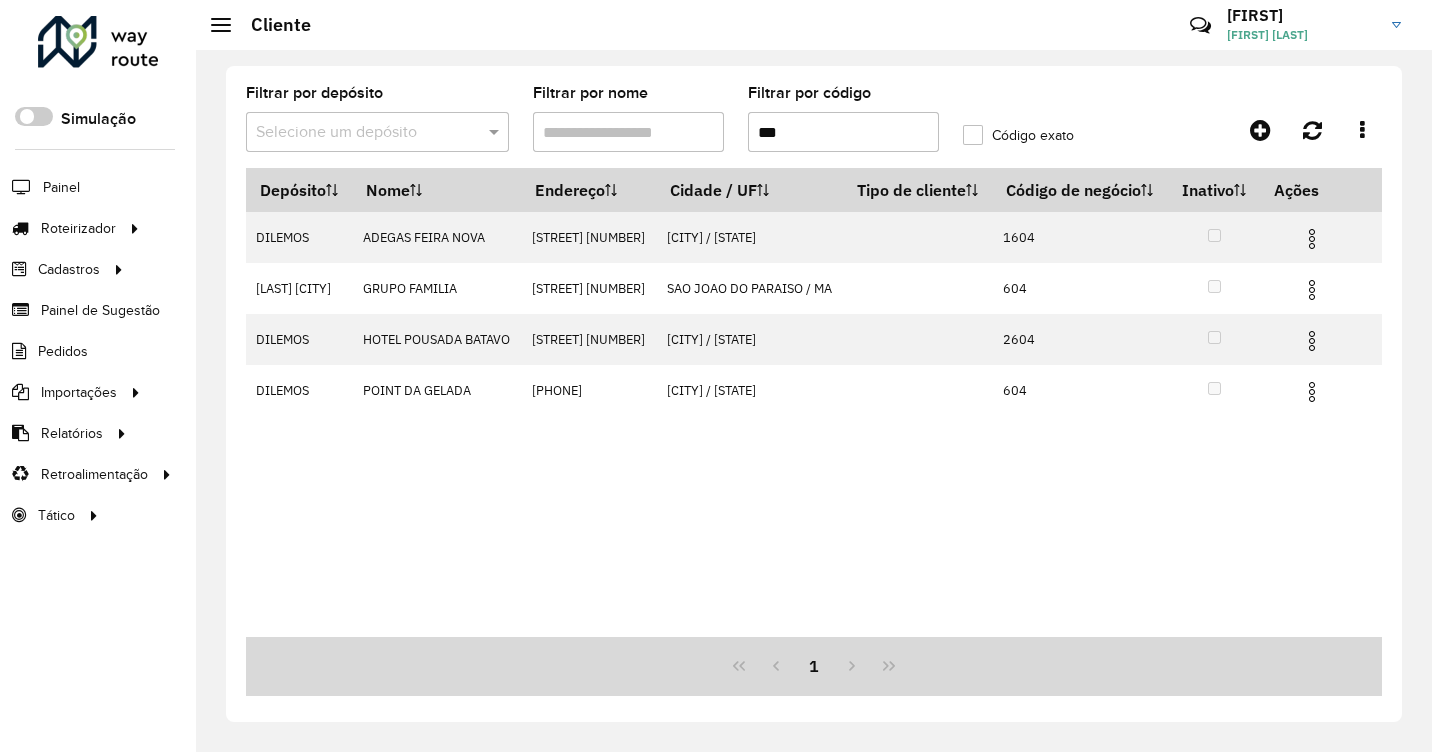 type on "***" 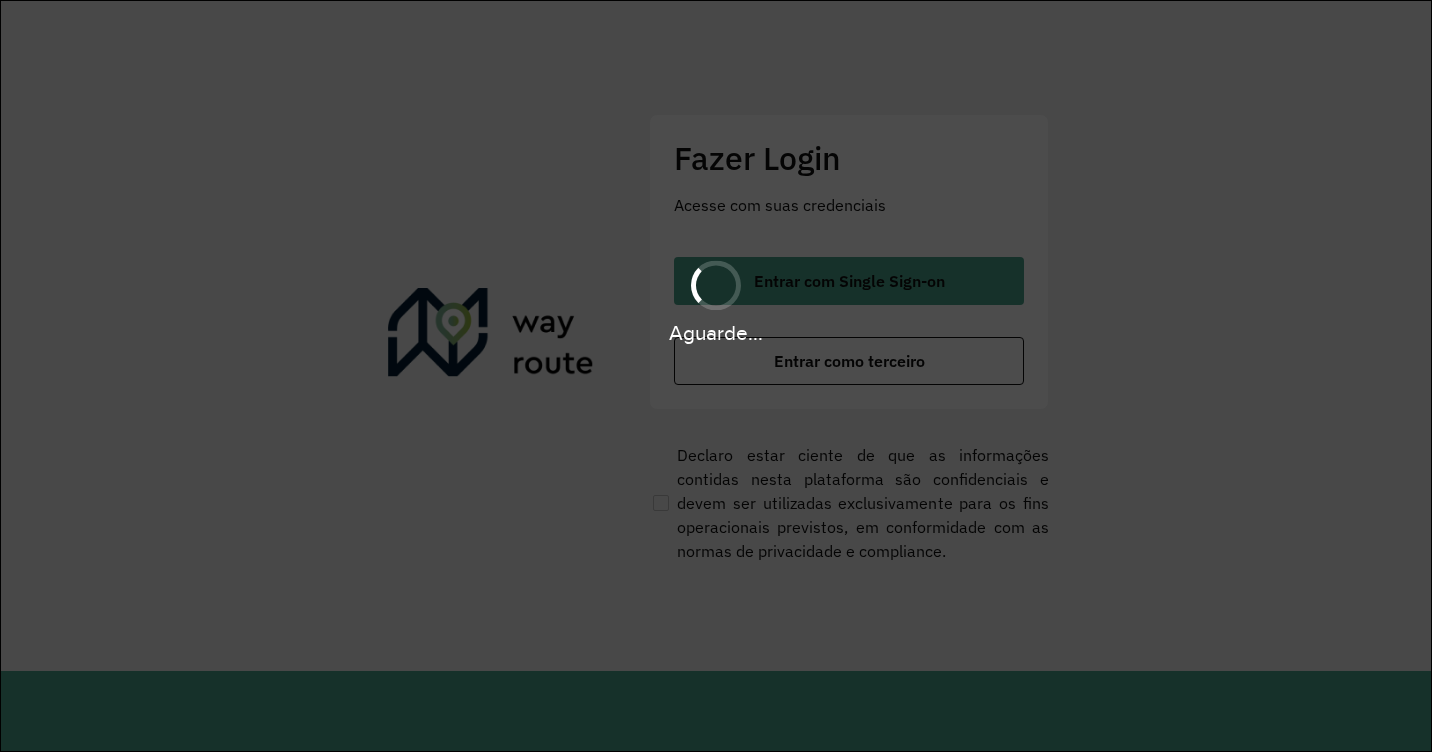 scroll, scrollTop: 0, scrollLeft: 0, axis: both 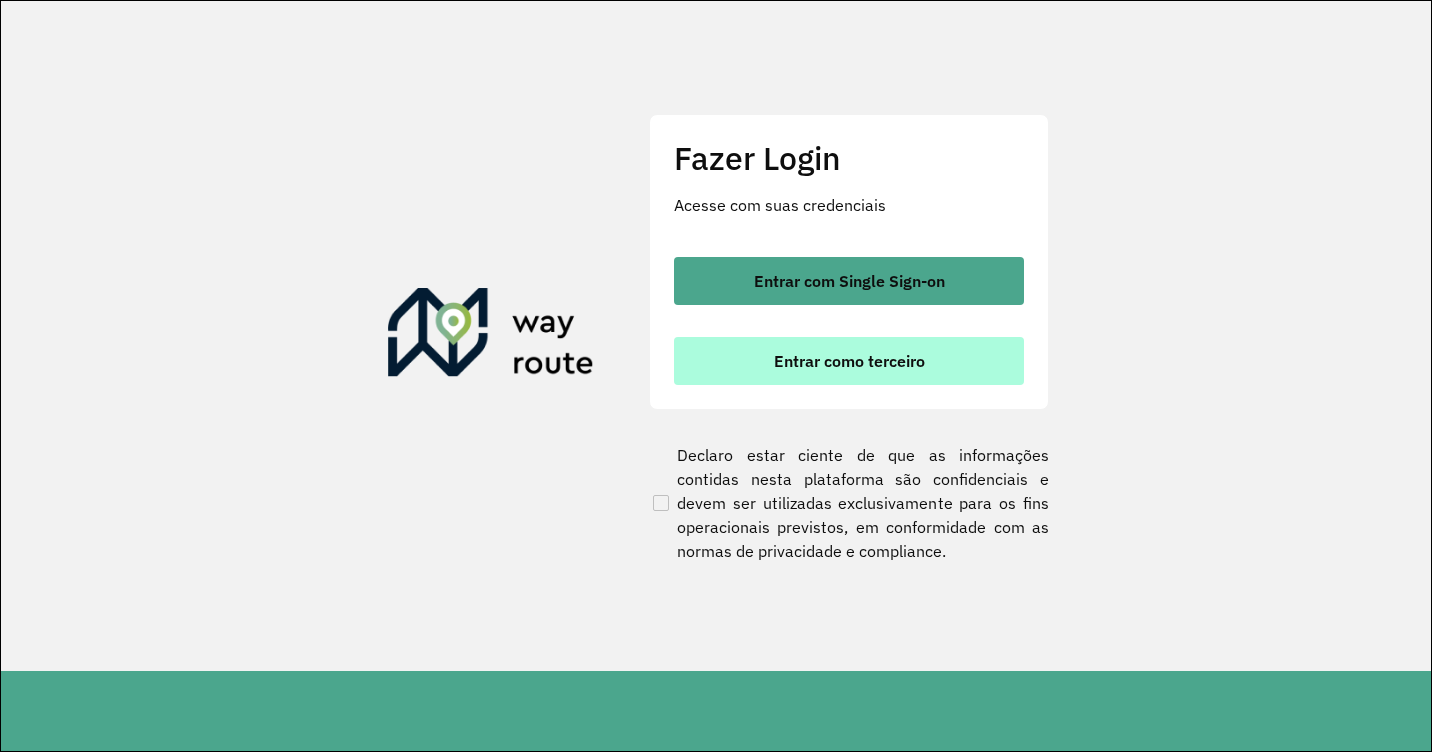 click on "Entrar como terceiro" at bounding box center [849, 361] 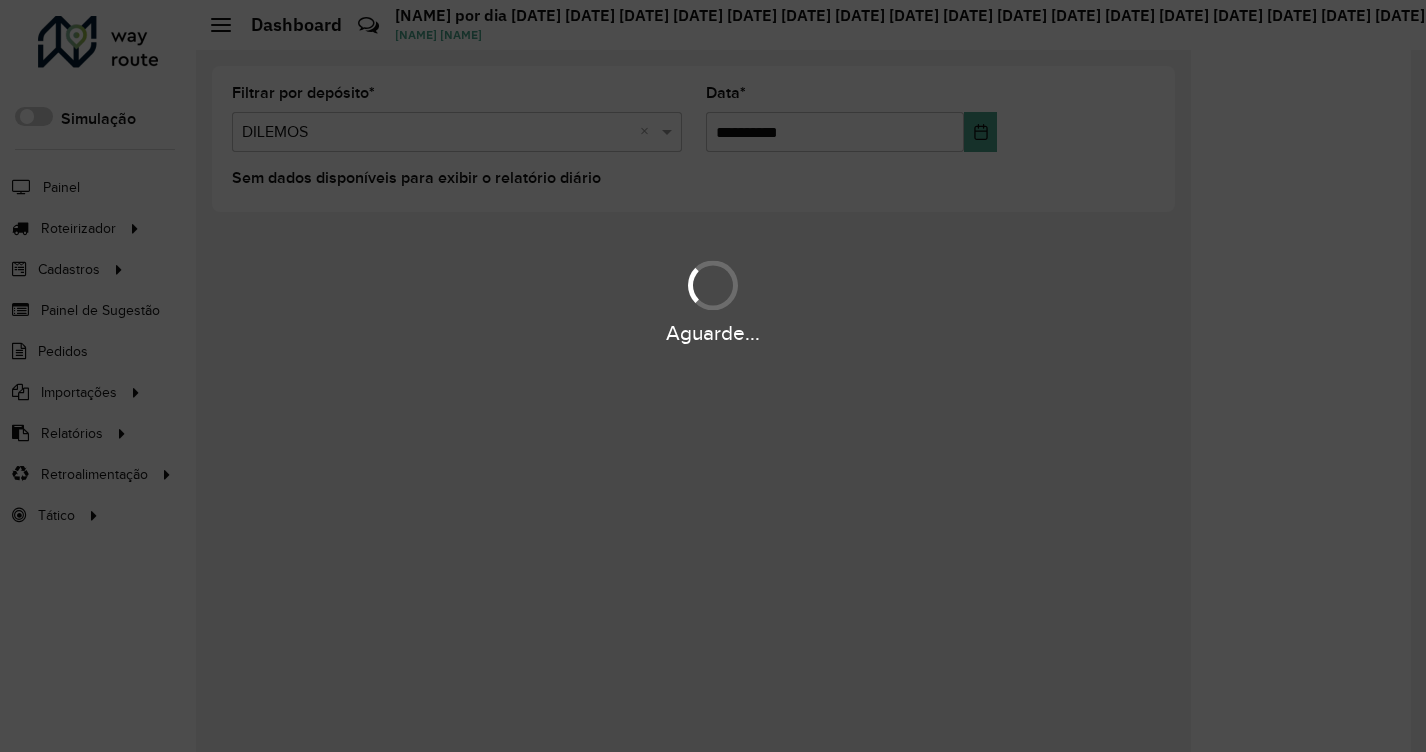 scroll, scrollTop: 0, scrollLeft: 0, axis: both 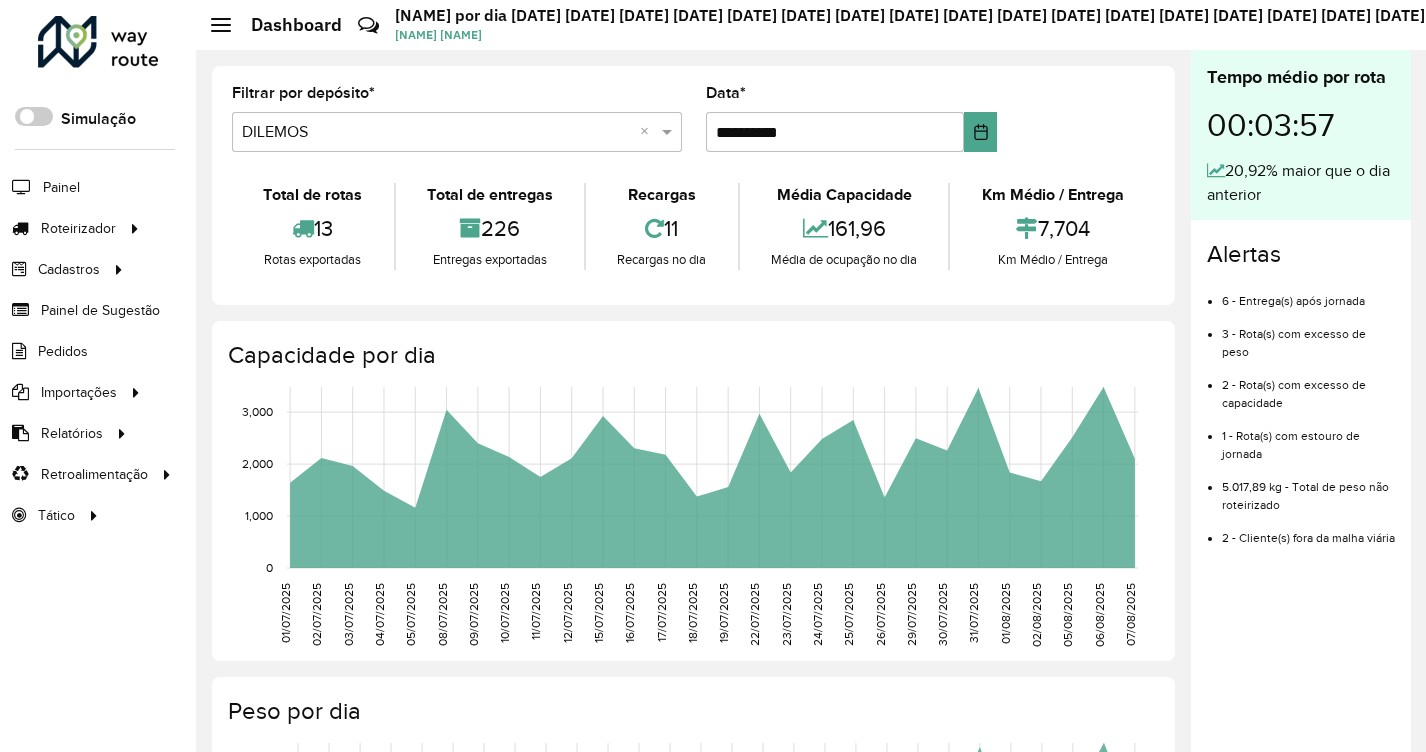 click on "Peso por dia [DATE]  [DATE]  [DATE]  [DATE]  [DATE]  [DATE]  [DATE]  [DATE]  [DATE]  [DATE]  [DATE]  [DATE]  [DATE]  [DATE]  [DATE]  [DATE]  [DATE]  [DATE]  [DATE]  [DATE]  [DATE]  [DATE]  [DATE]  [DATE]  [DATE]  [DATE]  [DATE]  [DATE]  [DATE]  [DATE]  [DATE]  [DATE]  [DATE]  [DATE]  [DATE]  [DATE]  [DATE]  [DATE]  [DATE]  [DATE]  [DATE]  [DATE]  [DATE]  [DATE]  [DATE]  [DATE]  [DATE]  [DATE]  [DATE]  [DATE]  [DATE]  [DATE]  [DATE]  [DATE]  [DATE]  [DATE]     0  0  50,000  50,000" 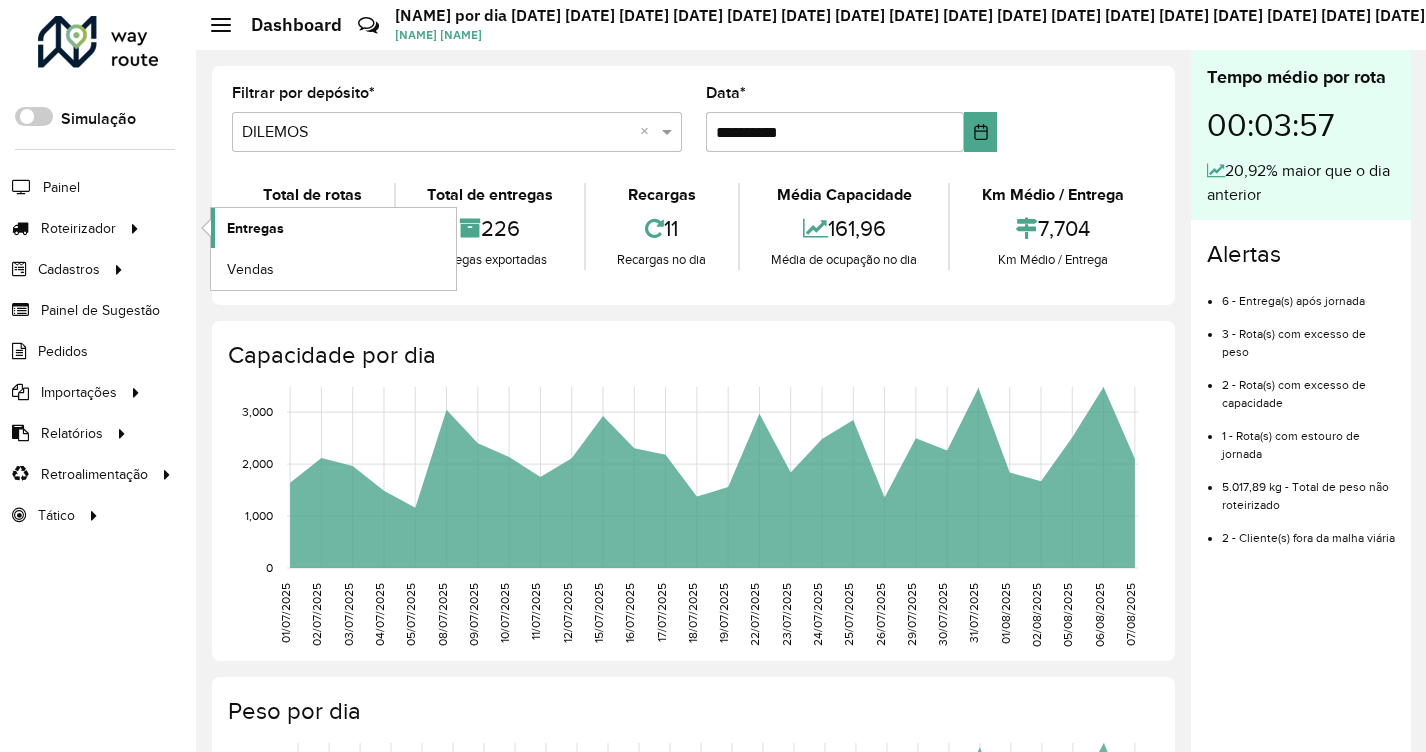 click on "Entregas" 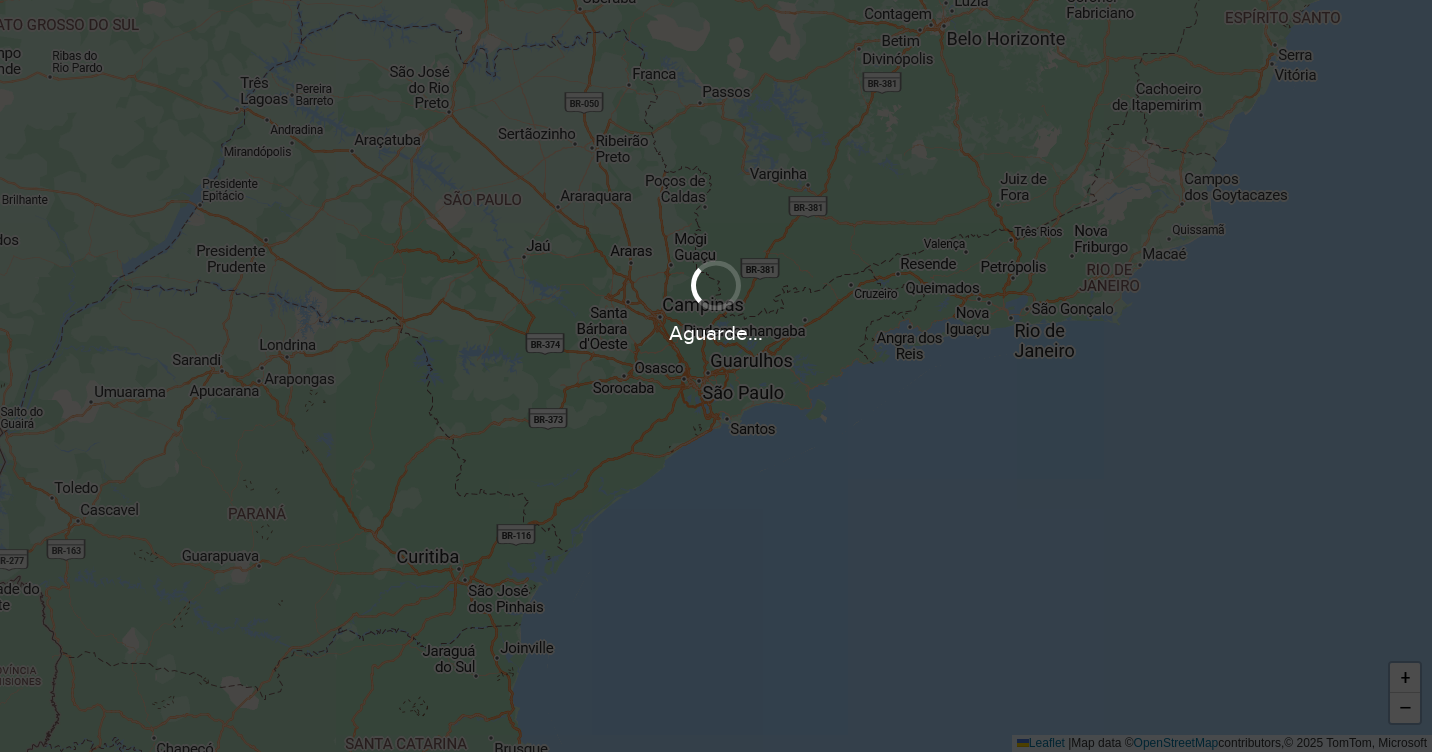 scroll, scrollTop: 0, scrollLeft: 0, axis: both 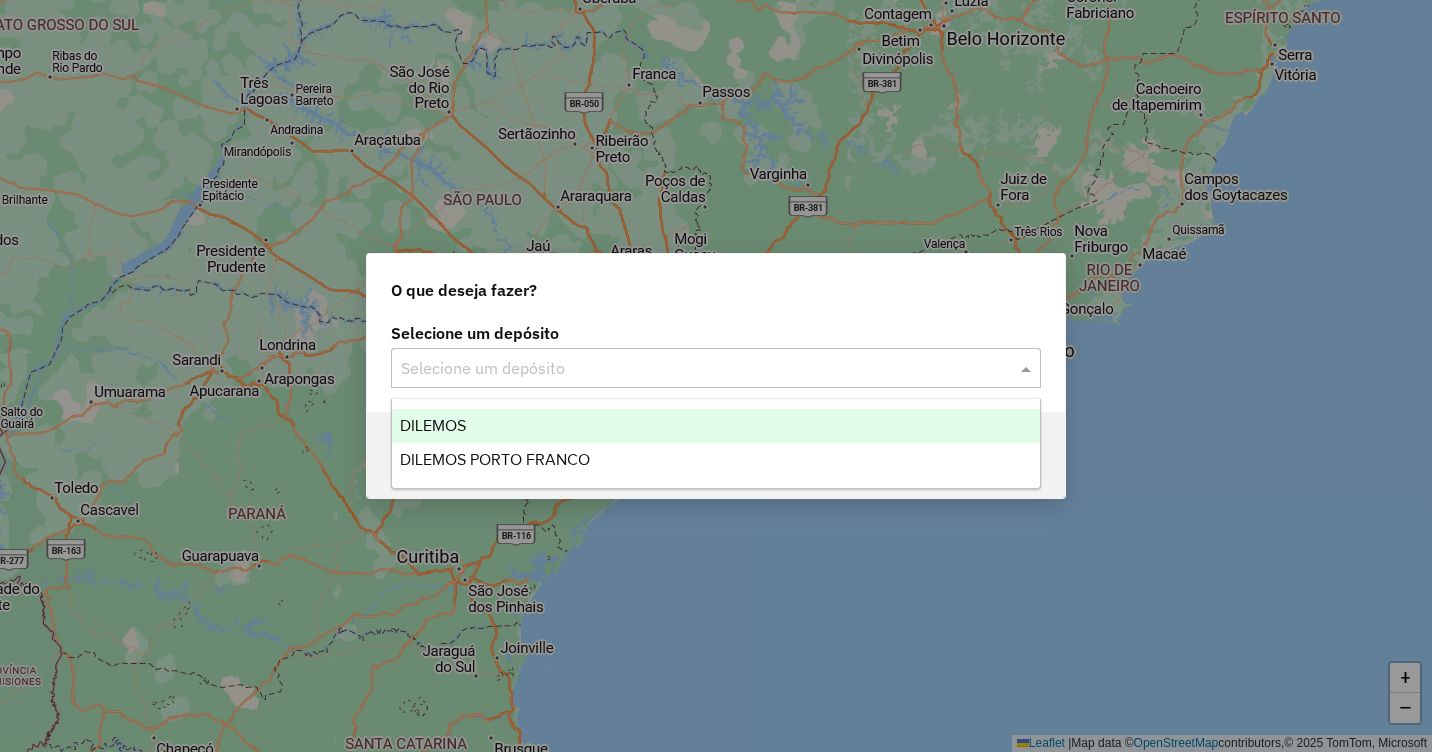 click on "Selecione um depósito" 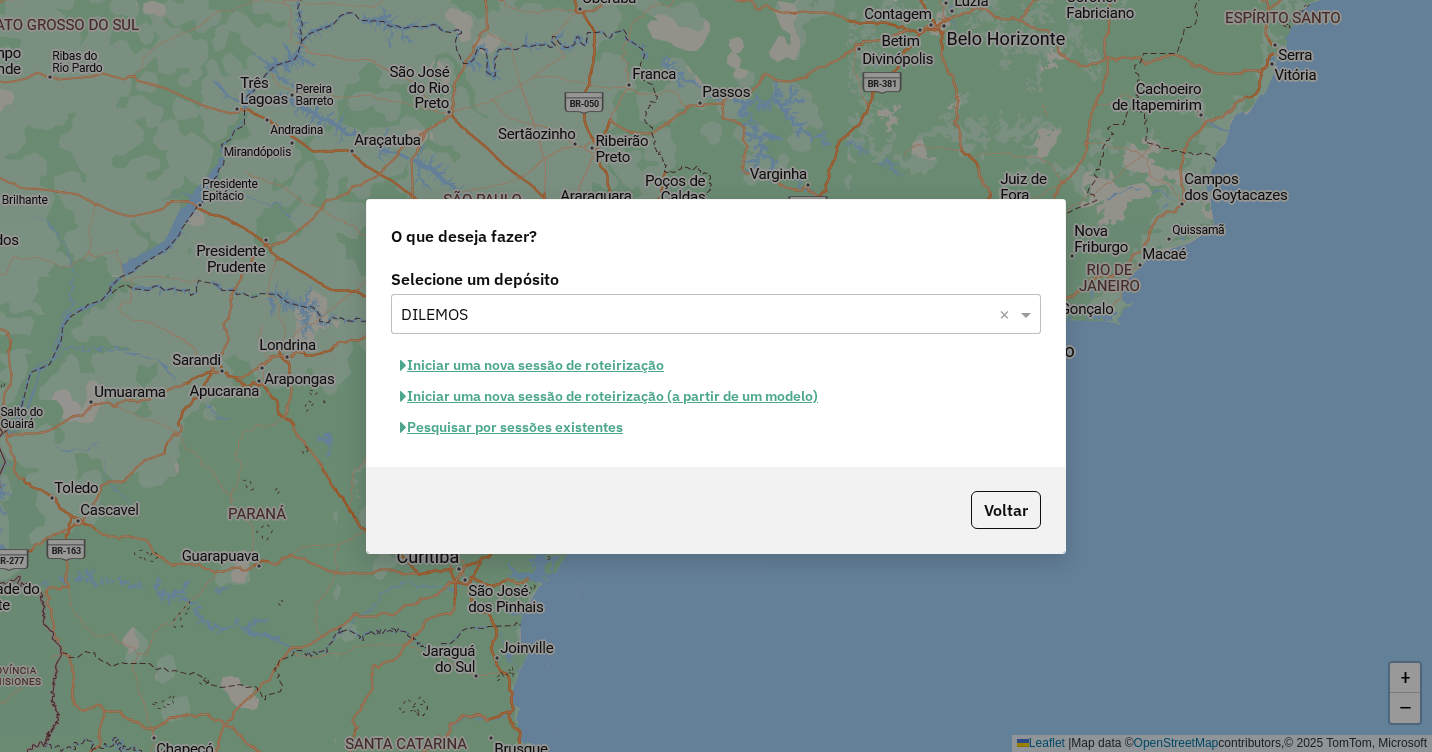 click on "Pesquisar por sessões existentes" 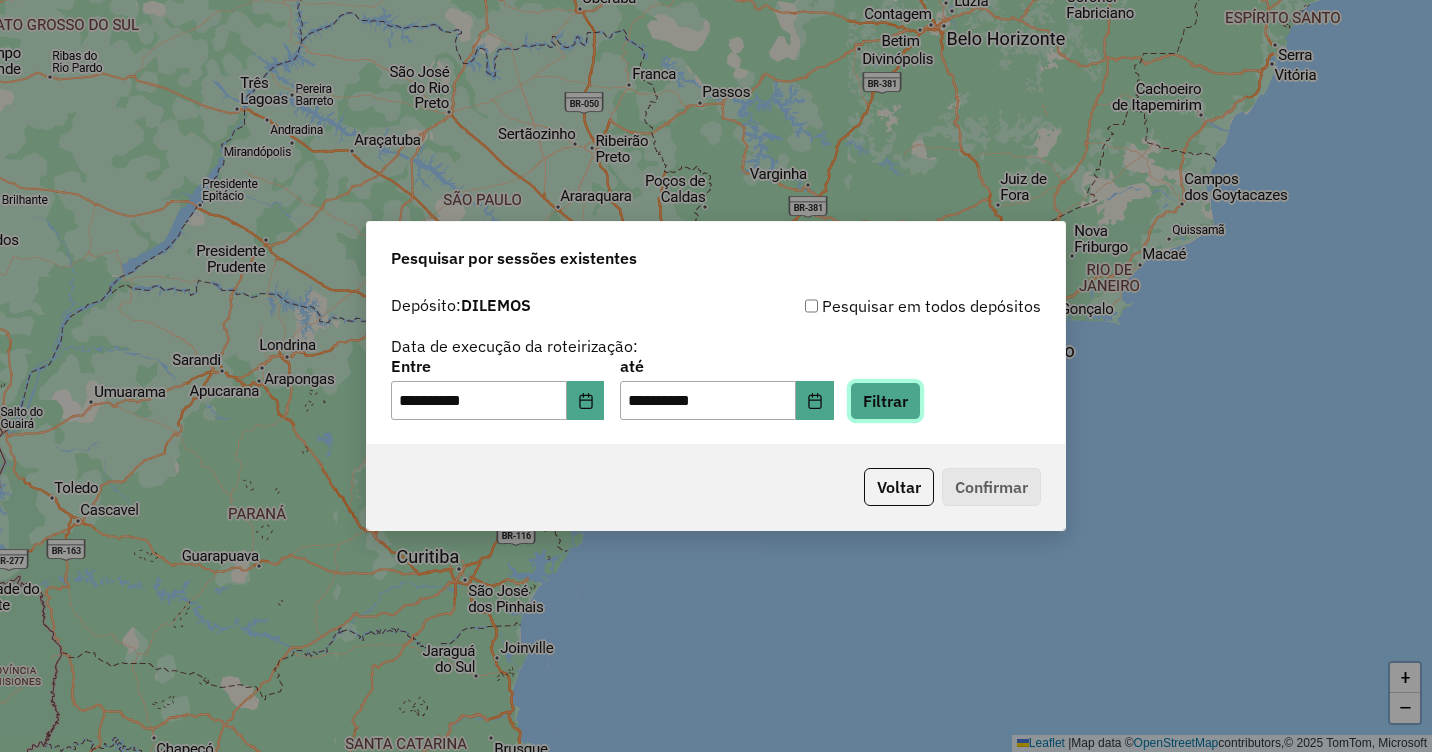 click on "Filtrar" 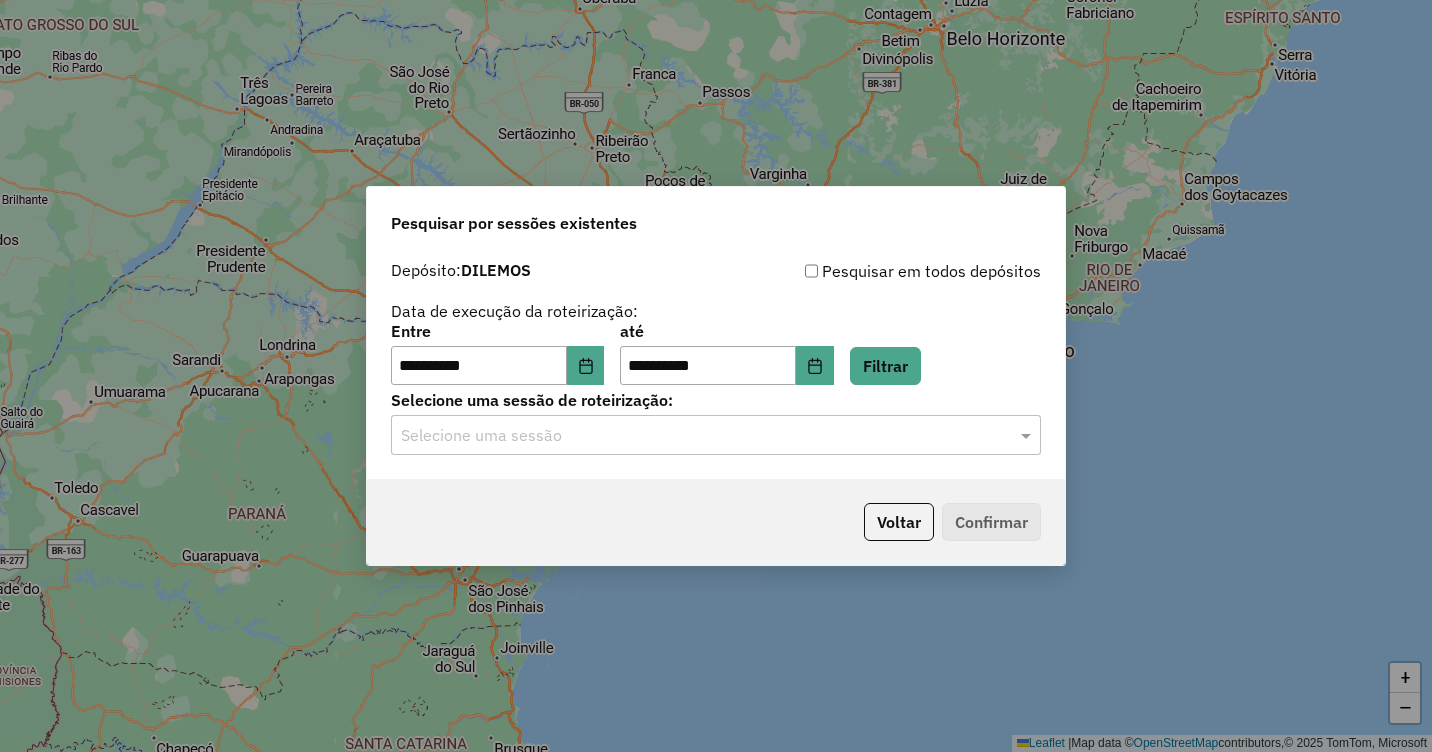 click 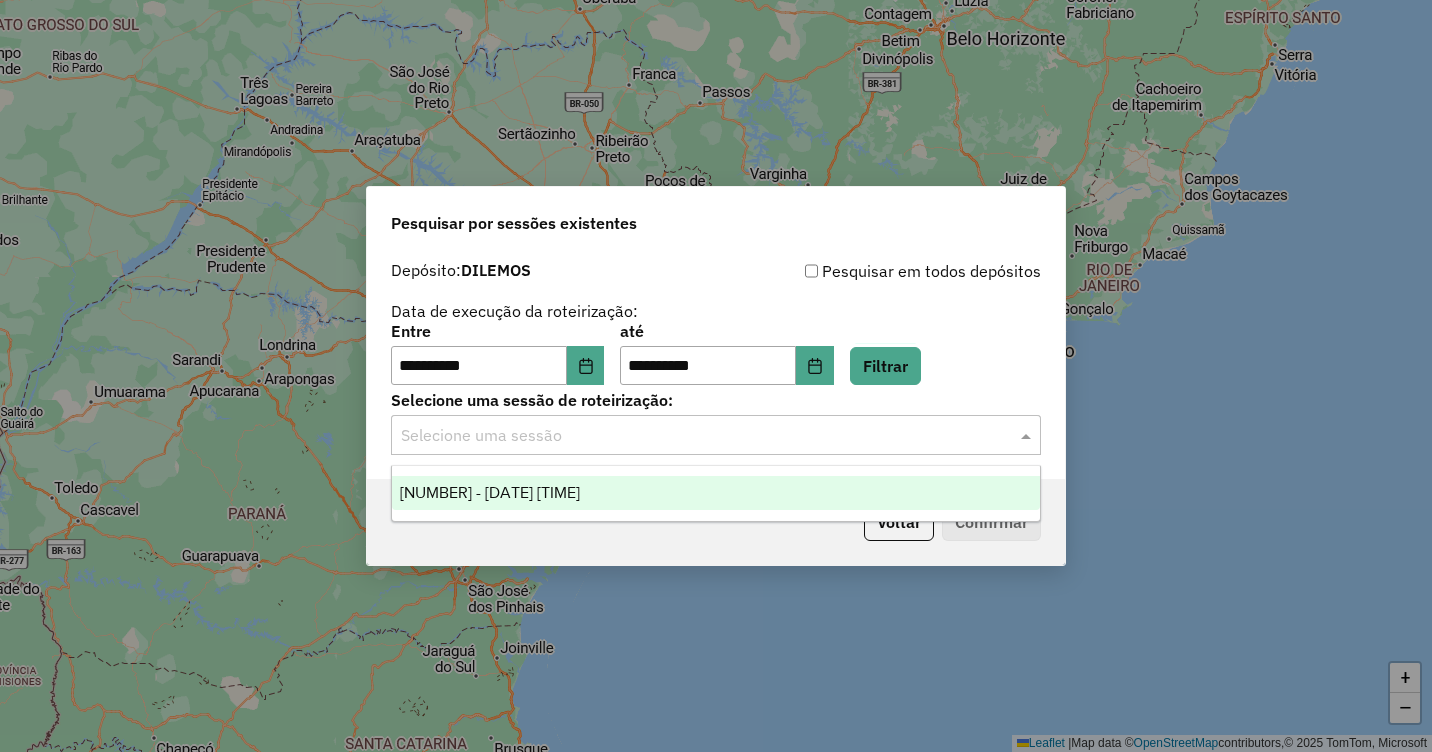 click on "[NUMBER] - [DATE] [TIME]" at bounding box center (716, 493) 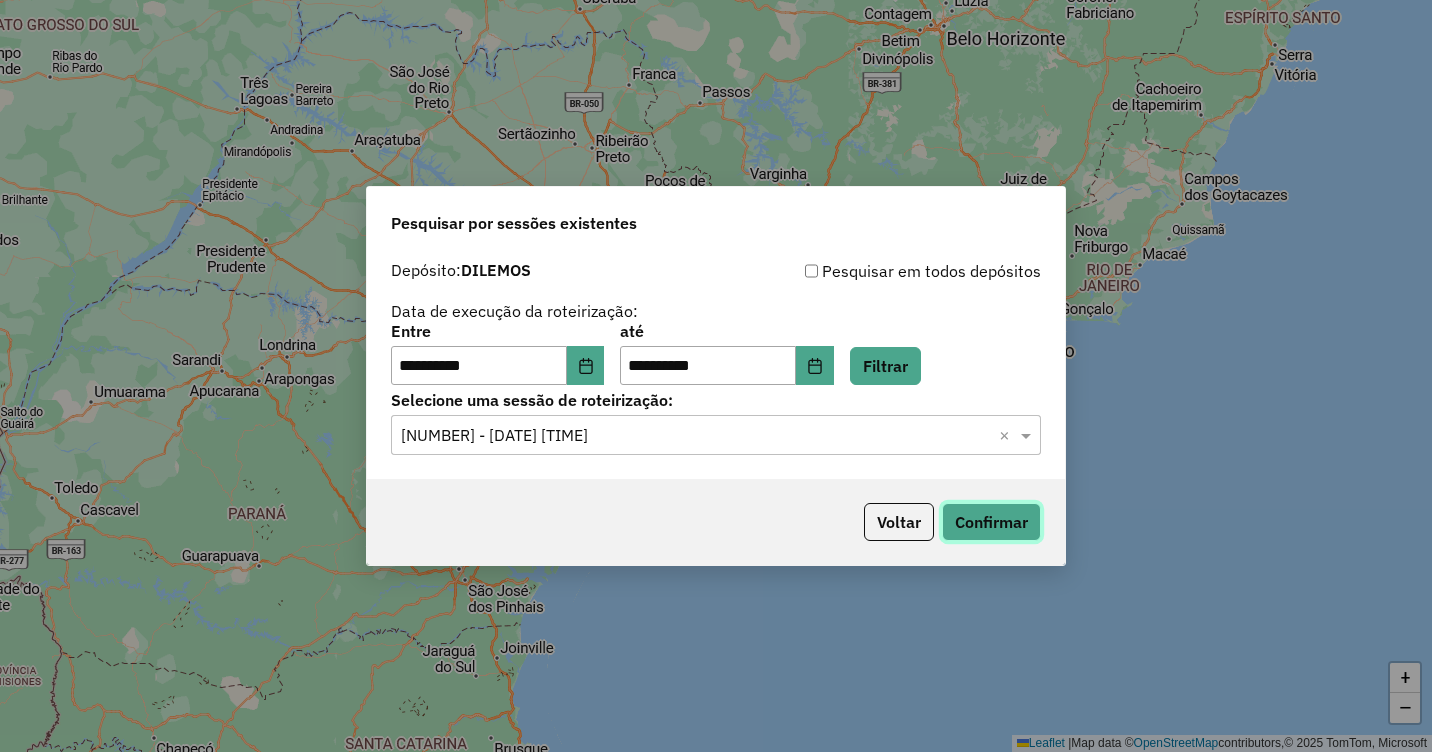 click on "Confirmar" 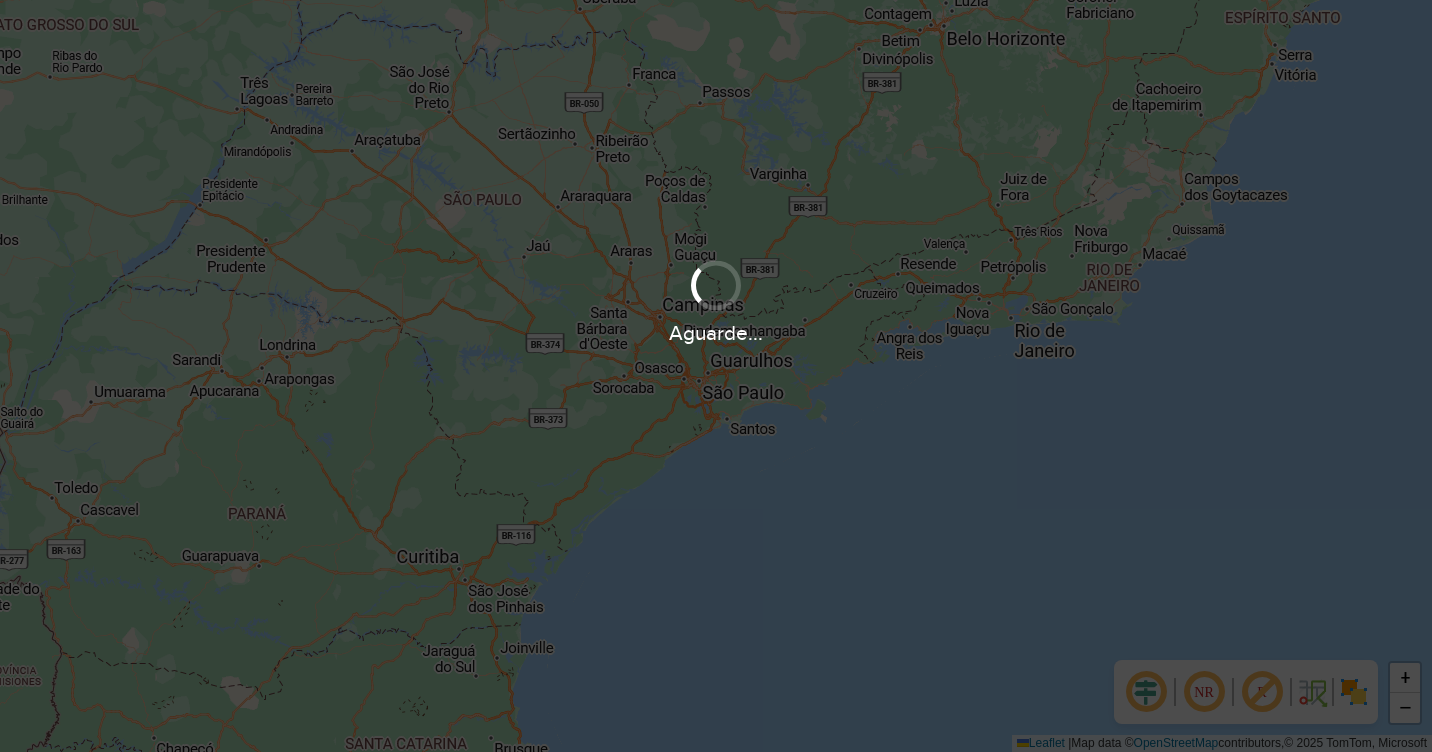 scroll, scrollTop: 0, scrollLeft: 0, axis: both 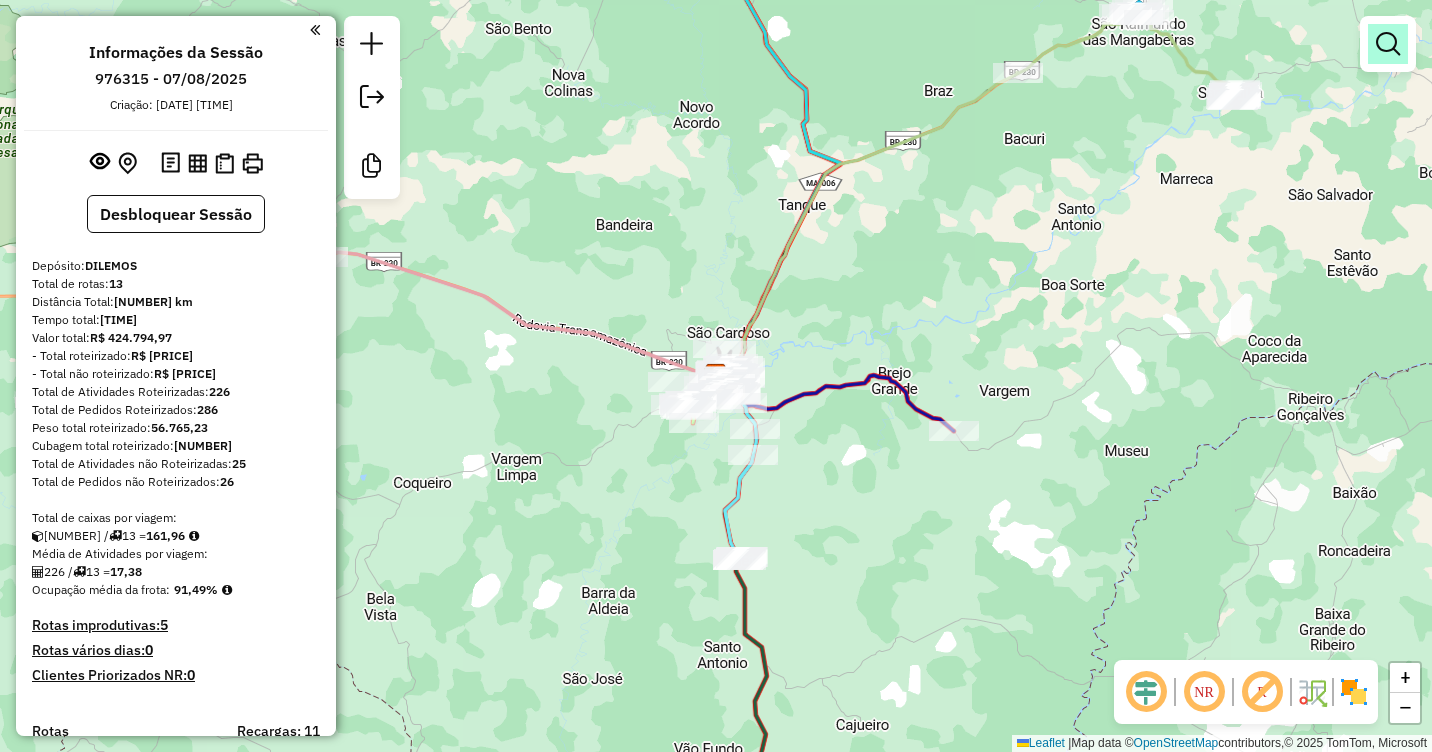 click at bounding box center [1388, 44] 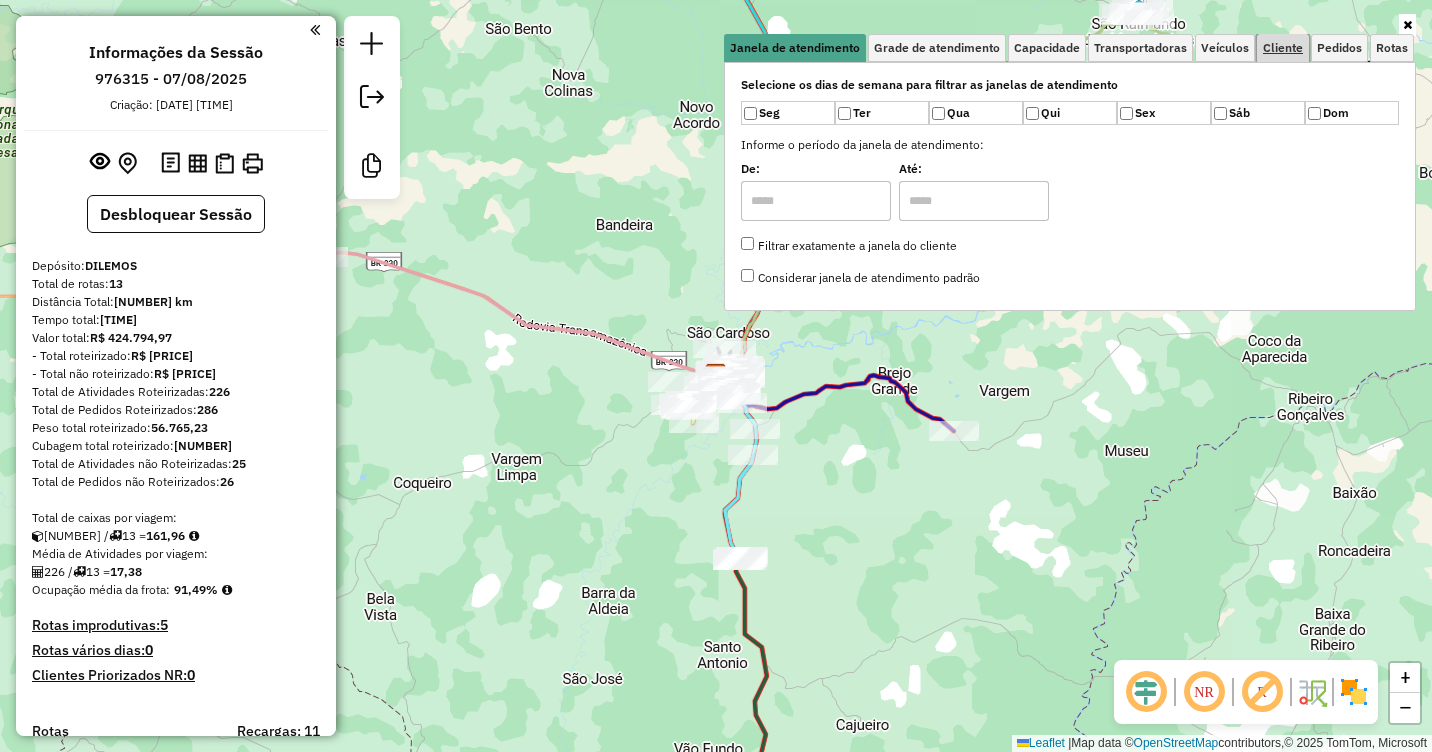 click on "Cliente" at bounding box center (1283, 48) 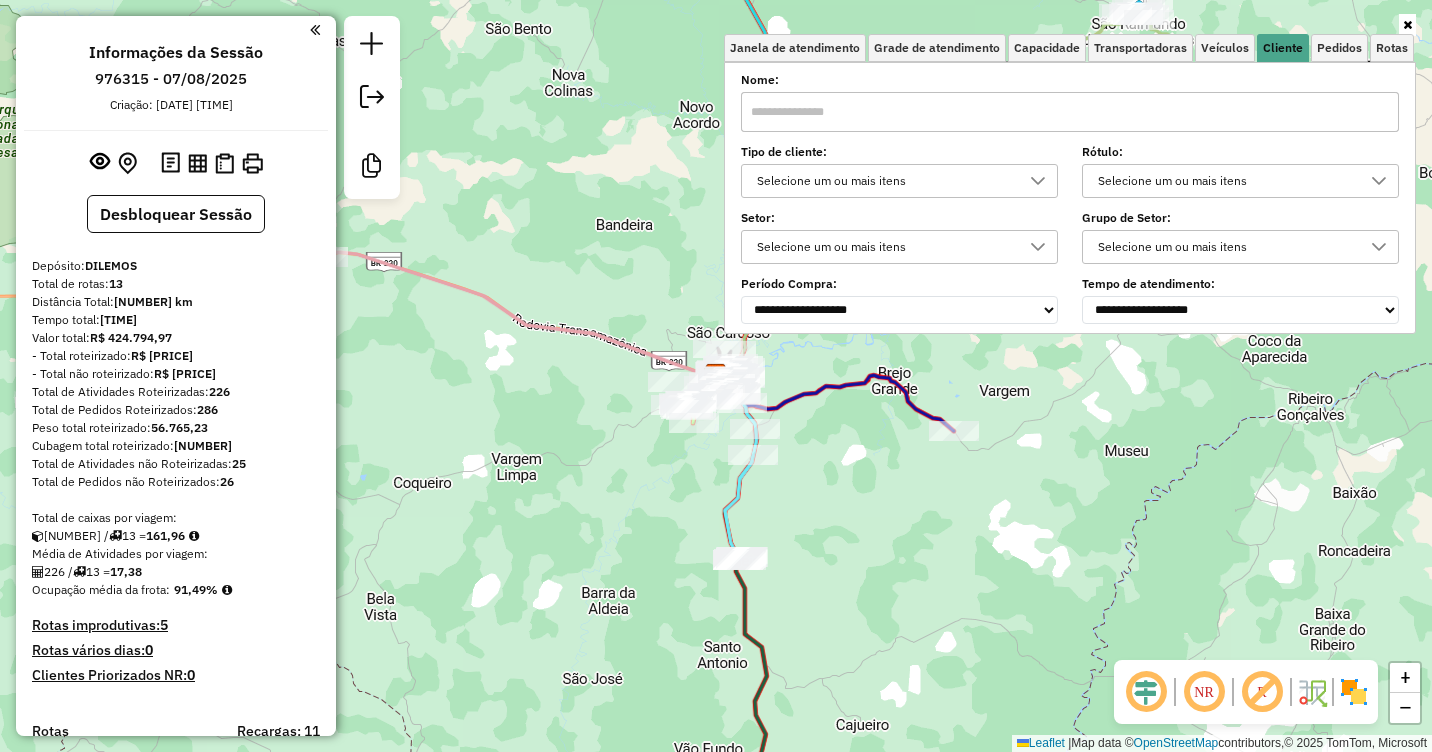 click at bounding box center [1070, 112] 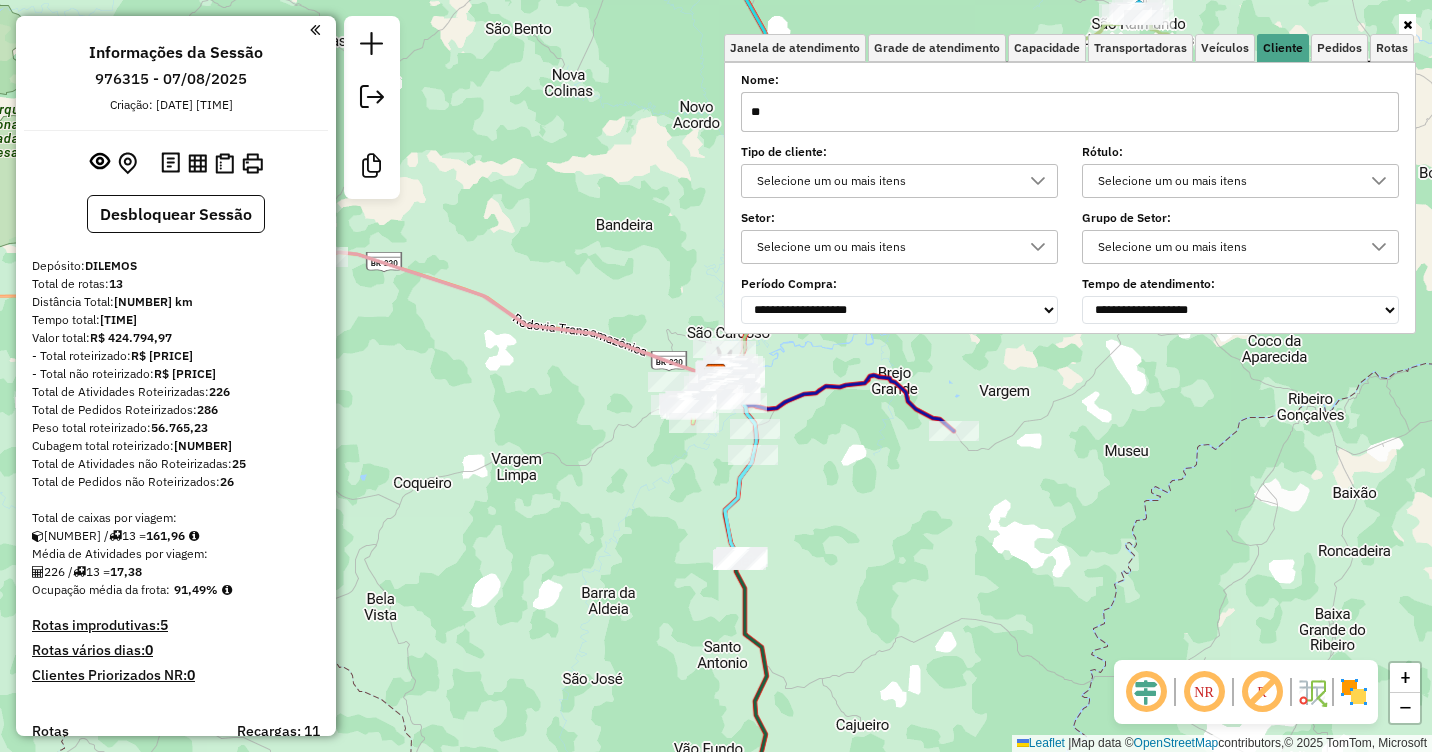 type on "*" 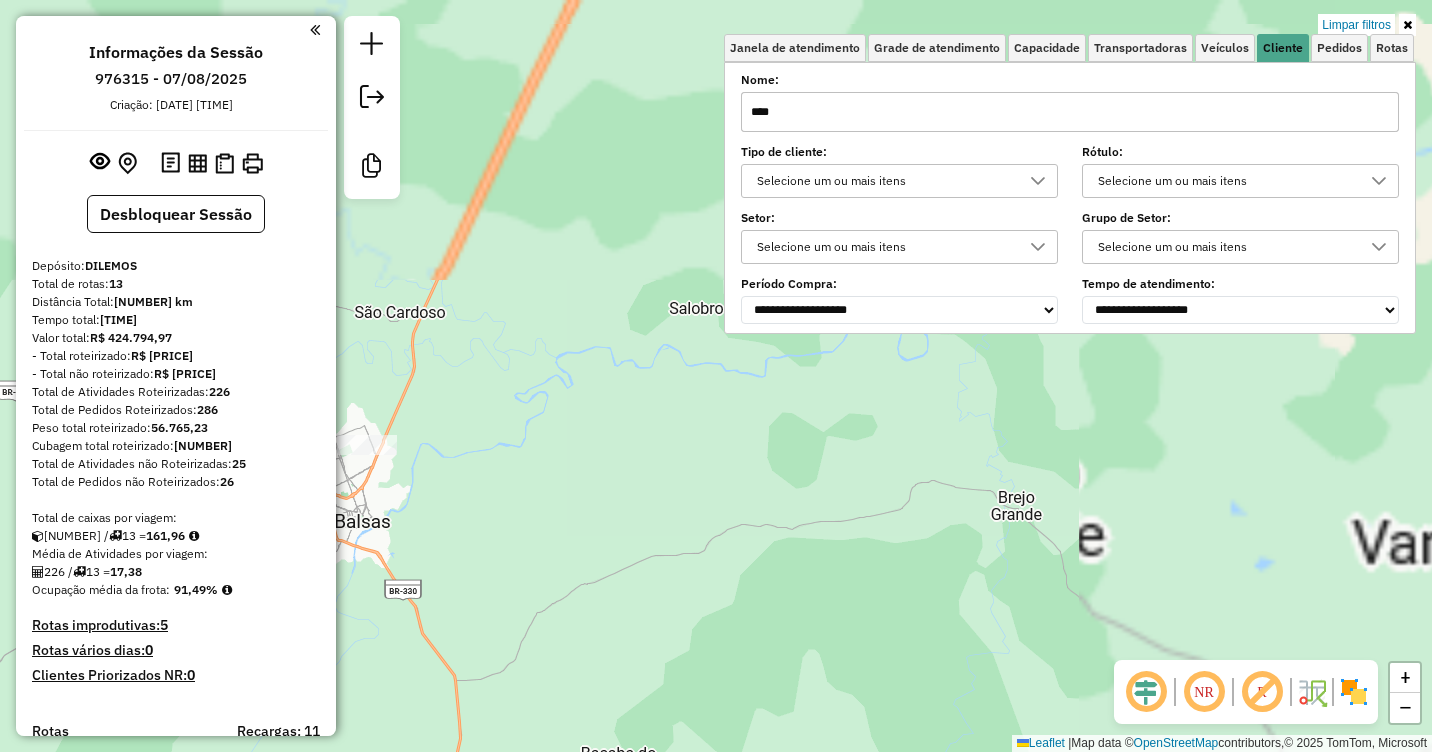 type on "****" 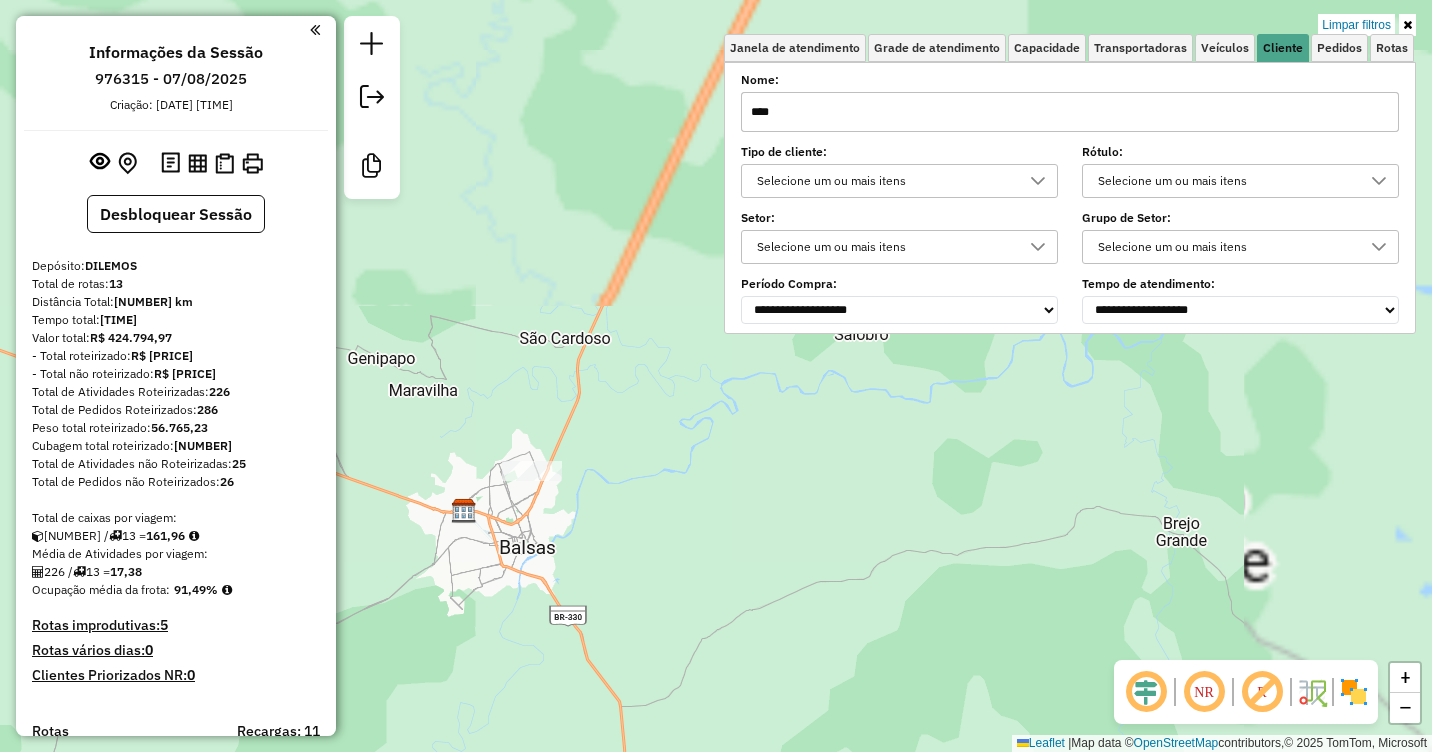 drag, startPoint x: 667, startPoint y: 489, endPoint x: 592, endPoint y: 476, distance: 76.11833 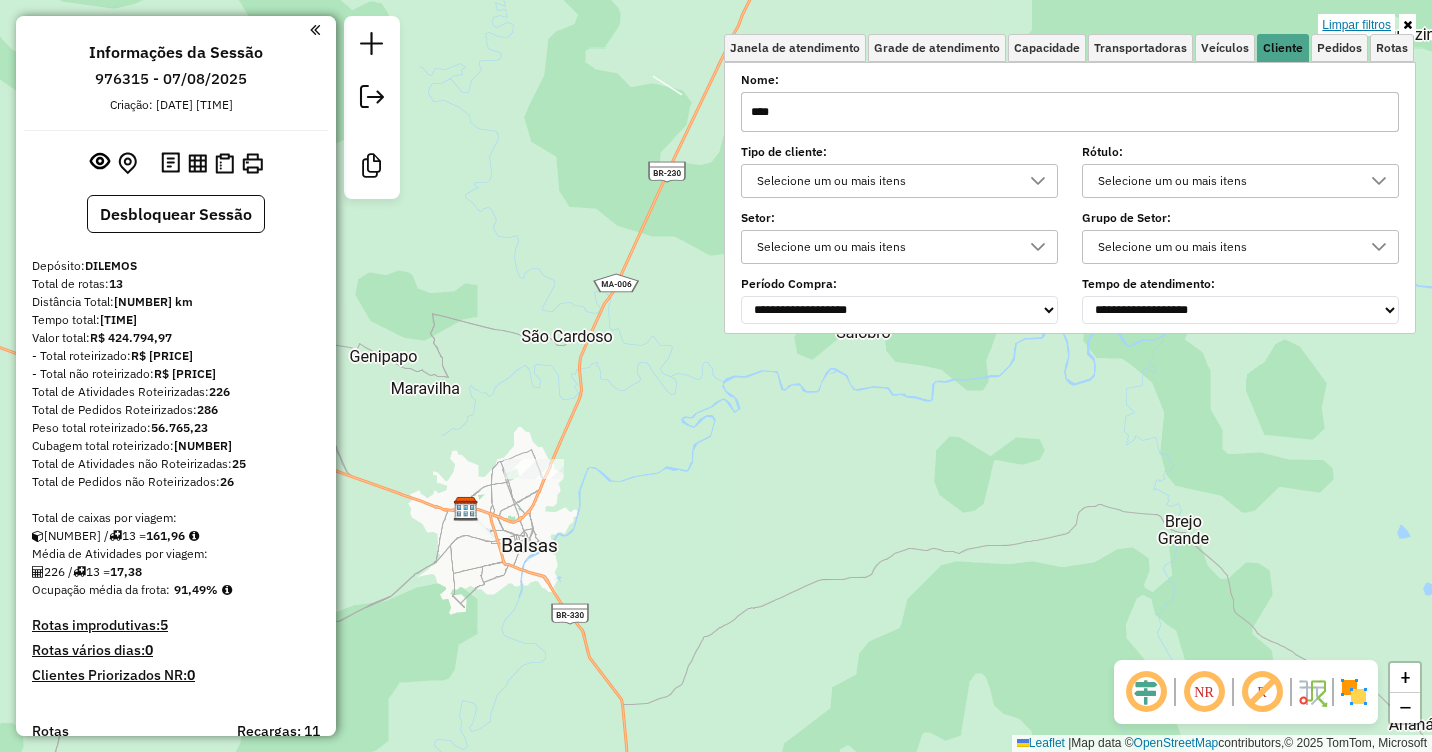 click on "Limpar filtros" at bounding box center (1356, 25) 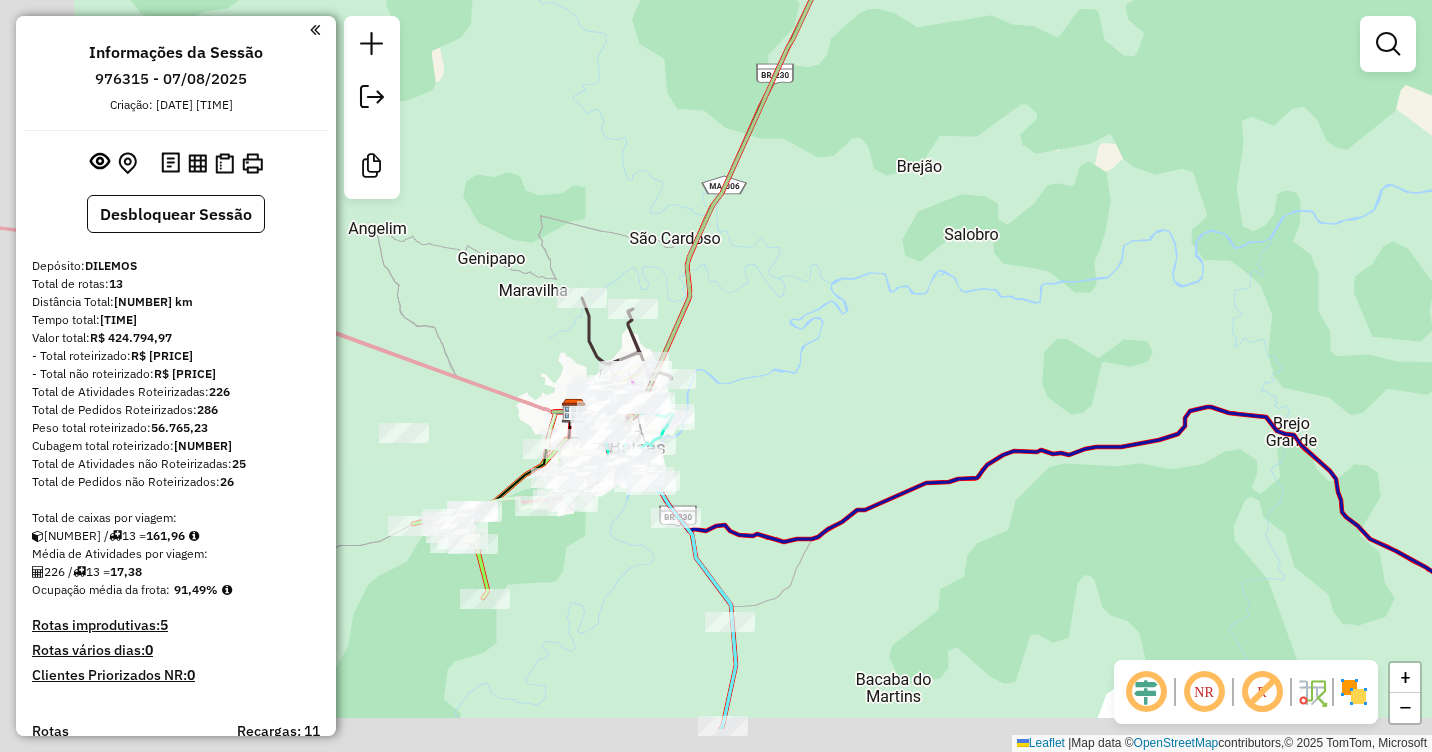 drag, startPoint x: 761, startPoint y: 490, endPoint x: 954, endPoint y: 298, distance: 272.23703 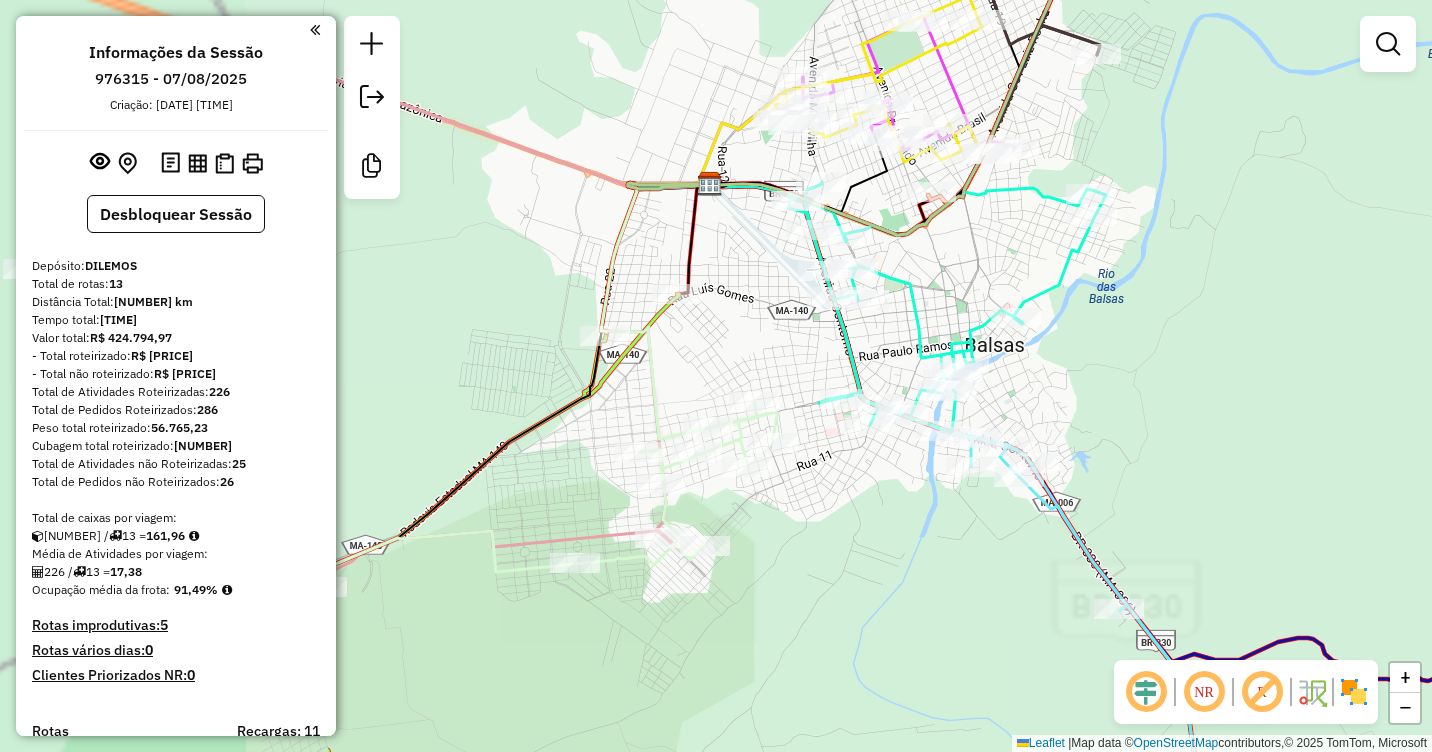 drag, startPoint x: 770, startPoint y: 361, endPoint x: 1239, endPoint y: 355, distance: 469.0384 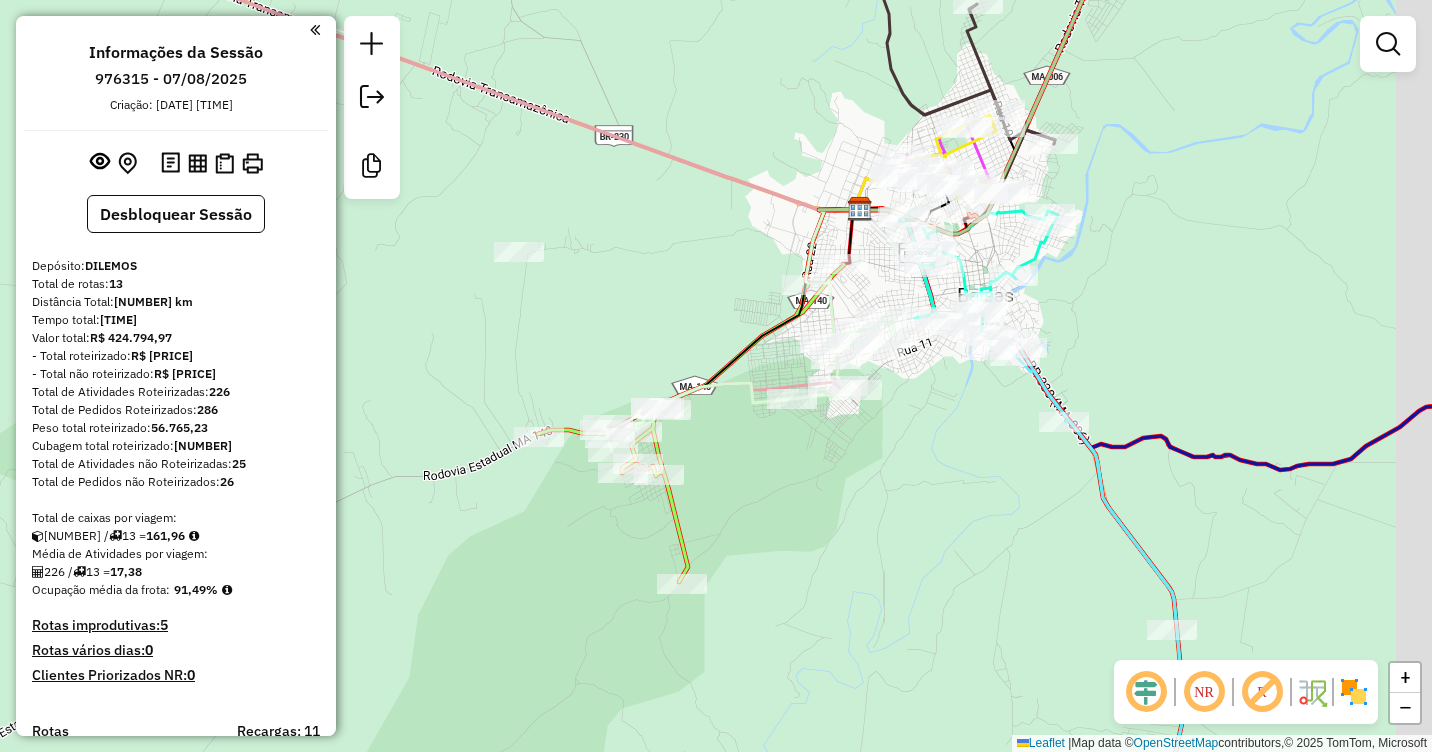 drag, startPoint x: 1261, startPoint y: 386, endPoint x: 1065, endPoint y: 278, distance: 223.78561 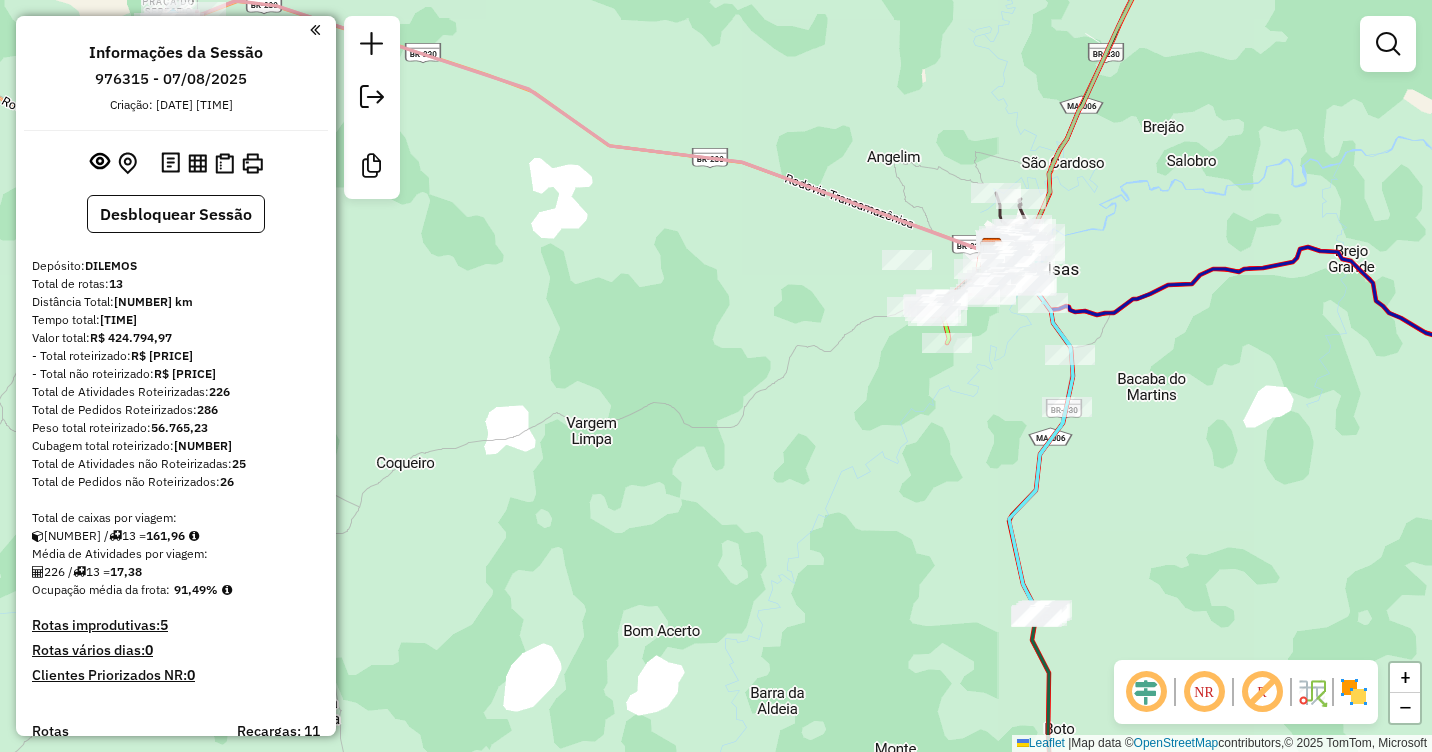 drag, startPoint x: 1258, startPoint y: 196, endPoint x: 909, endPoint y: 252, distance: 353.4643 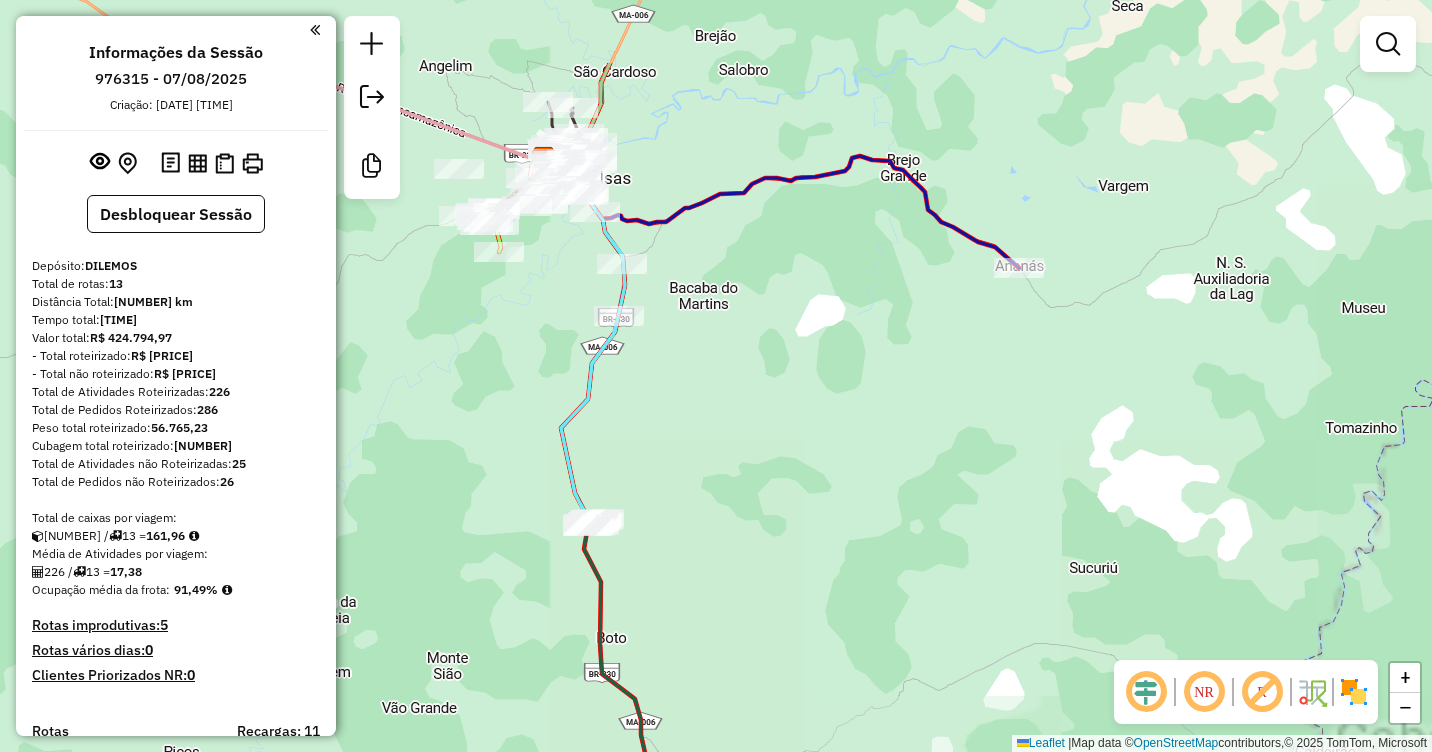 drag, startPoint x: 965, startPoint y: 225, endPoint x: 970, endPoint y: 404, distance: 179.06982 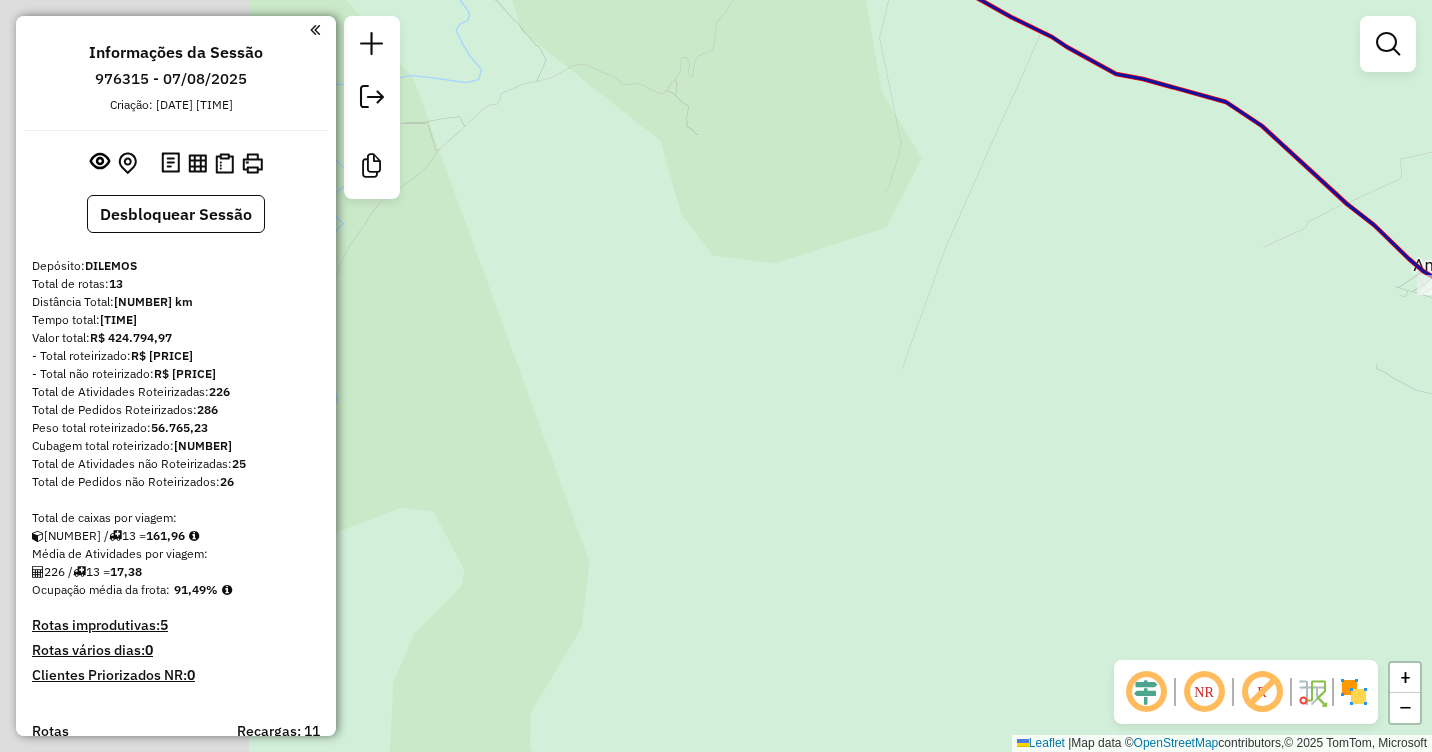 drag, startPoint x: 676, startPoint y: 391, endPoint x: 1019, endPoint y: 355, distance: 344.88403 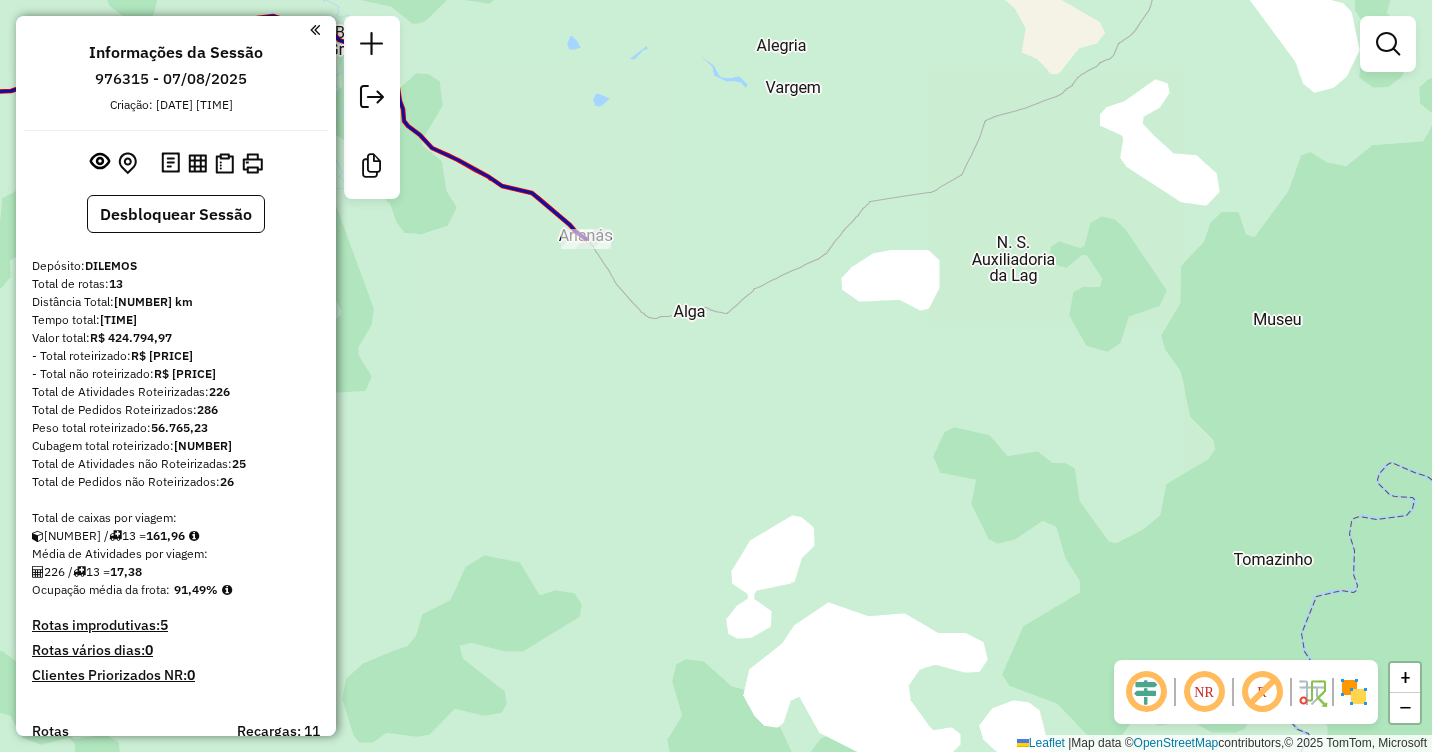drag, startPoint x: 664, startPoint y: 299, endPoint x: 864, endPoint y: 364, distance: 210.29741 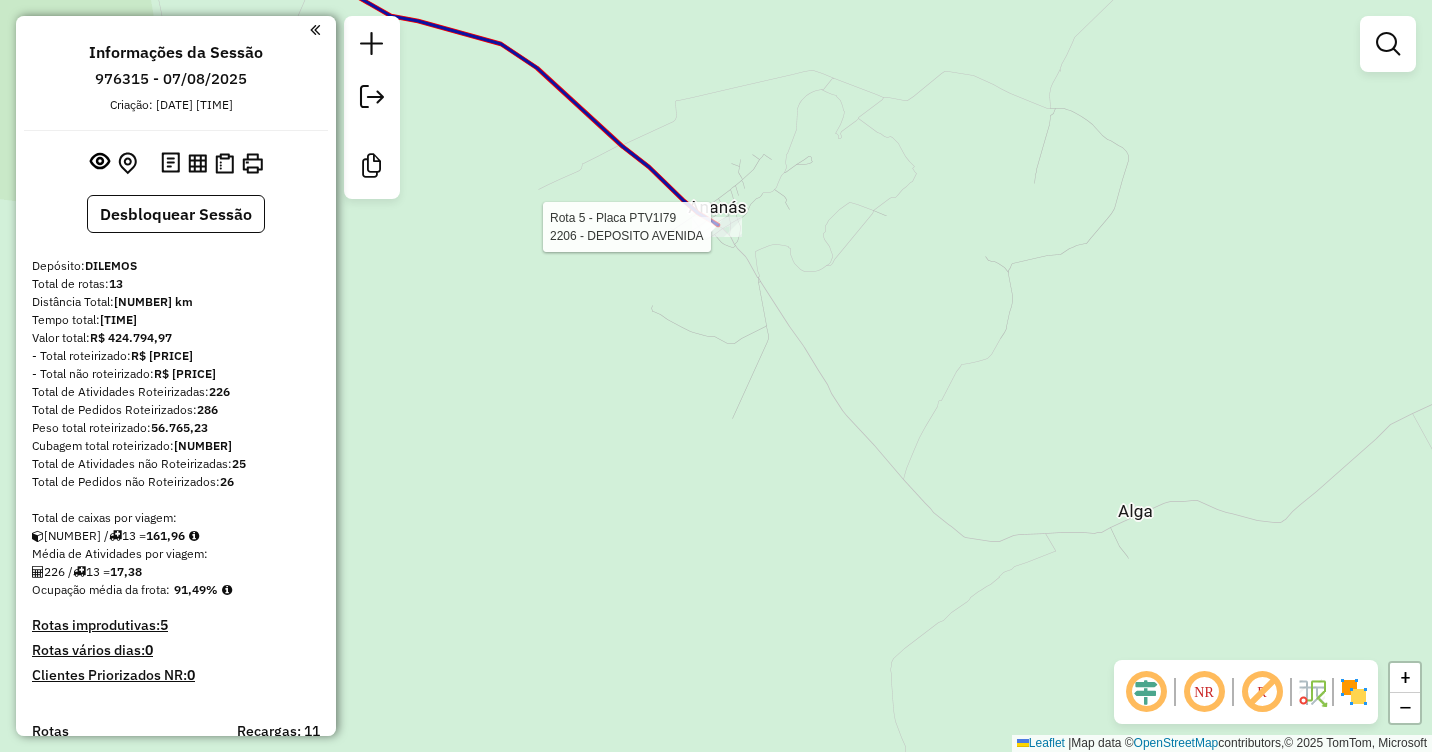select on "**********" 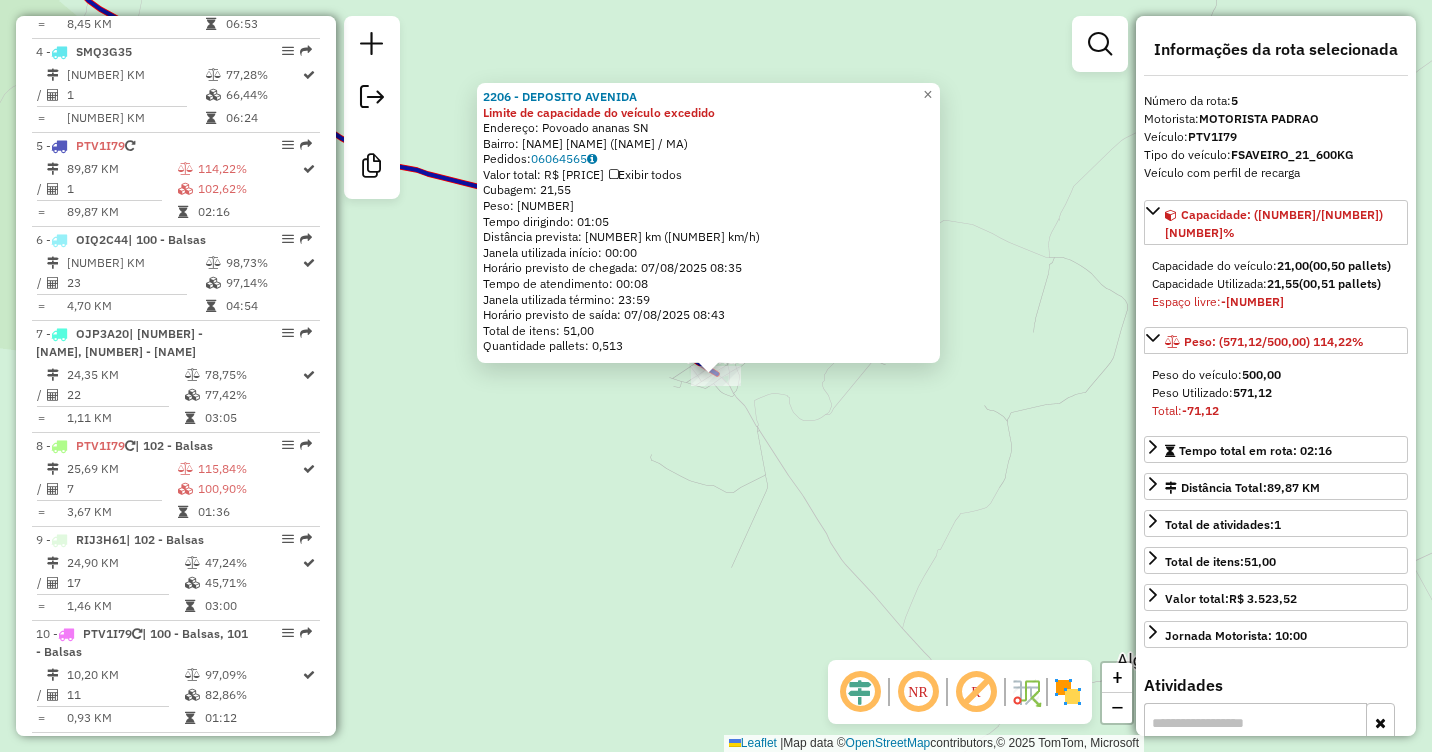 scroll, scrollTop: 1164, scrollLeft: 0, axis: vertical 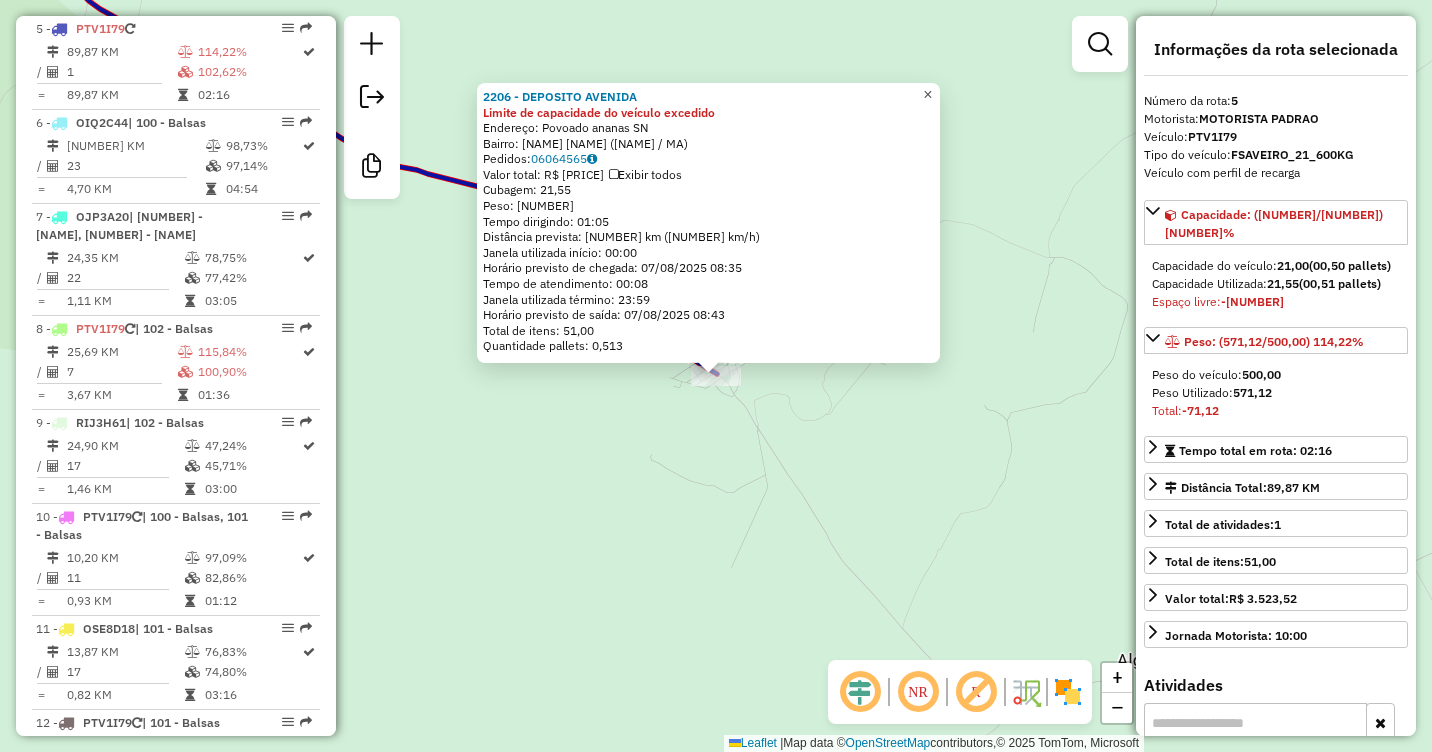click on "×" 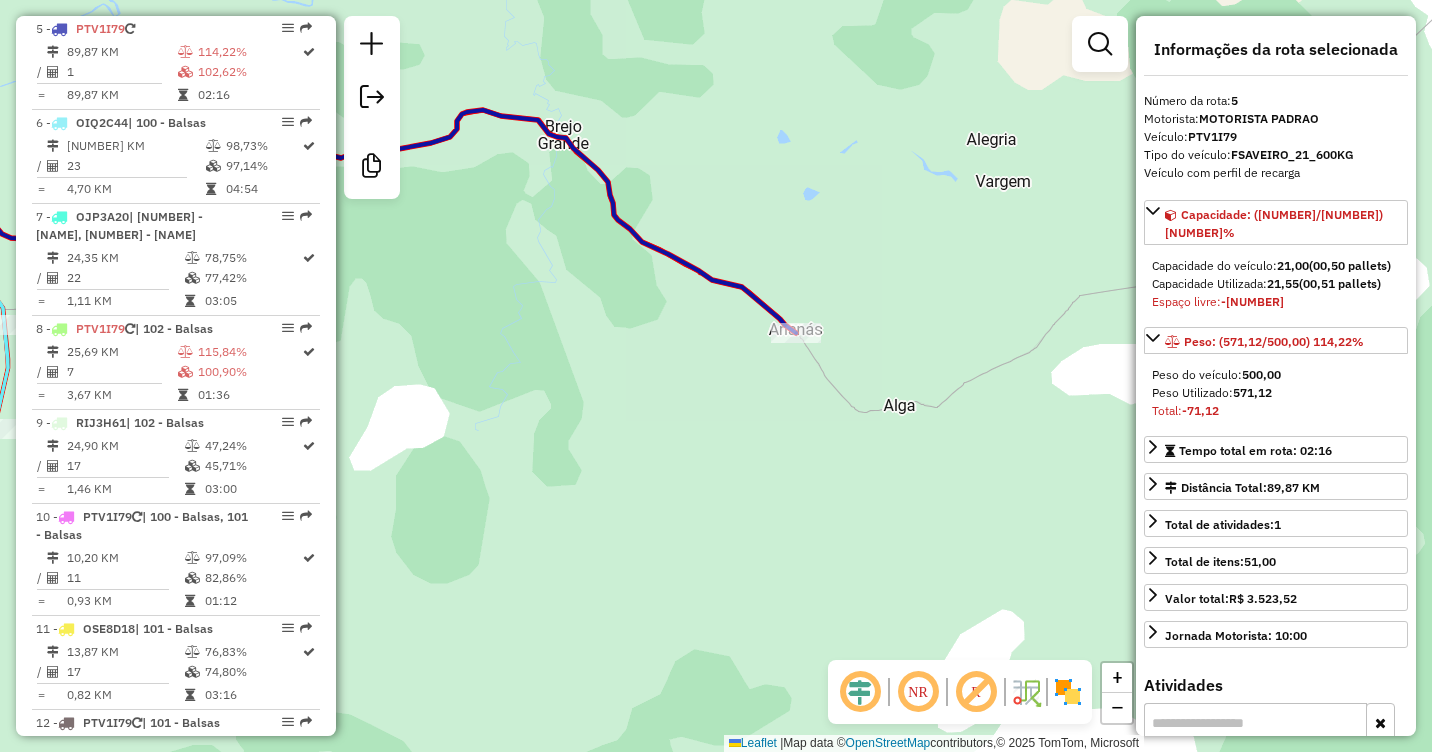 drag, startPoint x: 647, startPoint y: 329, endPoint x: 1148, endPoint y: 412, distance: 507.8287 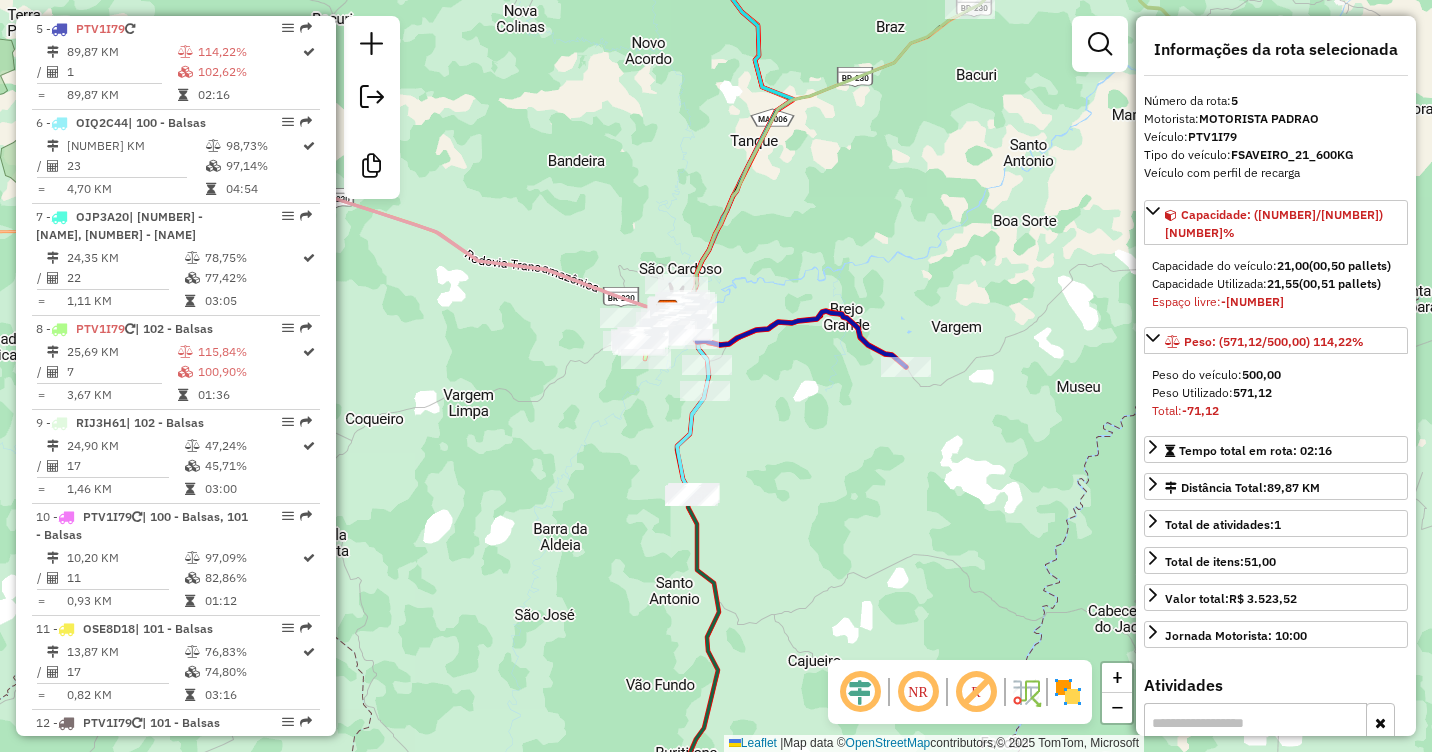 drag, startPoint x: 774, startPoint y: 262, endPoint x: 879, endPoint y: 254, distance: 105.30432 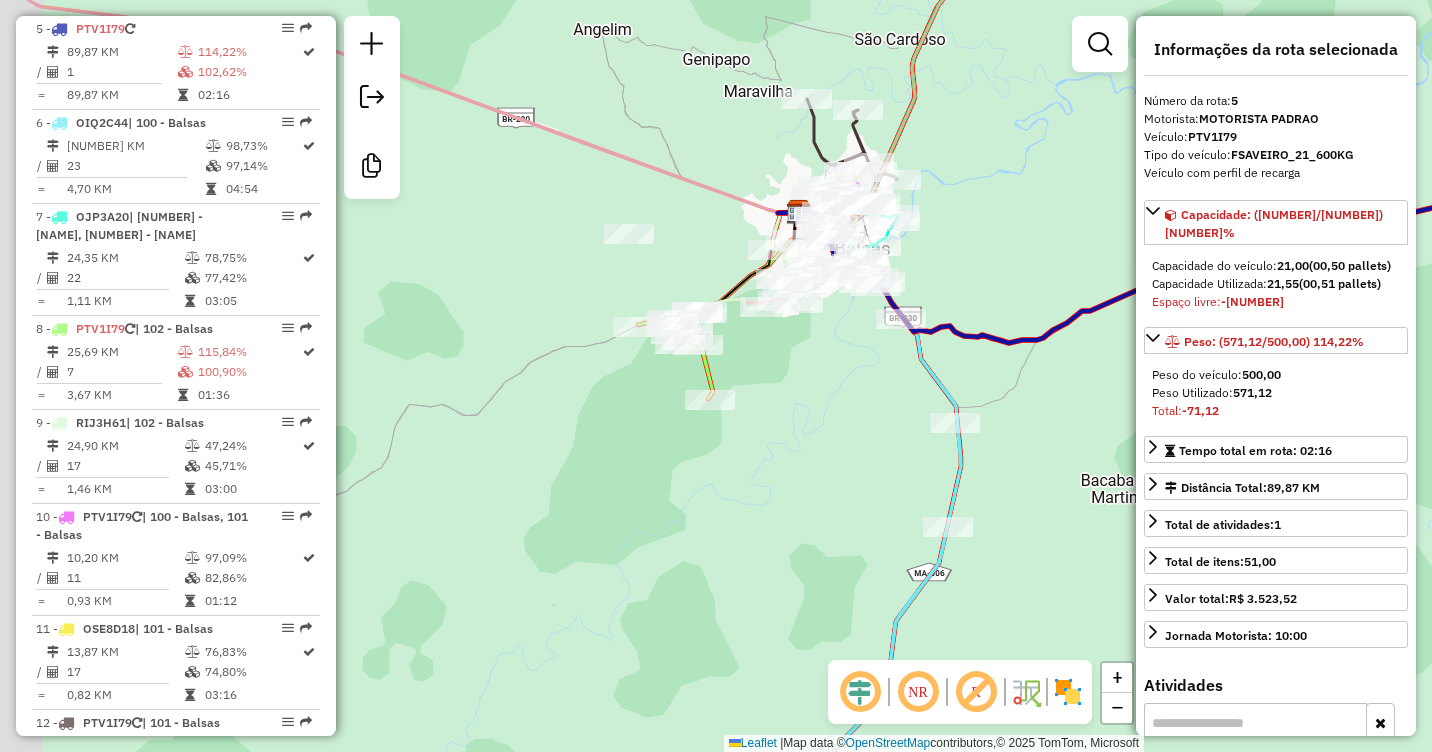 drag, startPoint x: 905, startPoint y: 233, endPoint x: 1009, endPoint y: 185, distance: 114.54257 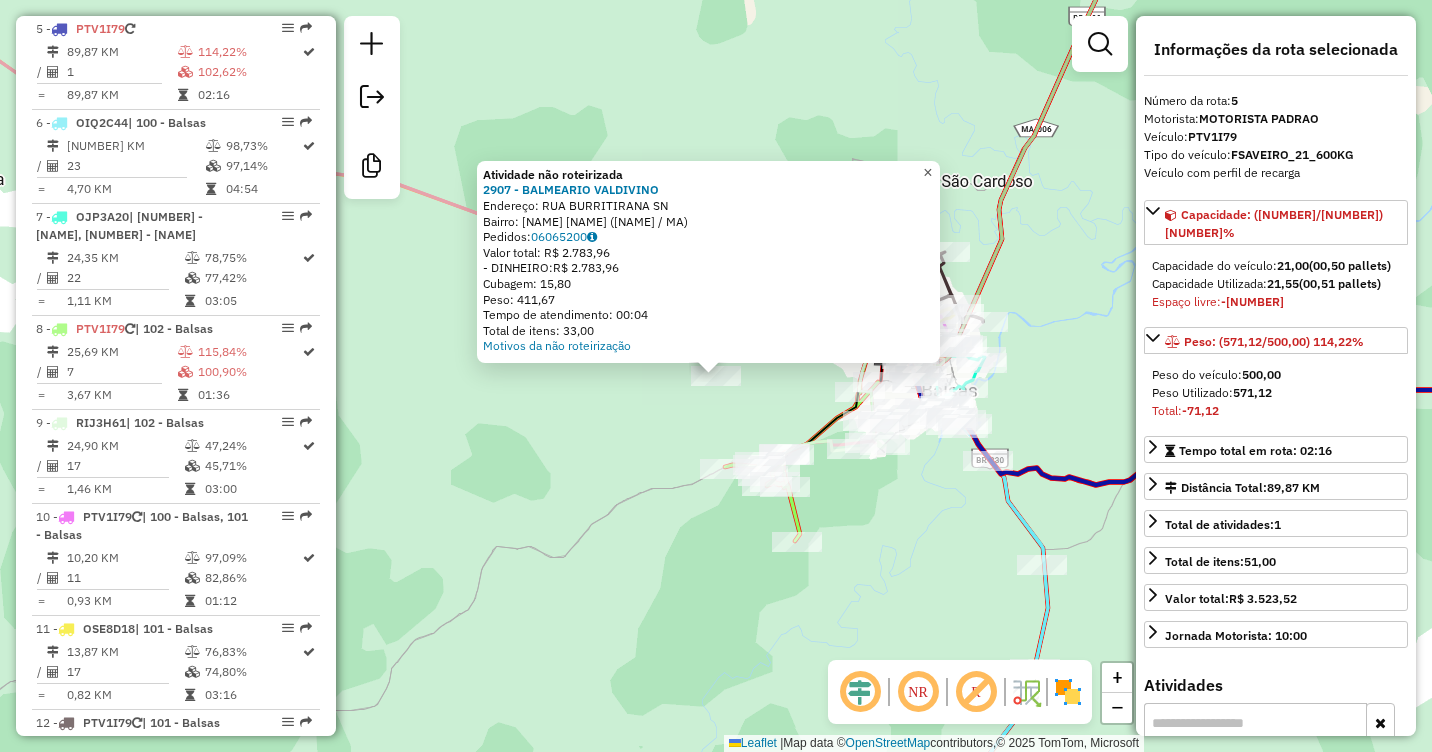 click on "×" 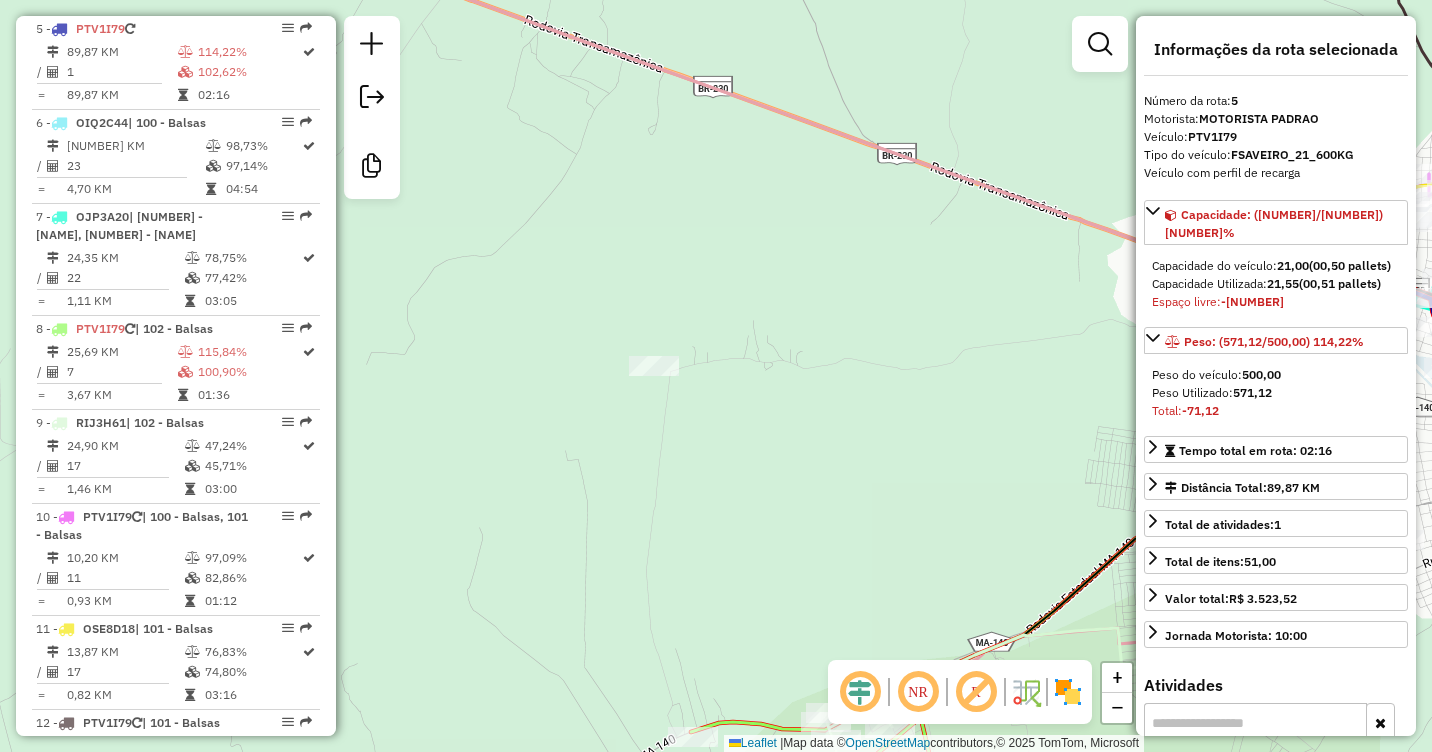 drag, startPoint x: 802, startPoint y: 392, endPoint x: 741, endPoint y: 336, distance: 82.80701 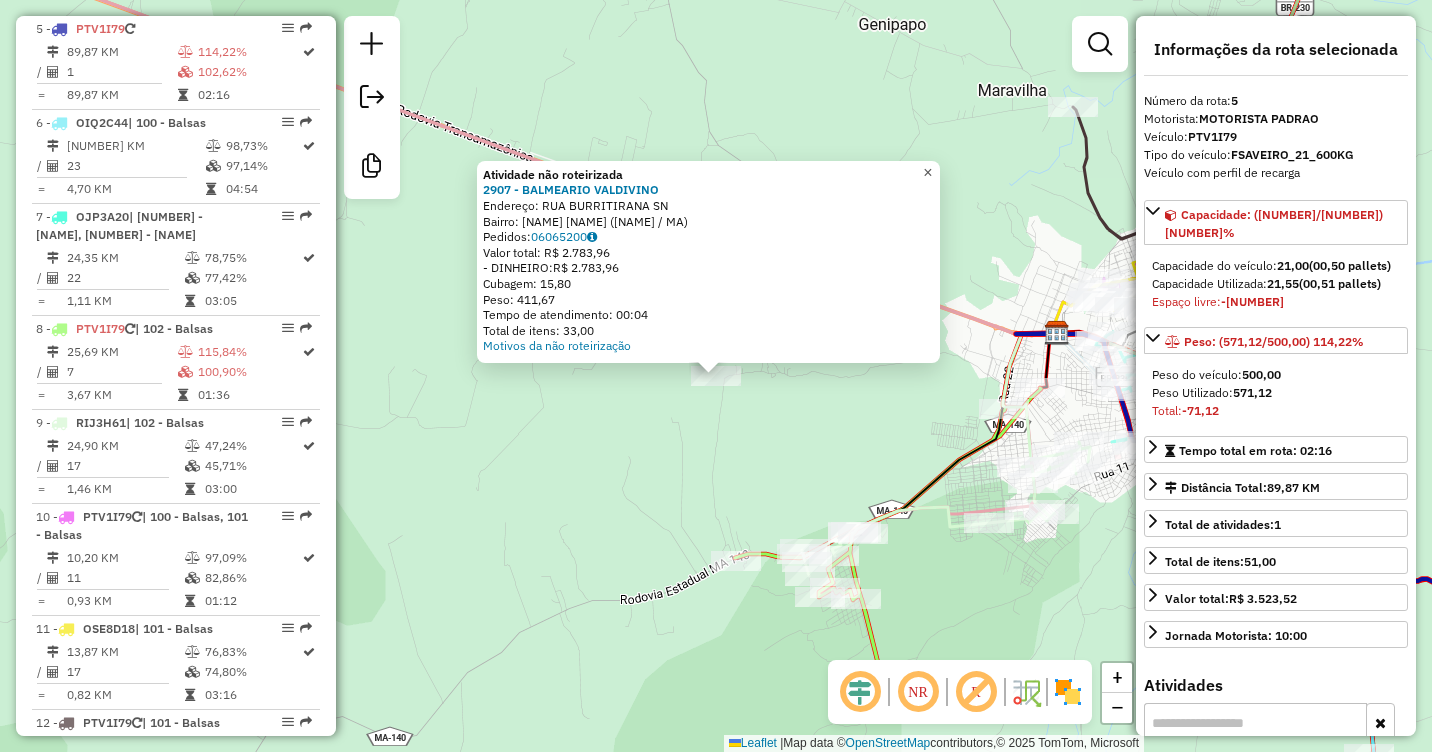 click on "×" 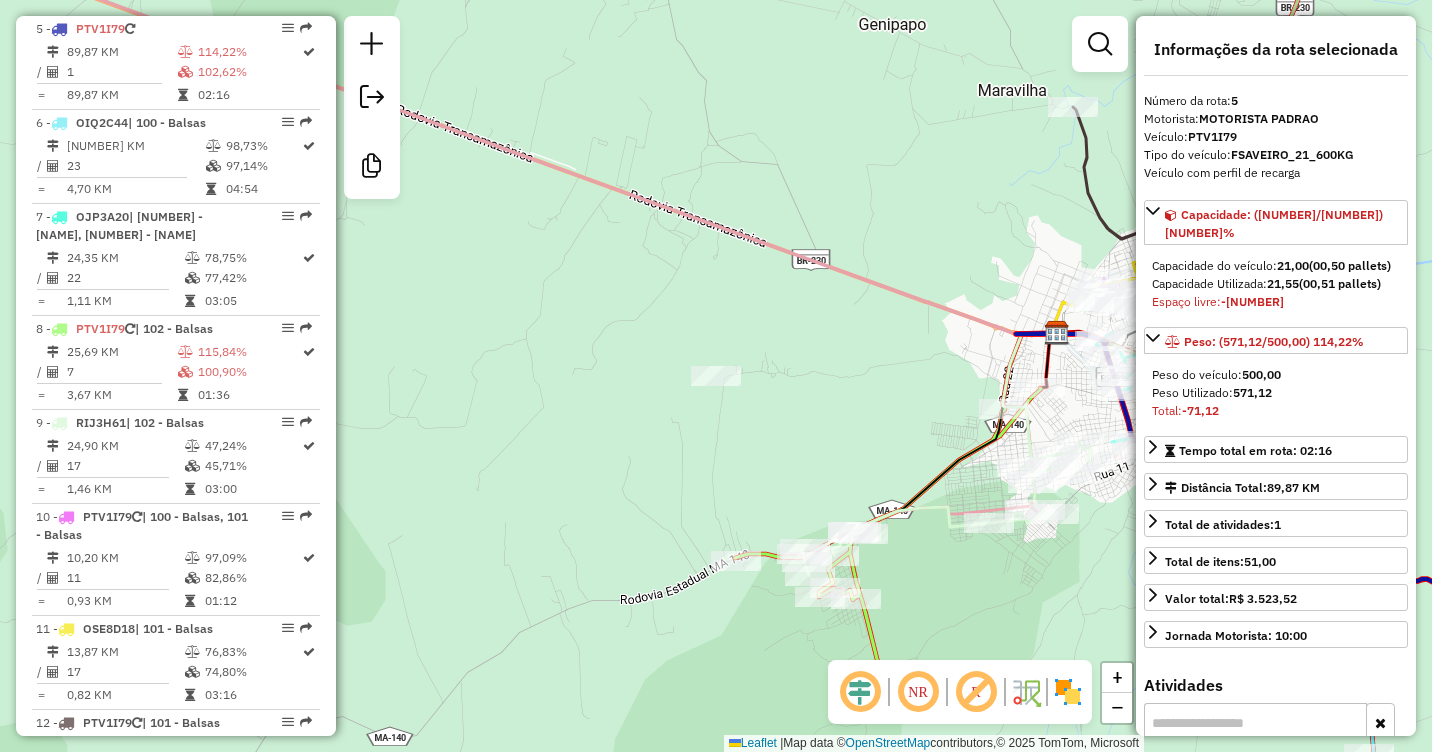 drag, startPoint x: 899, startPoint y: 308, endPoint x: 594, endPoint y: 108, distance: 364.72592 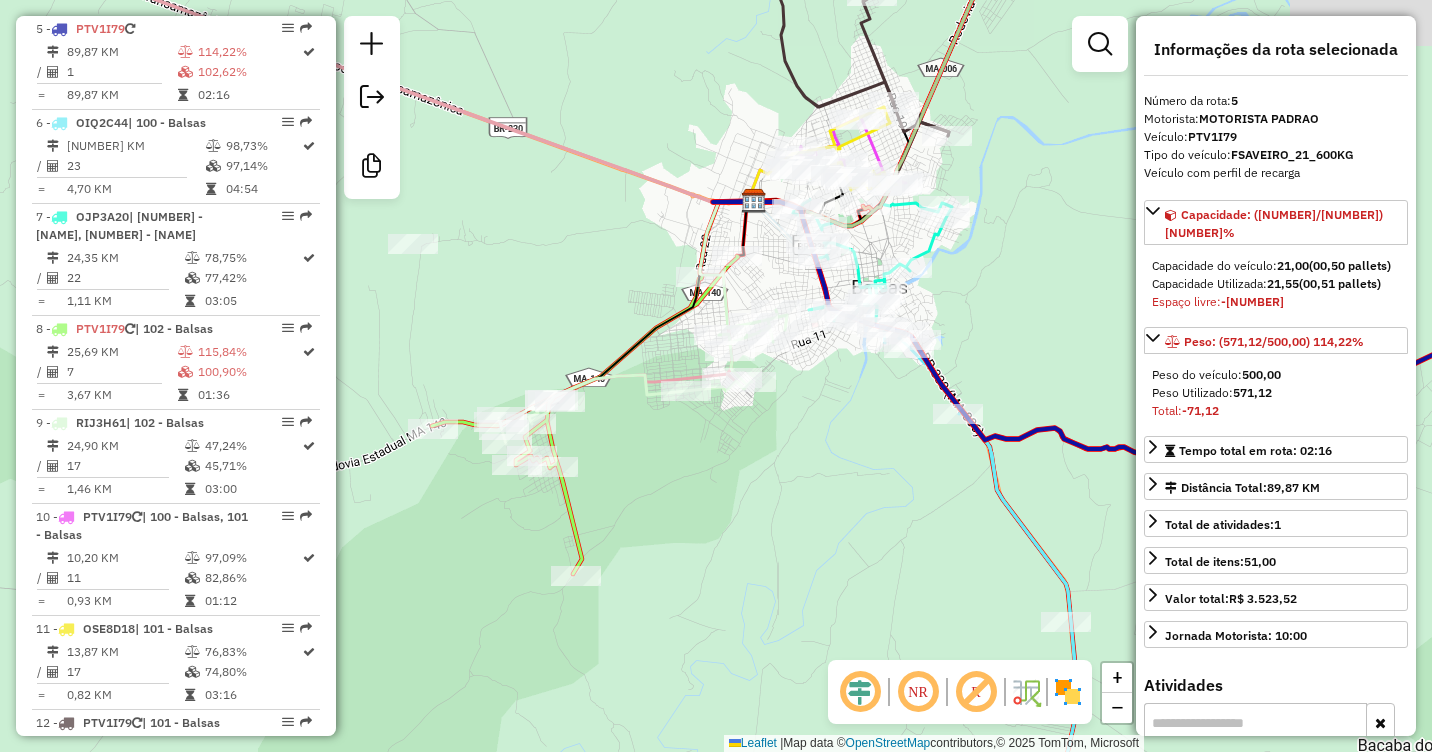 drag, startPoint x: 842, startPoint y: 374, endPoint x: 808, endPoint y: 524, distance: 153.80507 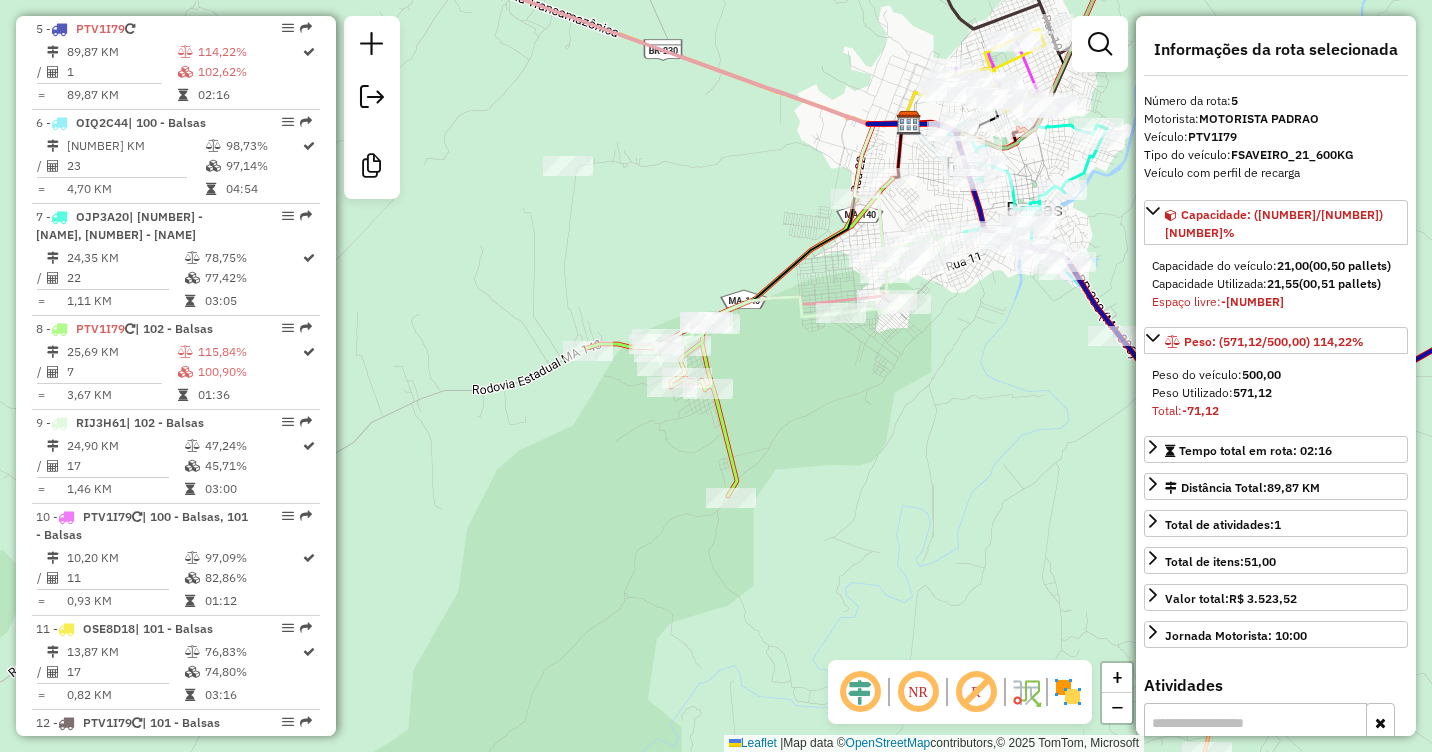 drag, startPoint x: 750, startPoint y: 575, endPoint x: 935, endPoint y: 414, distance: 245.24681 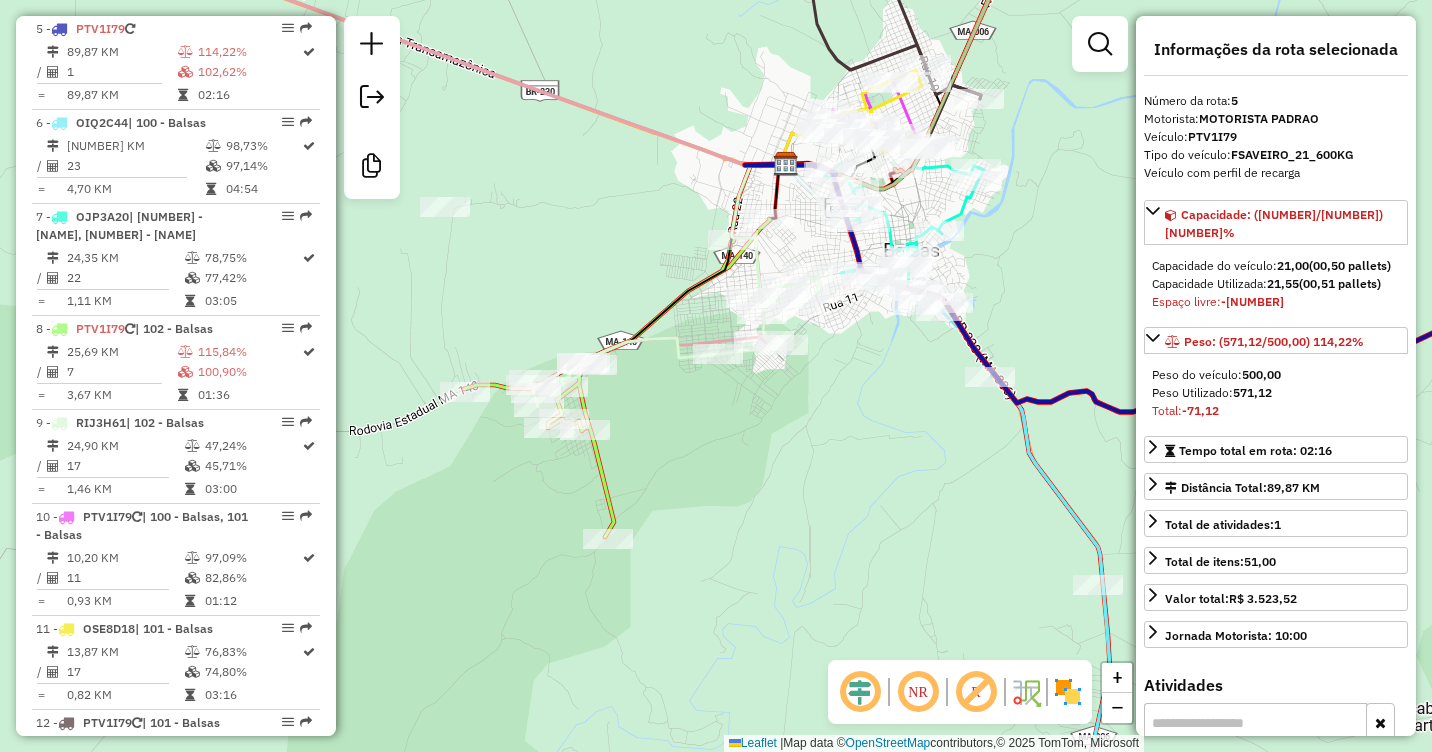 drag, startPoint x: 875, startPoint y: 408, endPoint x: 780, endPoint y: 531, distance: 155.41557 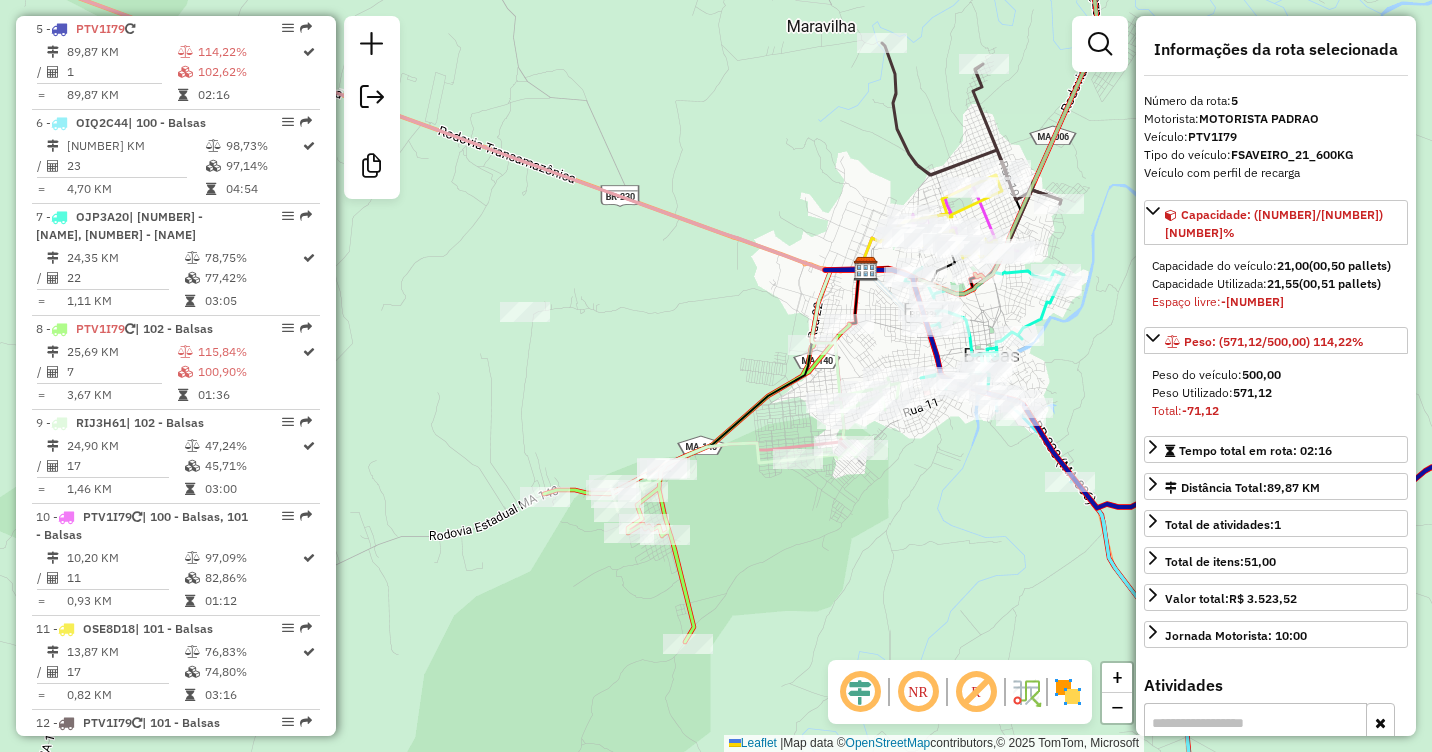 drag, startPoint x: 553, startPoint y: 316, endPoint x: 687, endPoint y: 295, distance: 135.63554 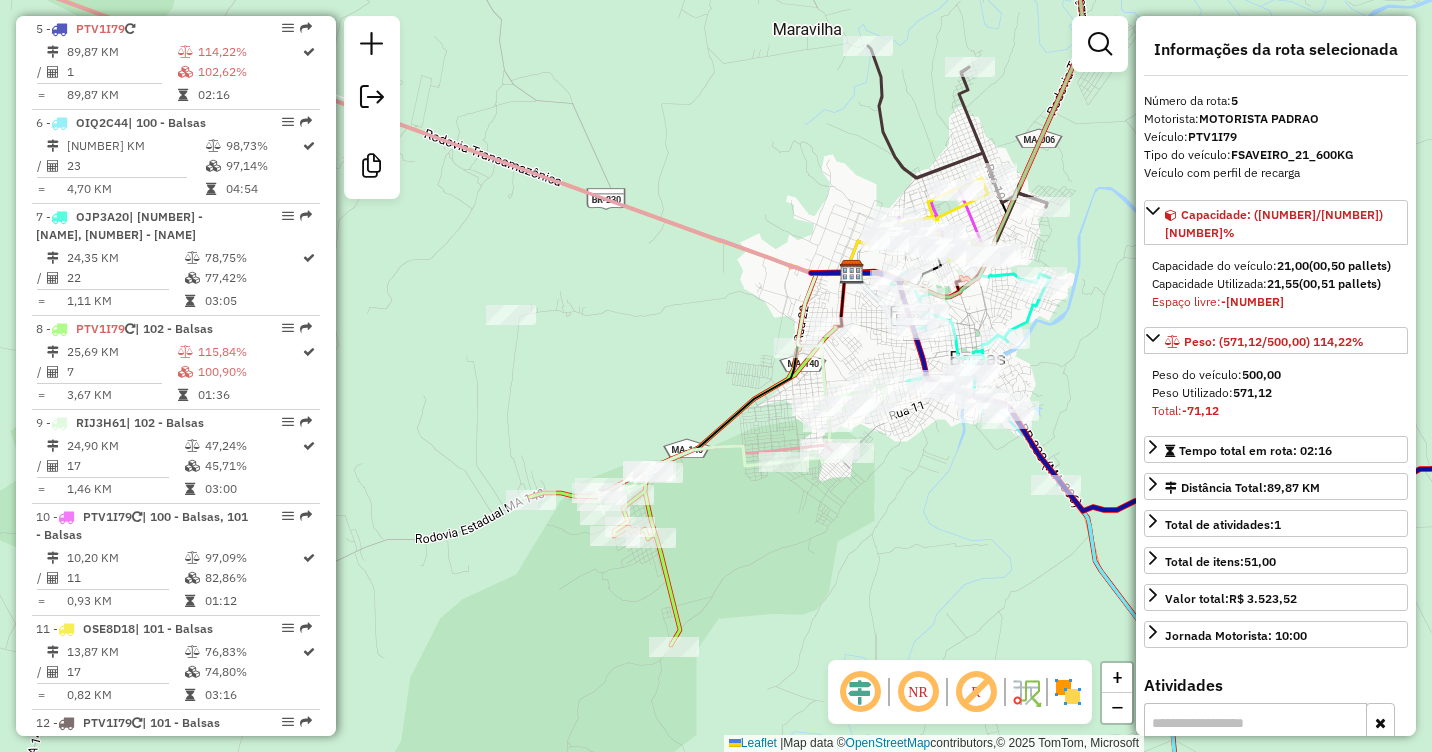 drag, startPoint x: 1122, startPoint y: 336, endPoint x: 1055, endPoint y: 389, distance: 85.42833 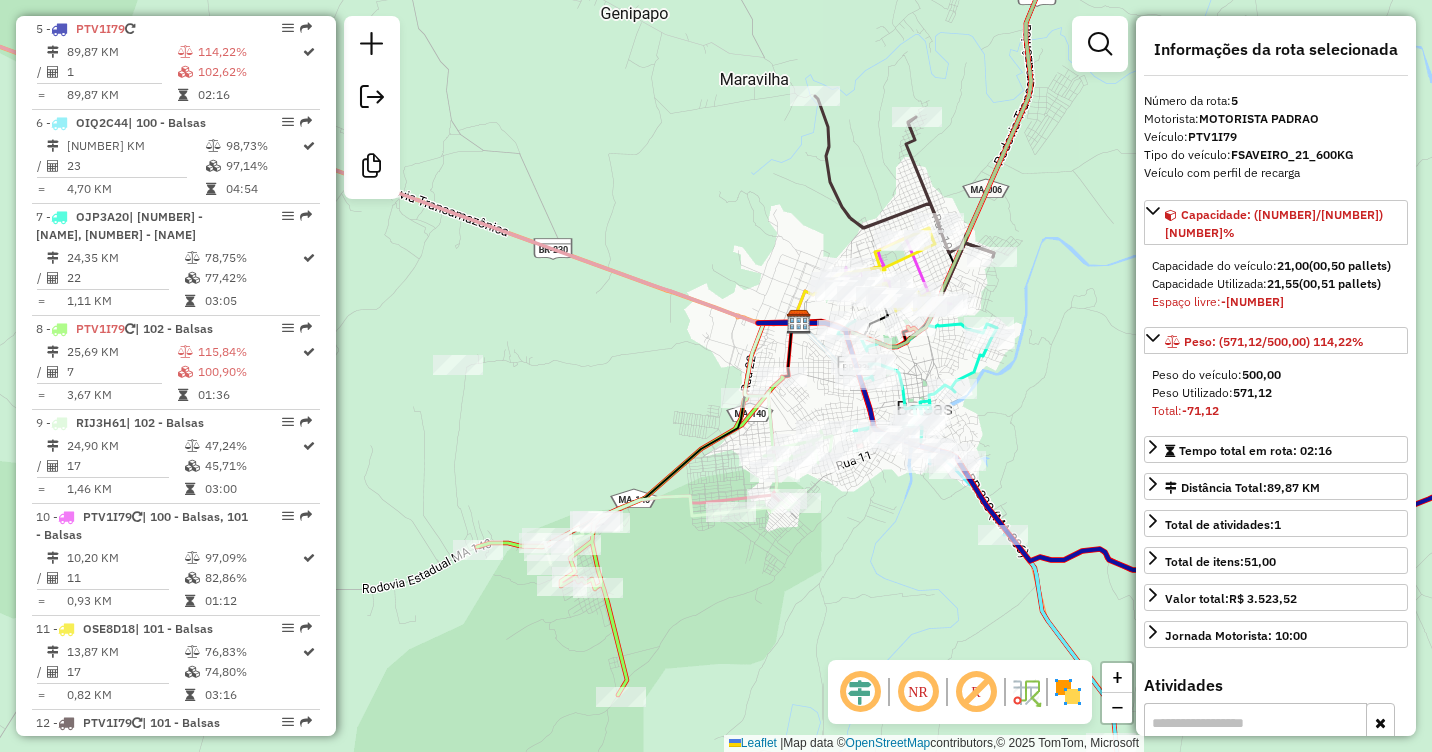 drag, startPoint x: 792, startPoint y: 166, endPoint x: 807, endPoint y: 240, distance: 75.50497 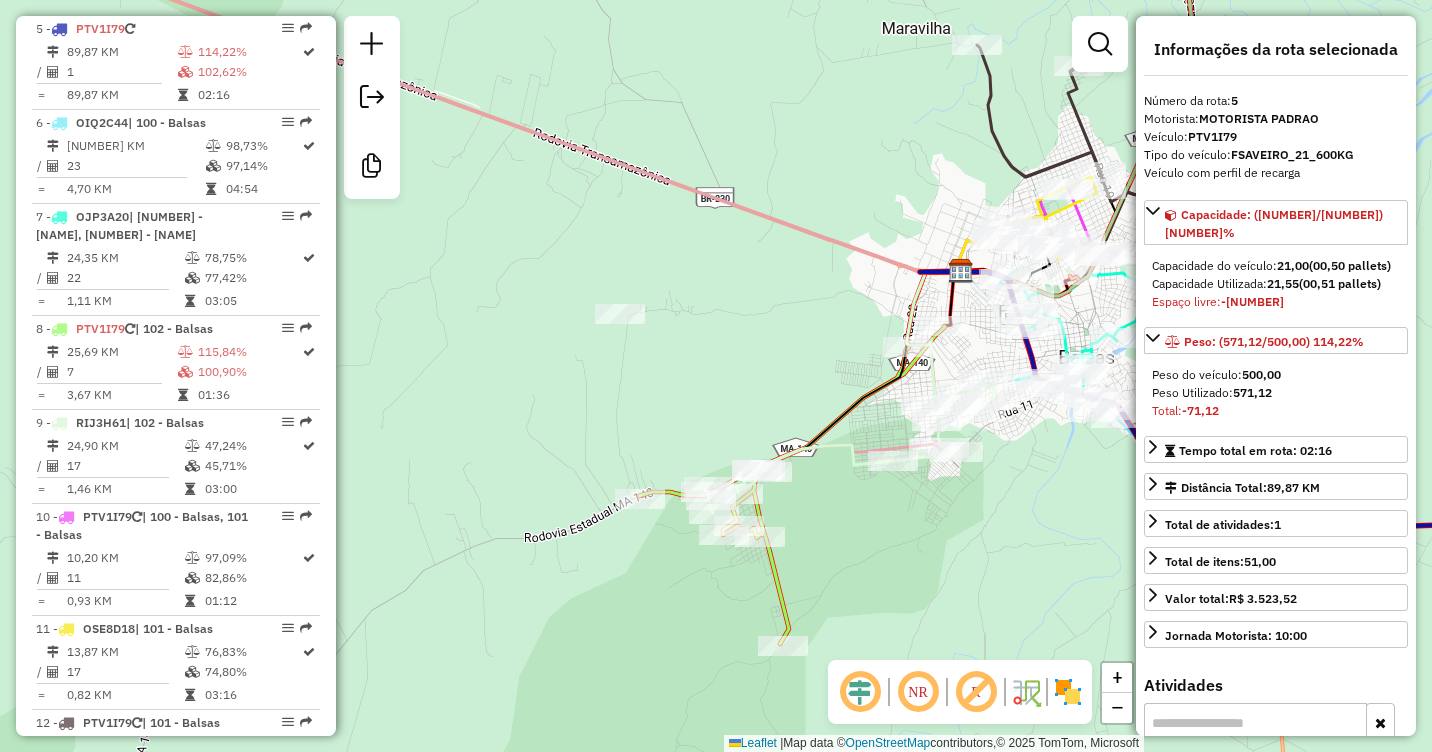 drag, startPoint x: 772, startPoint y: 348, endPoint x: 813, endPoint y: 299, distance: 63.89053 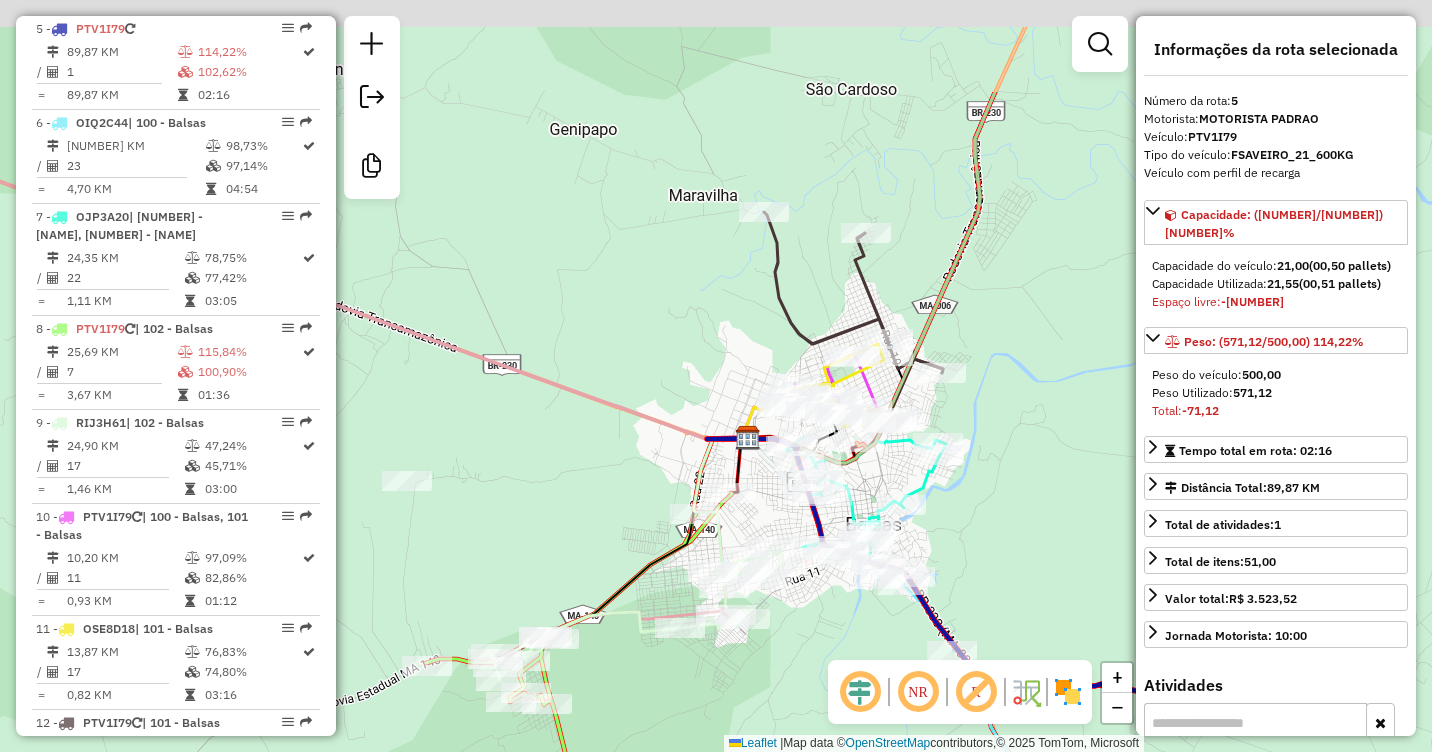 drag, startPoint x: 775, startPoint y: 334, endPoint x: 653, endPoint y: 343, distance: 122.33152 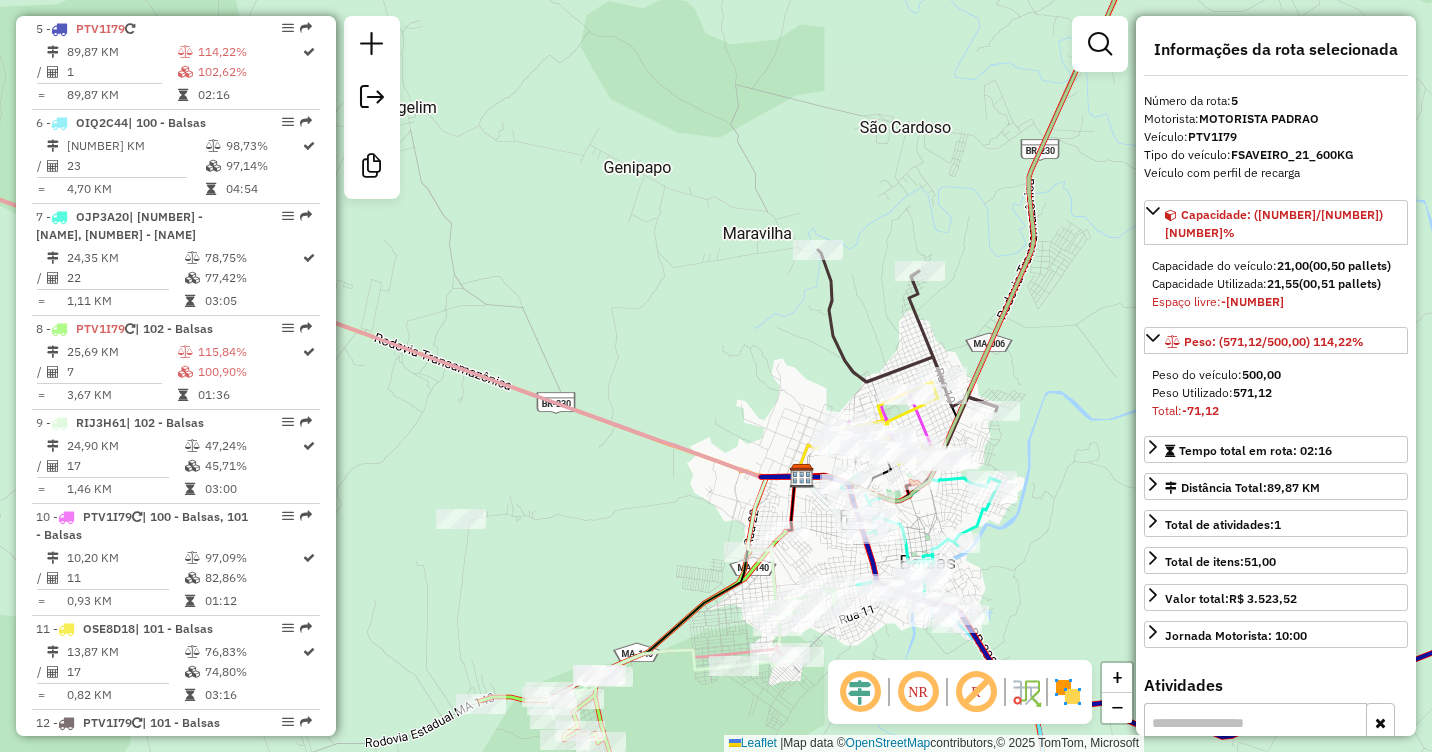 drag, startPoint x: 727, startPoint y: 259, endPoint x: 767, endPoint y: 272, distance: 42.059483 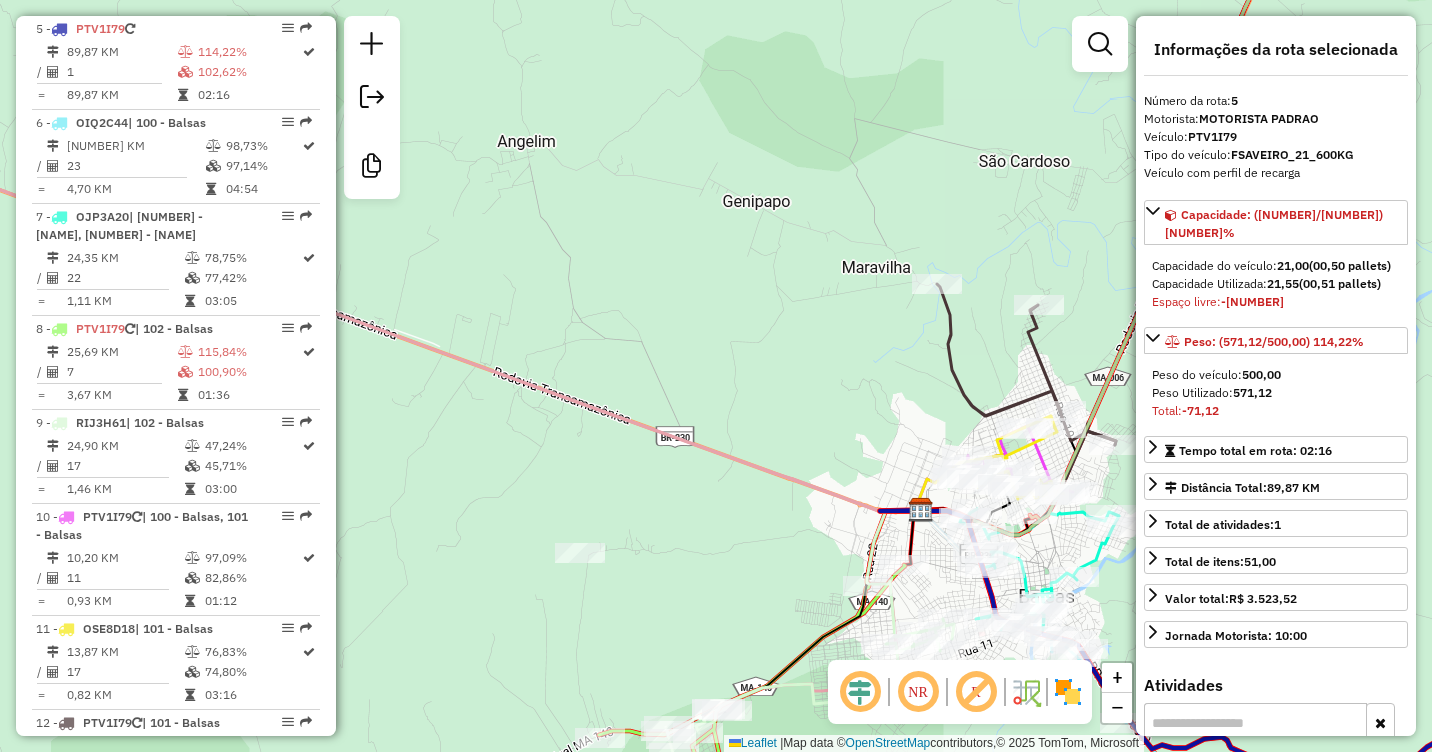drag, startPoint x: 687, startPoint y: 194, endPoint x: 767, endPoint y: 217, distance: 83.240616 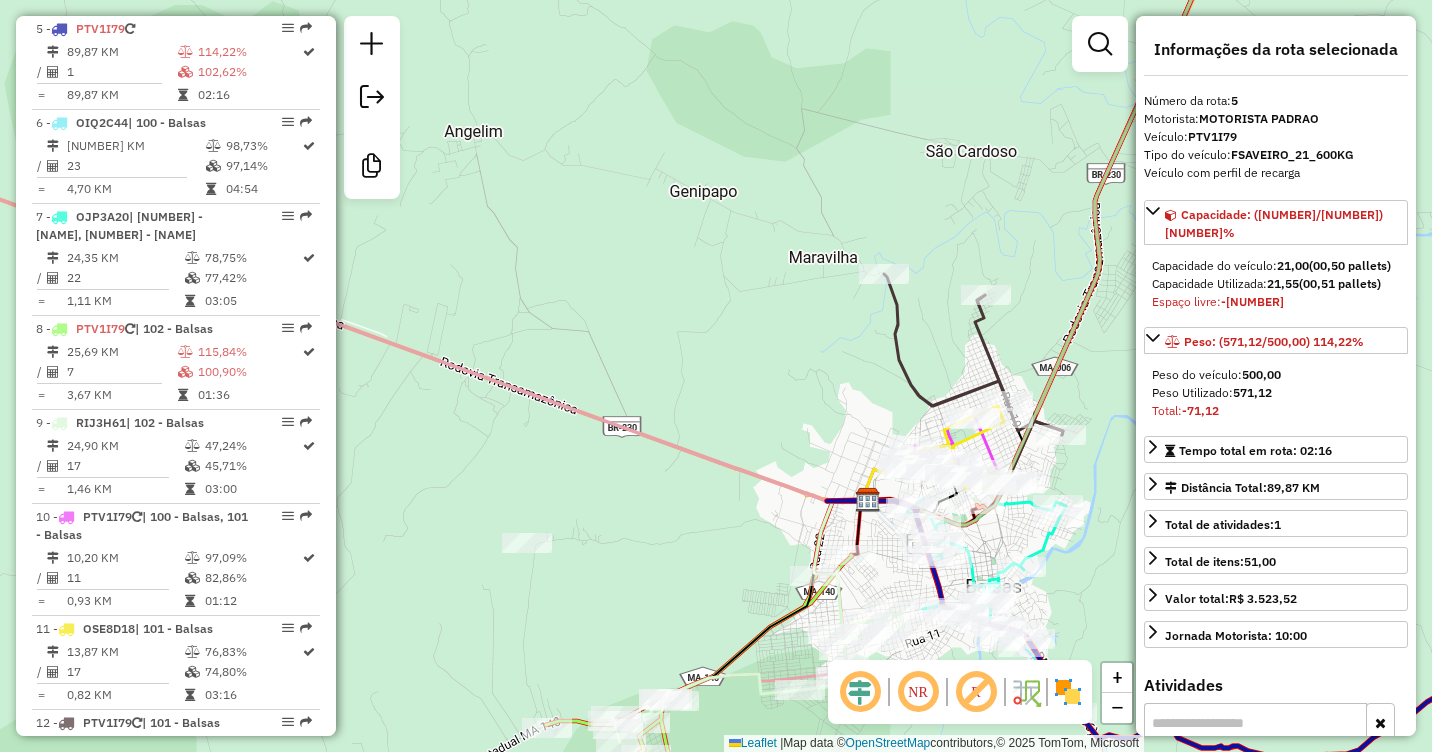 drag, startPoint x: 665, startPoint y: 170, endPoint x: 611, endPoint y: 158, distance: 55.31727 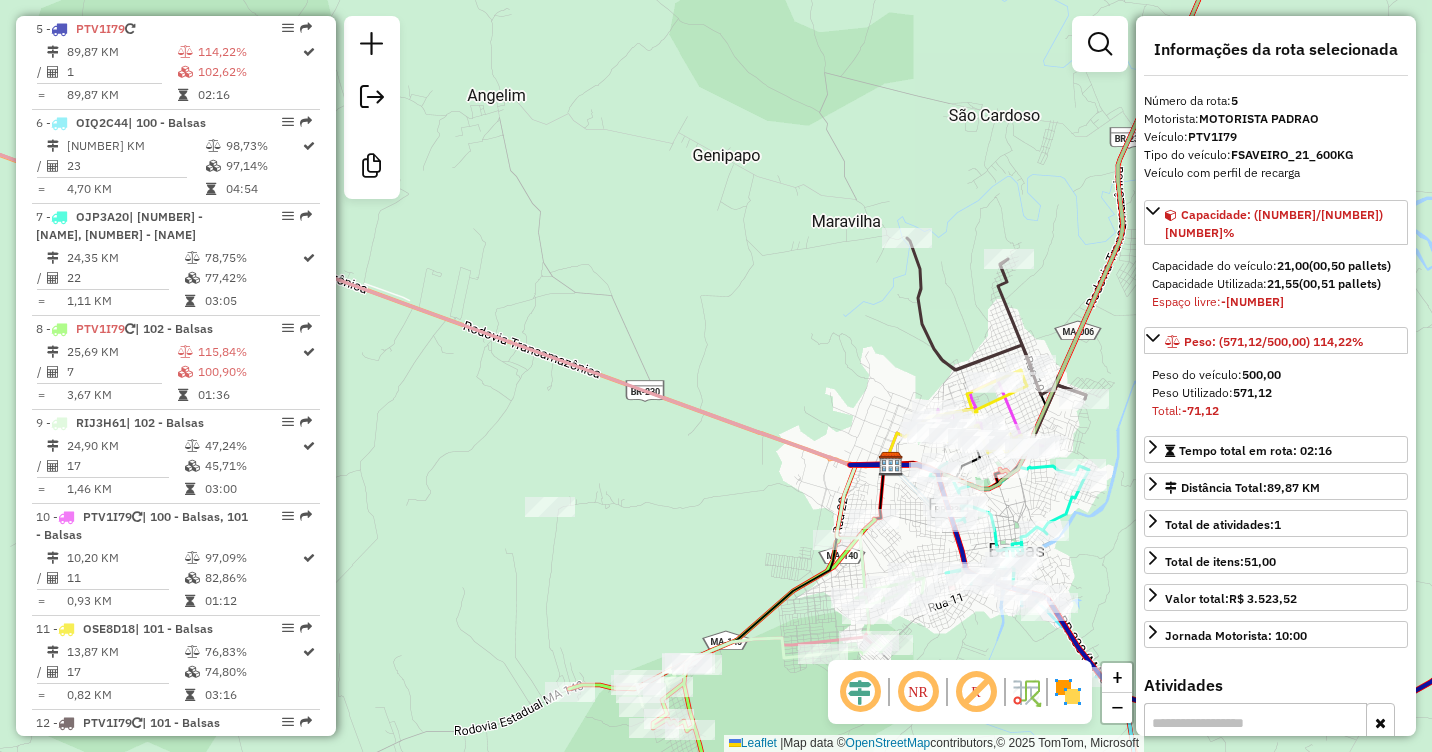 drag, startPoint x: 703, startPoint y: 269, endPoint x: 718, endPoint y: 206, distance: 64.7611 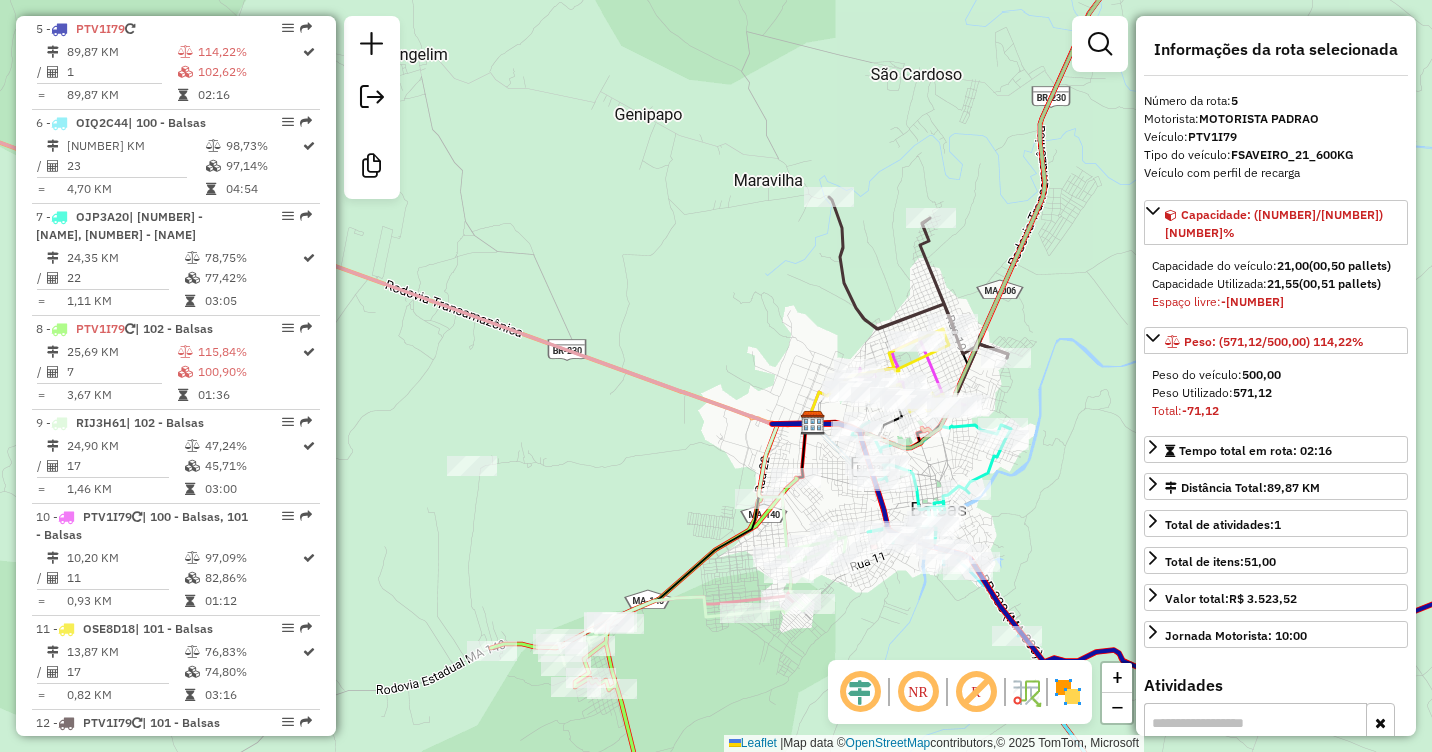 drag, startPoint x: 823, startPoint y: 254, endPoint x: 730, endPoint y: 276, distance: 95.566734 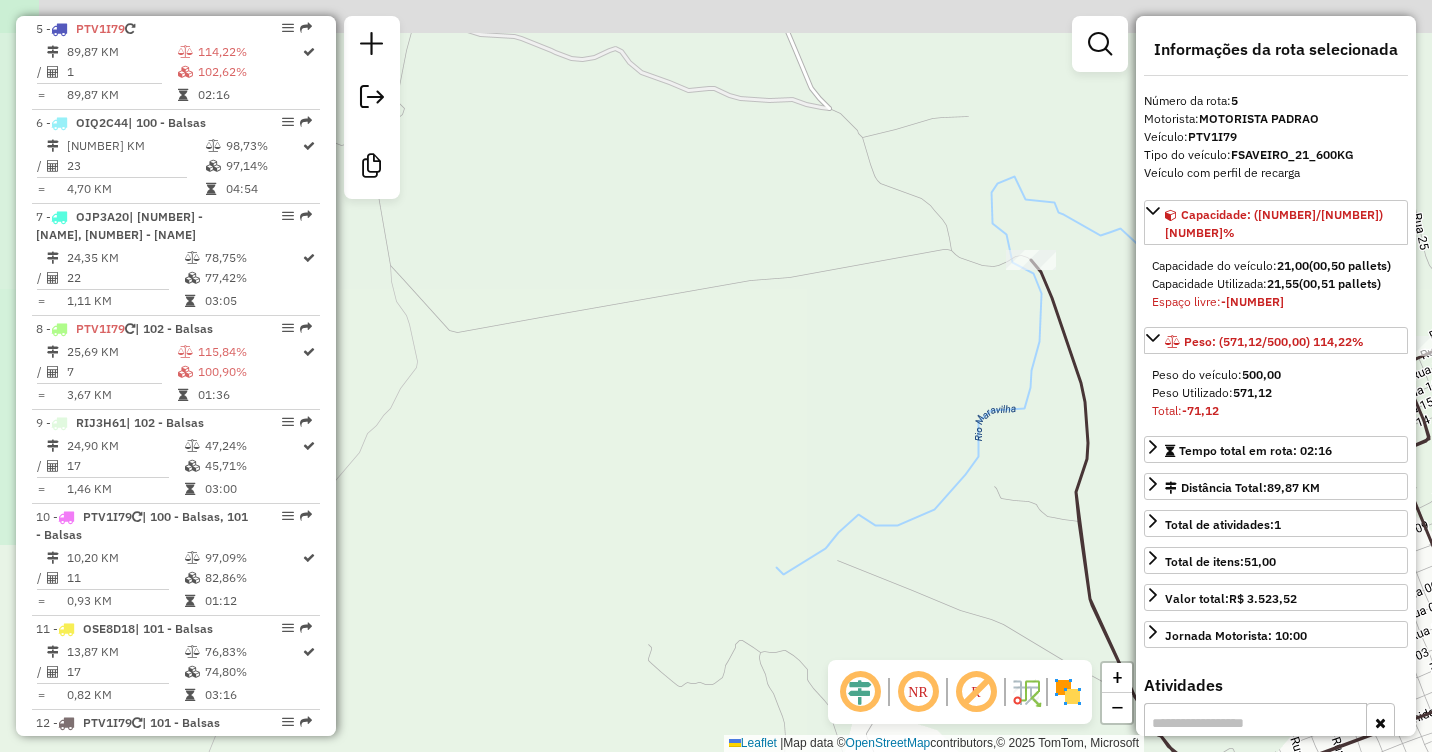 drag, startPoint x: 795, startPoint y: 142, endPoint x: 835, endPoint y: 394, distance: 255.15486 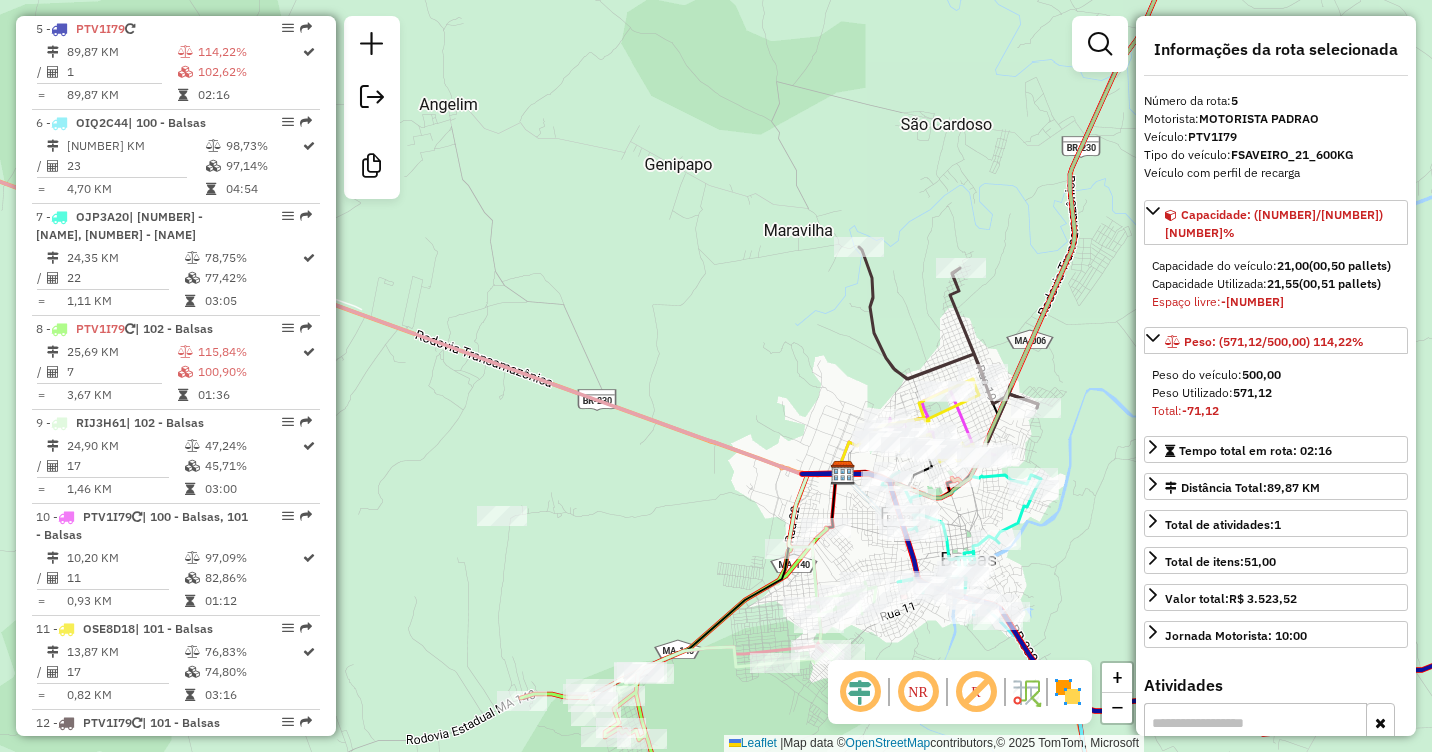 drag, startPoint x: 680, startPoint y: 243, endPoint x: 714, endPoint y: 171, distance: 79.624115 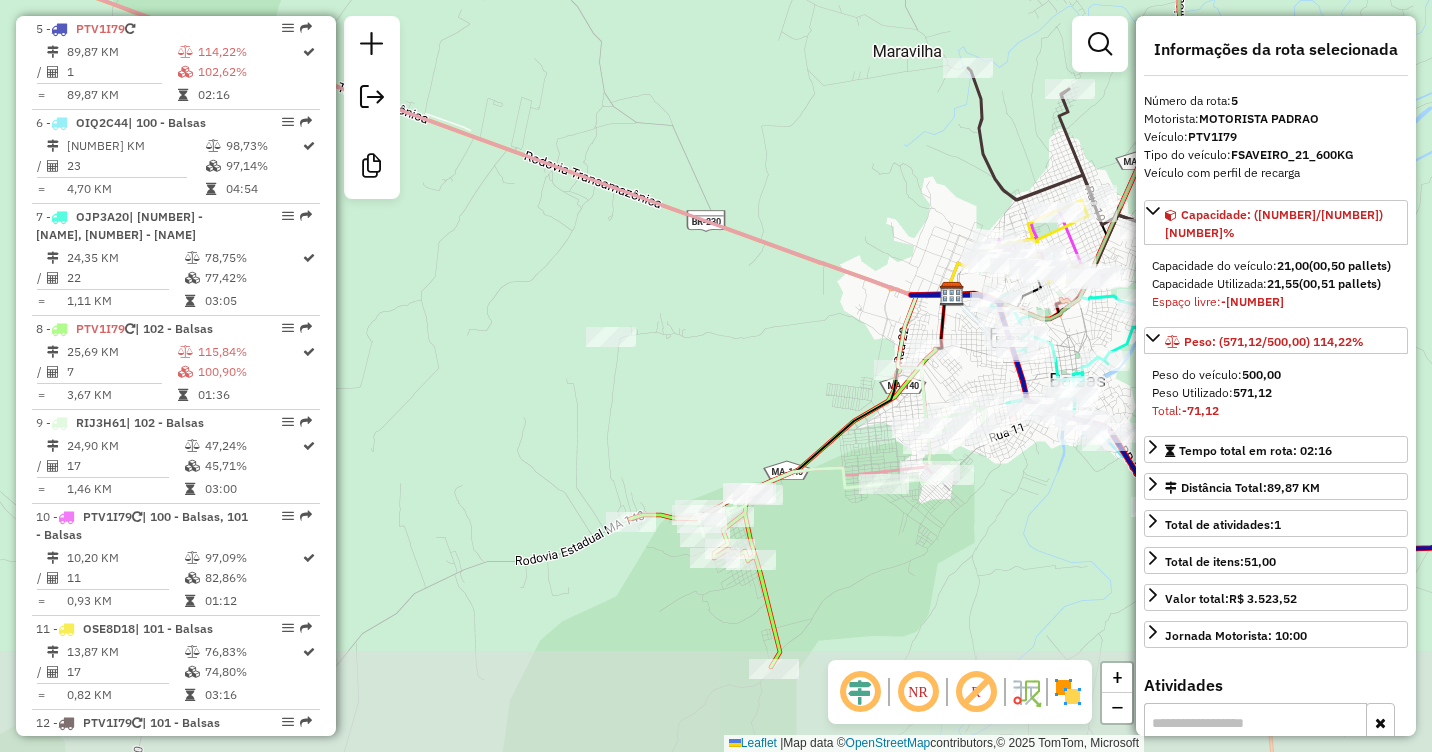 drag, startPoint x: 651, startPoint y: 396, endPoint x: 656, endPoint y: 336, distance: 60.207973 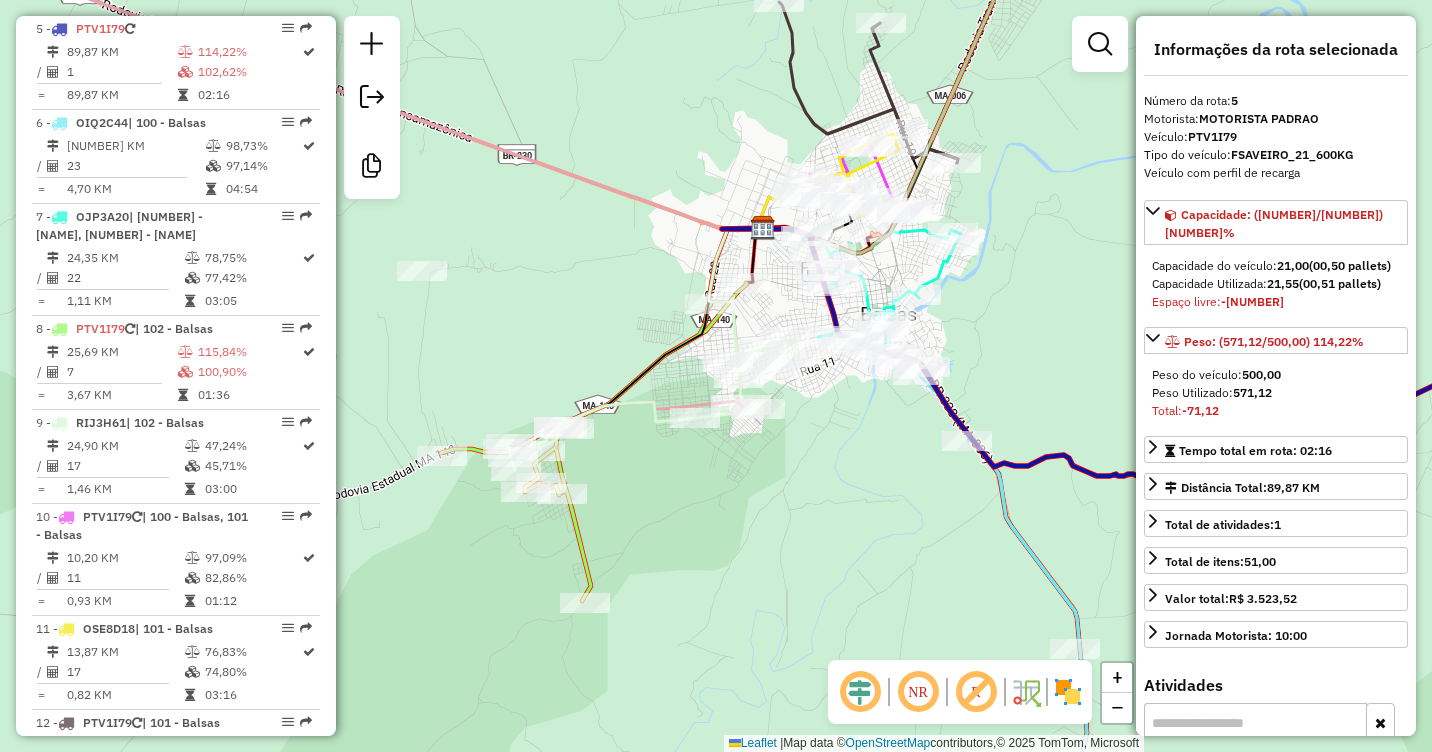 drag, startPoint x: 784, startPoint y: 317, endPoint x: 675, endPoint y: 283, distance: 114.17968 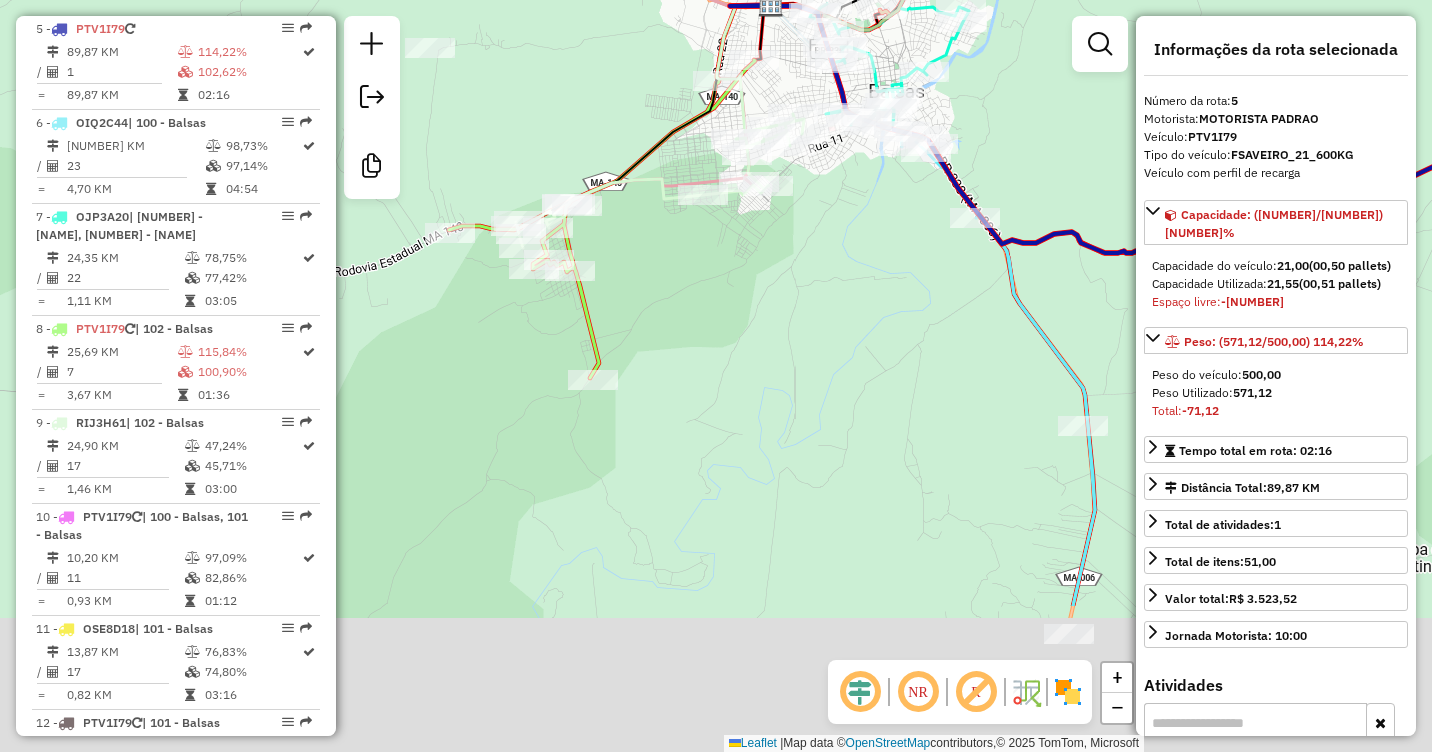 drag, startPoint x: 683, startPoint y: 457, endPoint x: 693, endPoint y: 236, distance: 221.22614 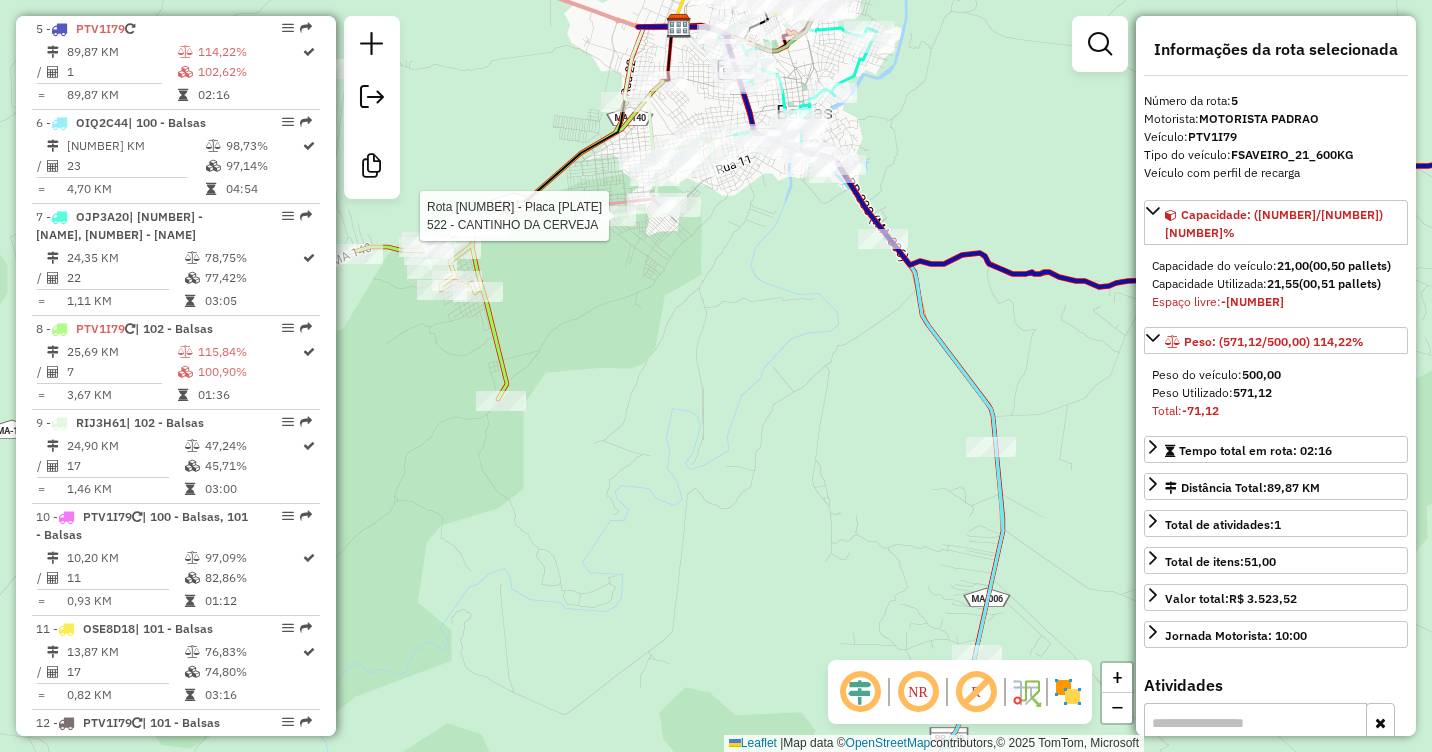 drag, startPoint x: 794, startPoint y: 259, endPoint x: 671, endPoint y: 297, distance: 128.73616 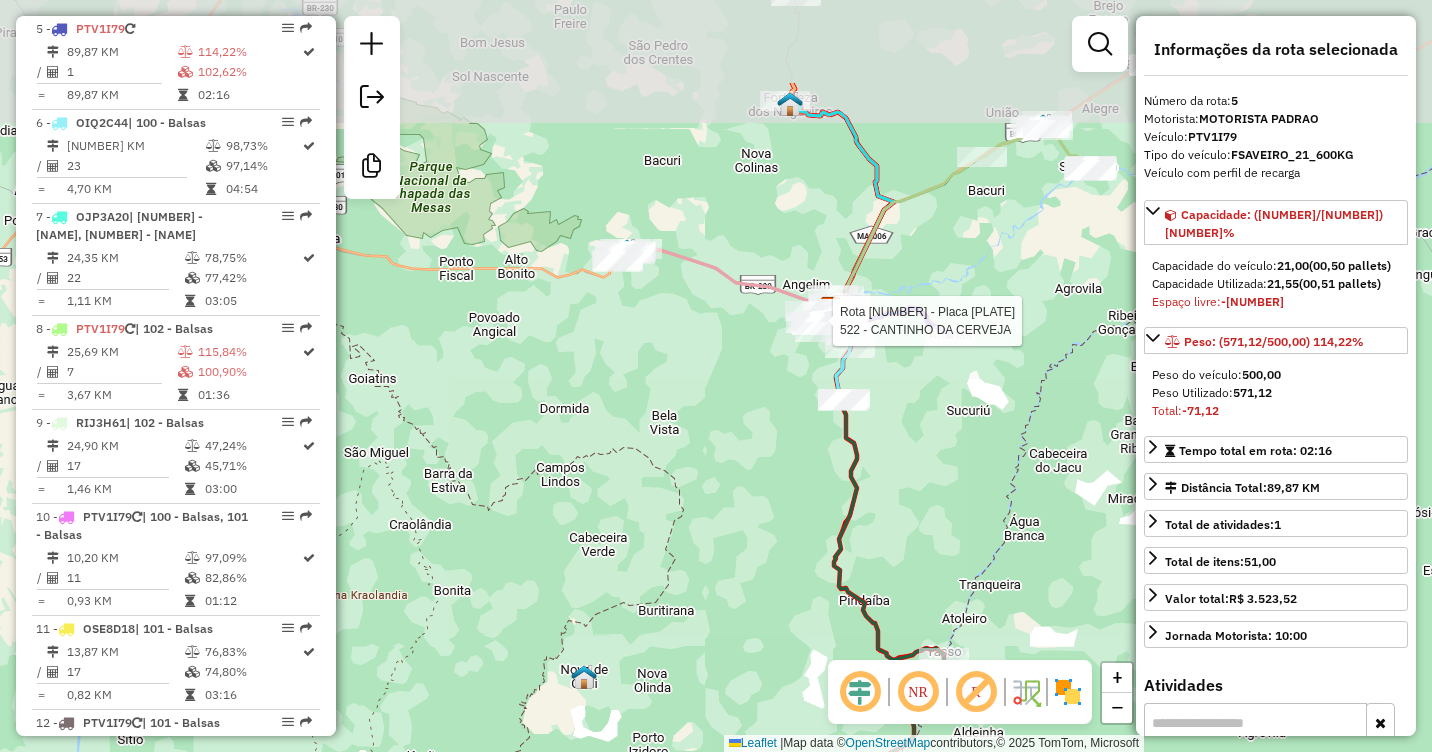 drag, startPoint x: 868, startPoint y: 130, endPoint x: 997, endPoint y: 288, distance: 203.97304 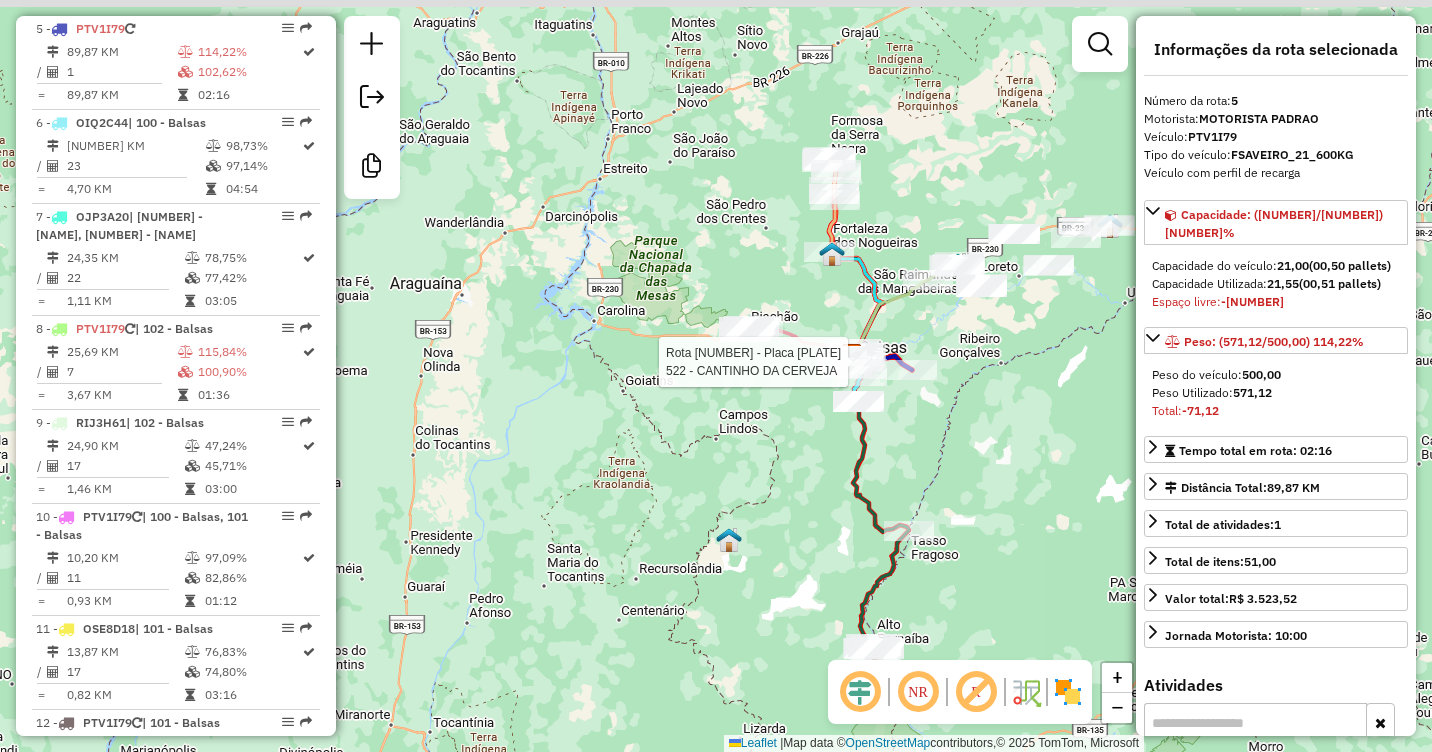 drag, startPoint x: 892, startPoint y: 140, endPoint x: 842, endPoint y: 298, distance: 165.72266 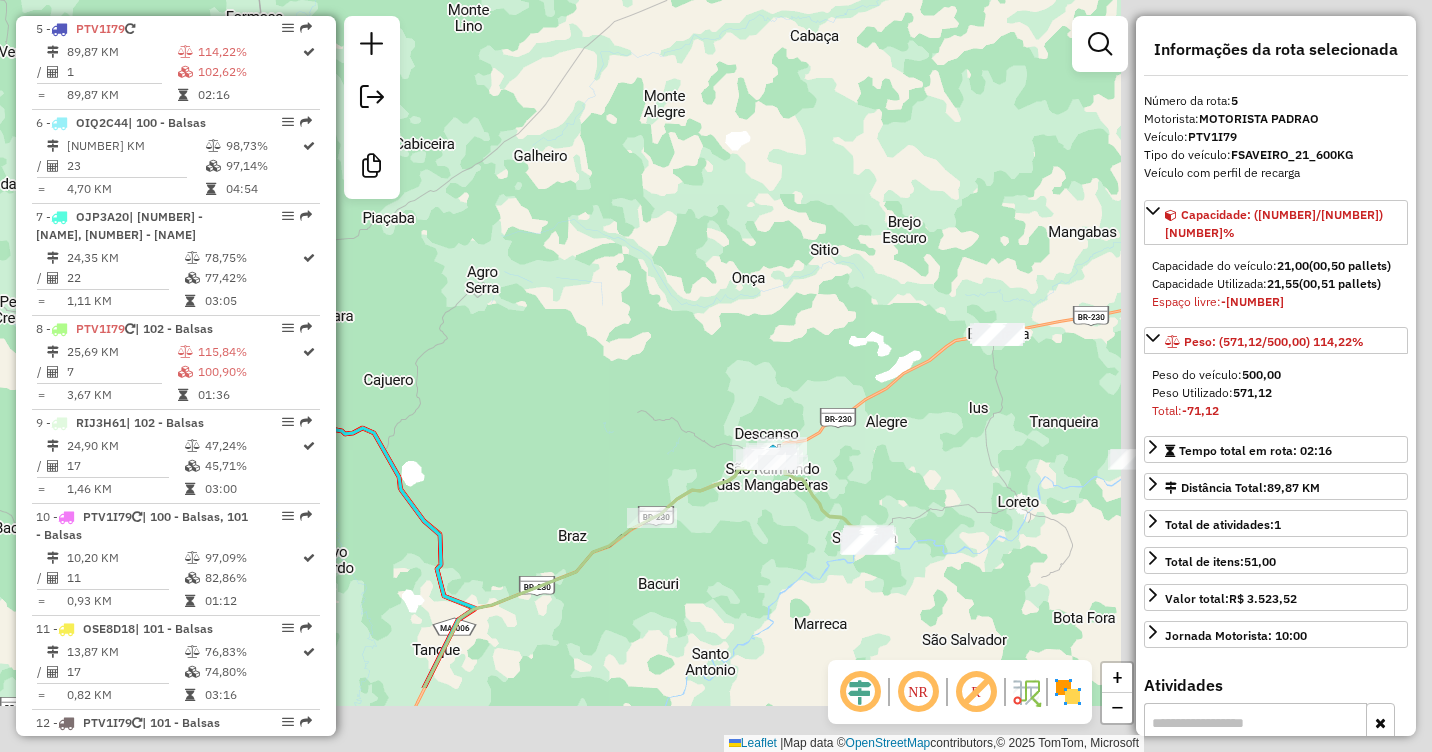 drag, startPoint x: 949, startPoint y: 477, endPoint x: 316, endPoint y: 314, distance: 653.6498 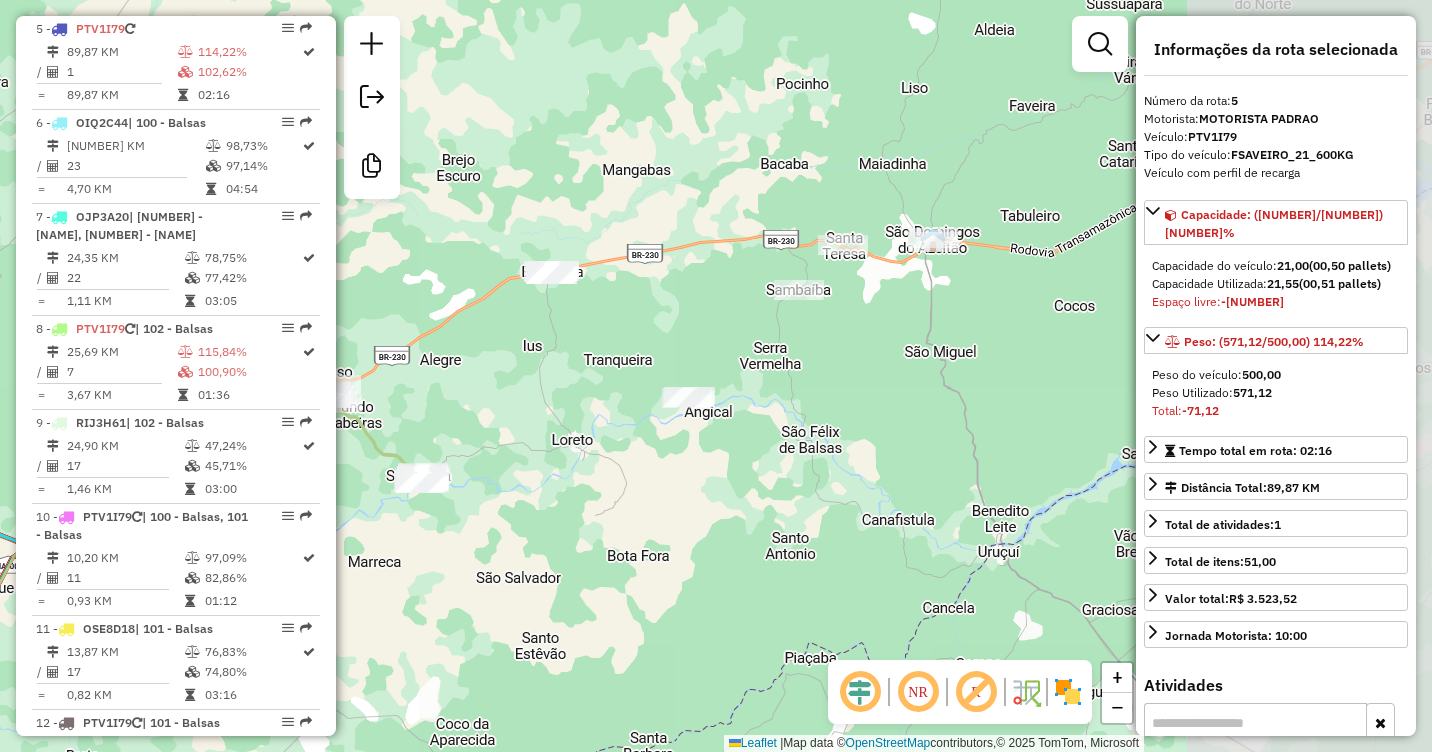 drag, startPoint x: 904, startPoint y: 391, endPoint x: 703, endPoint y: 361, distance: 203.22647 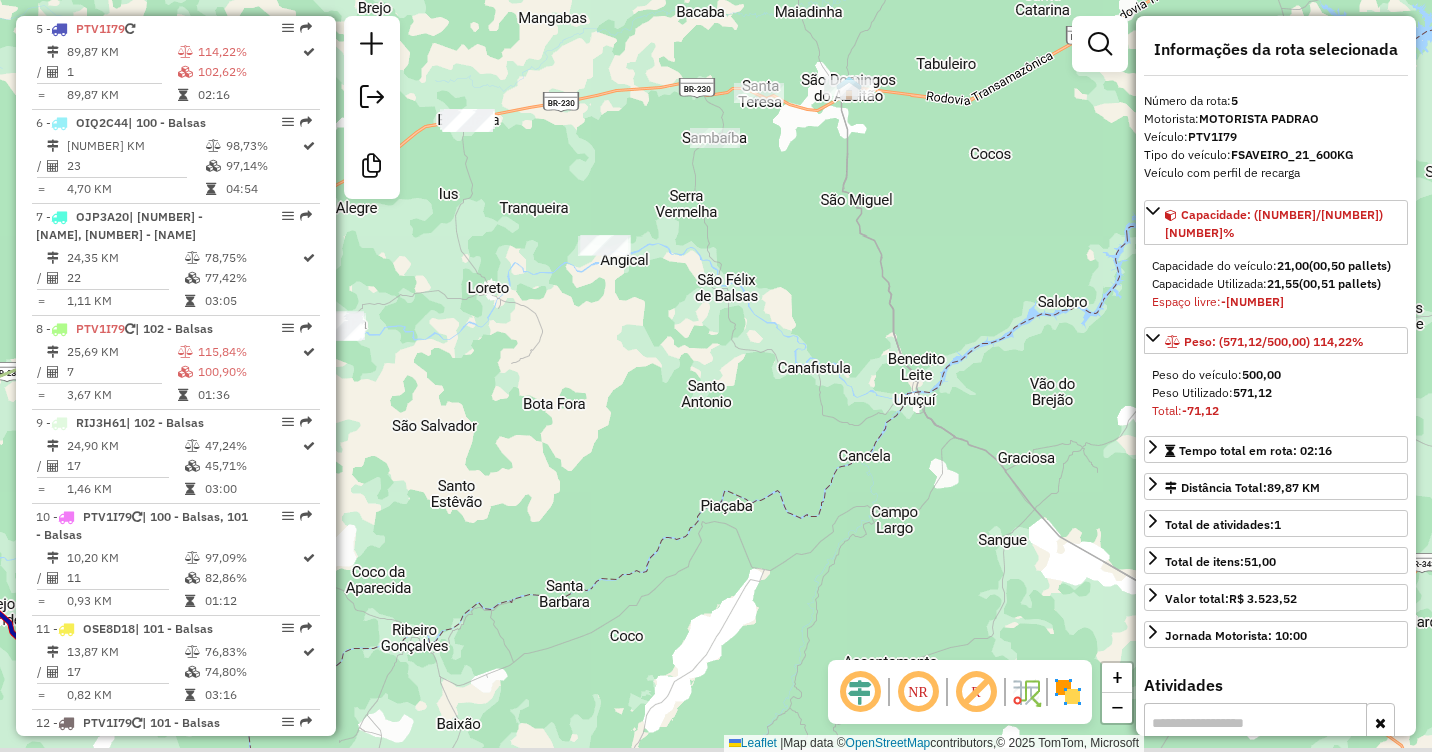 drag, startPoint x: 1005, startPoint y: 406, endPoint x: 914, endPoint y: 224, distance: 203.4822 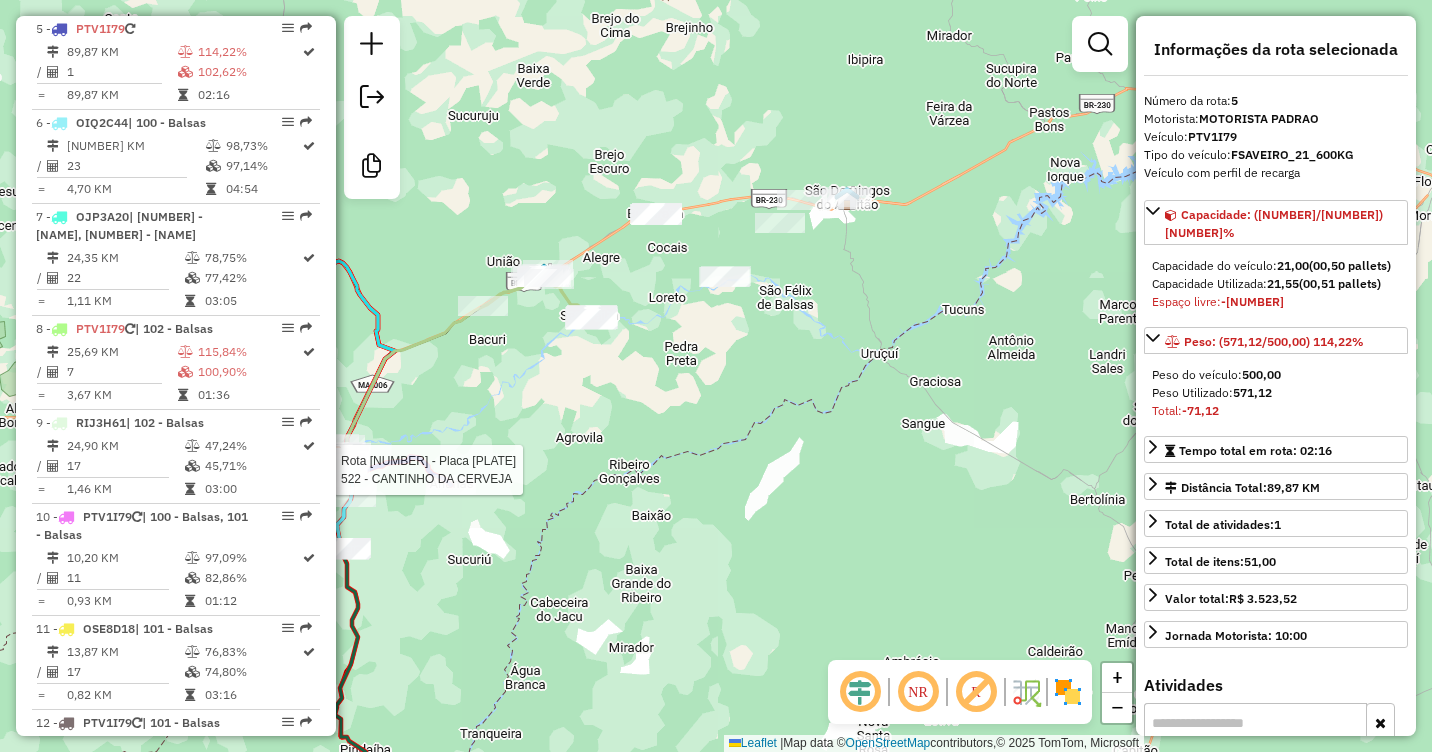 drag, startPoint x: 700, startPoint y: 451, endPoint x: 758, endPoint y: 365, distance: 103.73042 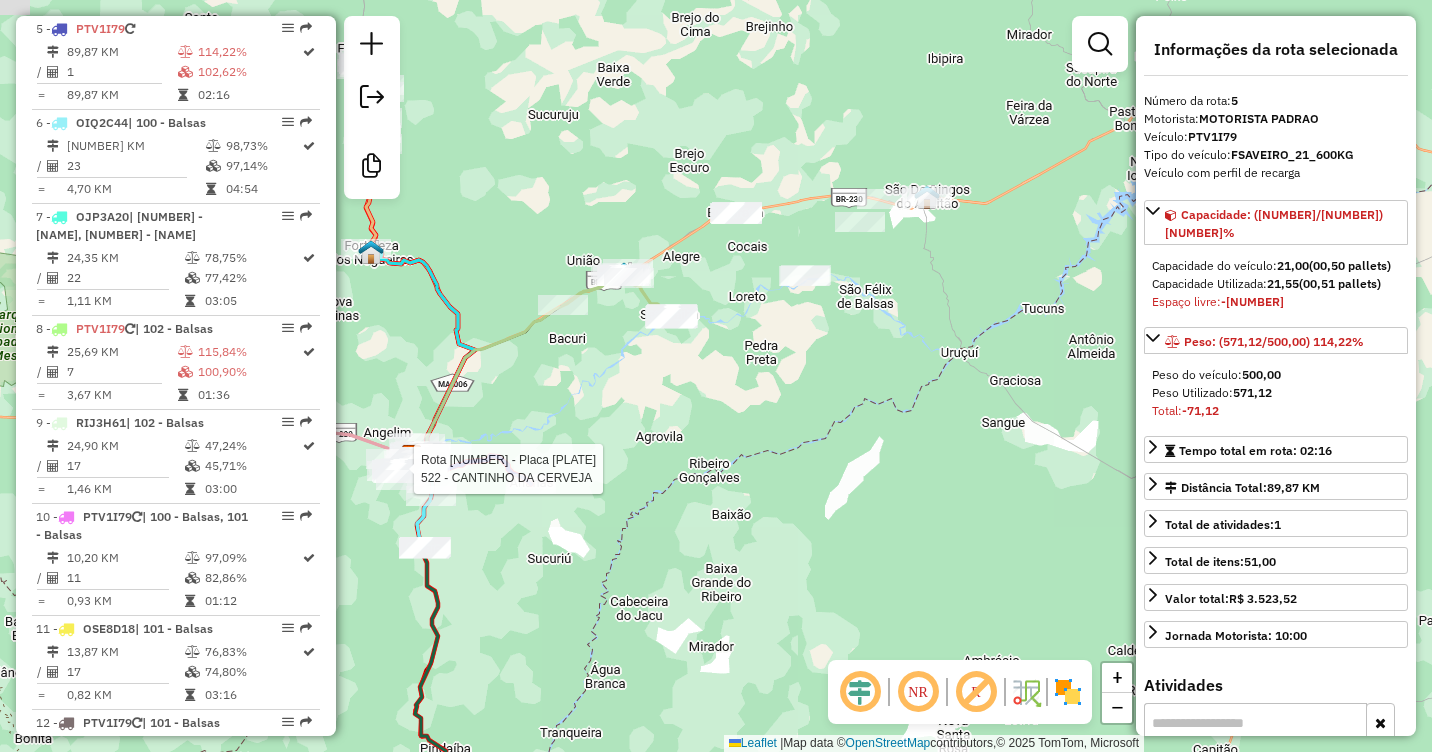 drag, startPoint x: 700, startPoint y: 349, endPoint x: 850, endPoint y: 145, distance: 253.21138 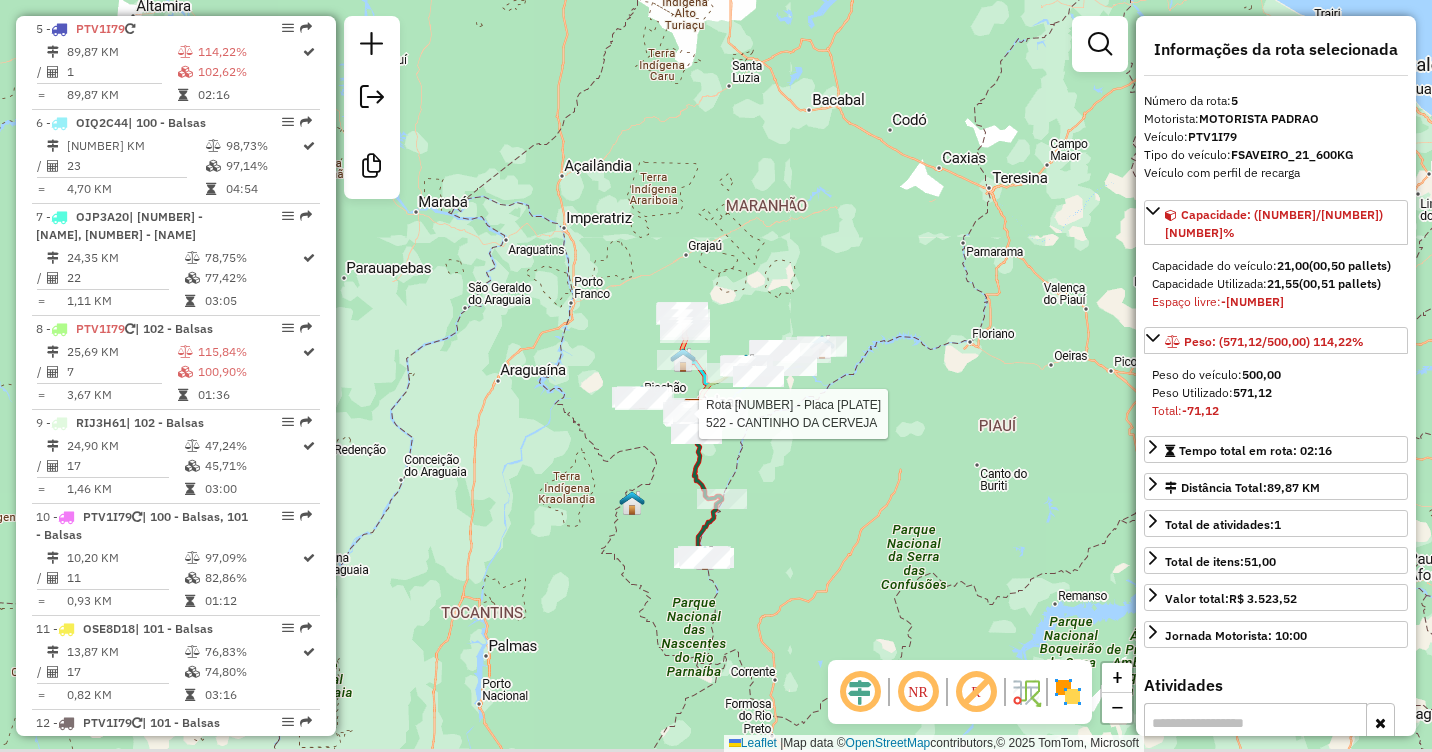 drag, startPoint x: 788, startPoint y: 515, endPoint x: 782, endPoint y: 485, distance: 30.594116 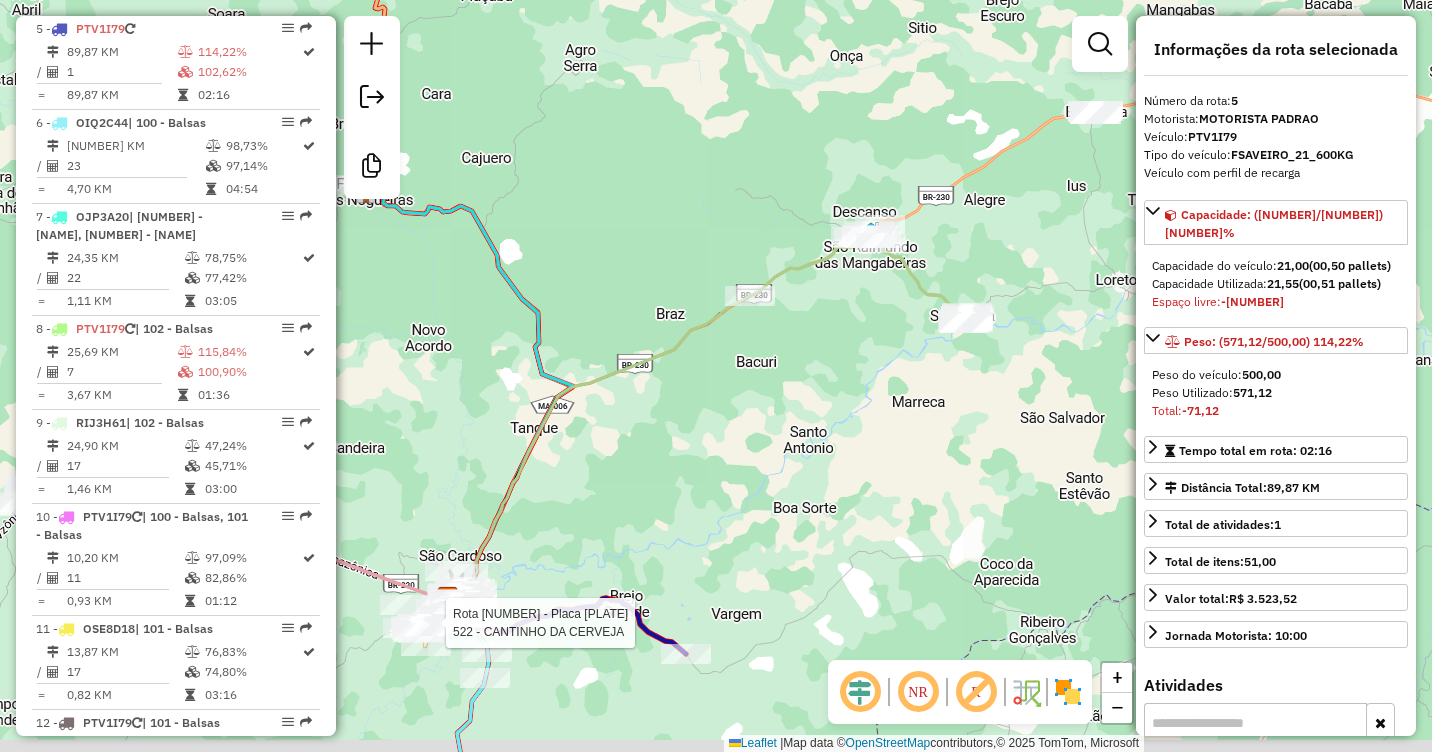 drag, startPoint x: 741, startPoint y: 423, endPoint x: 939, endPoint y: 227, distance: 278.60367 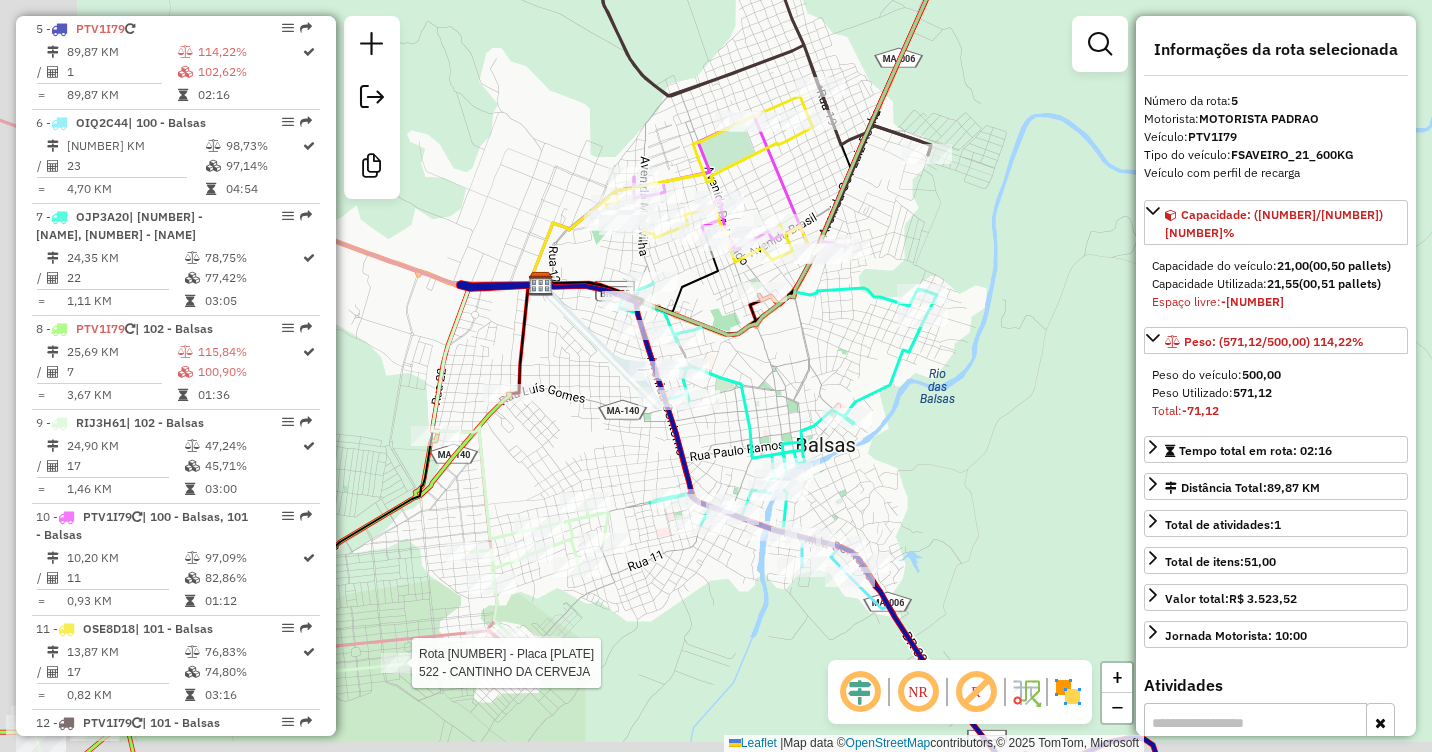 drag, startPoint x: 909, startPoint y: 333, endPoint x: 1027, endPoint y: 323, distance: 118.42297 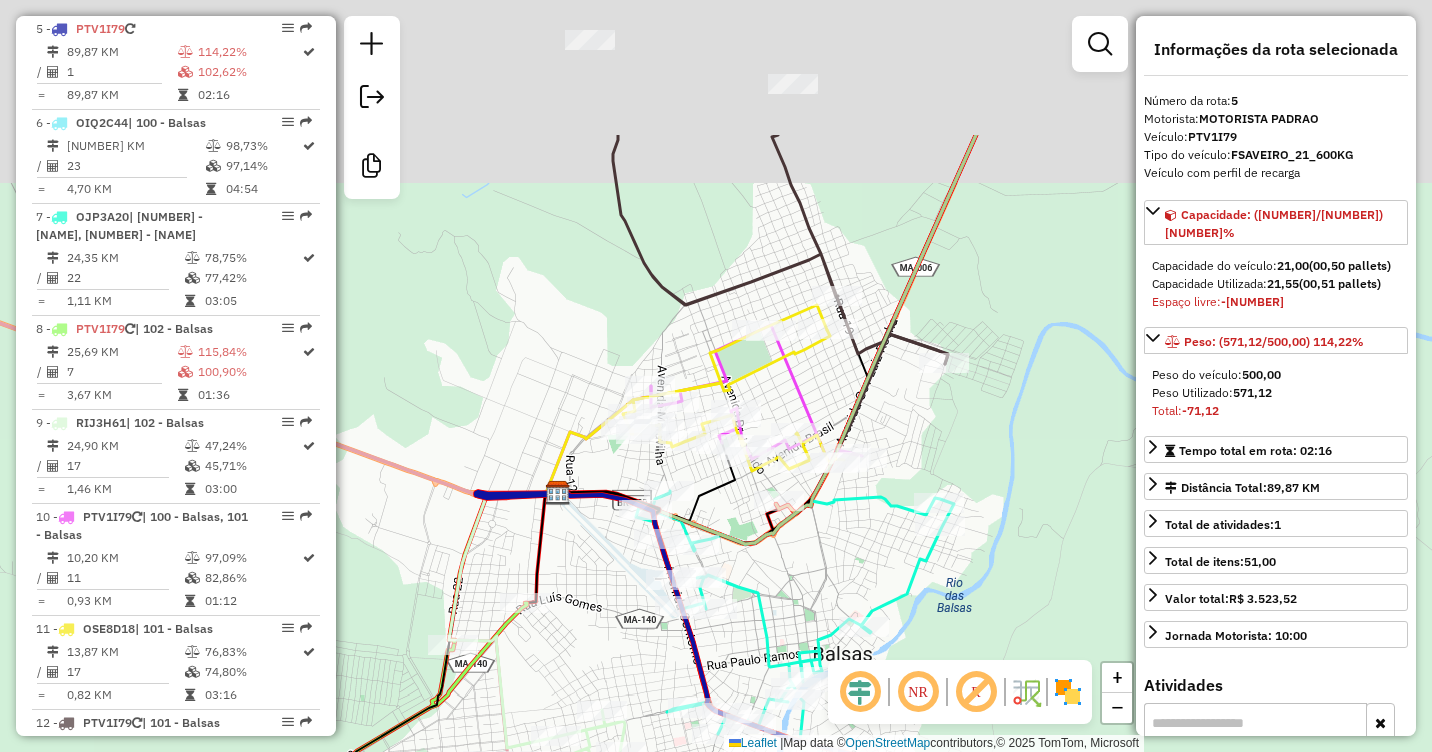 drag, startPoint x: 828, startPoint y: 270, endPoint x: 842, endPoint y: 481, distance: 211.46394 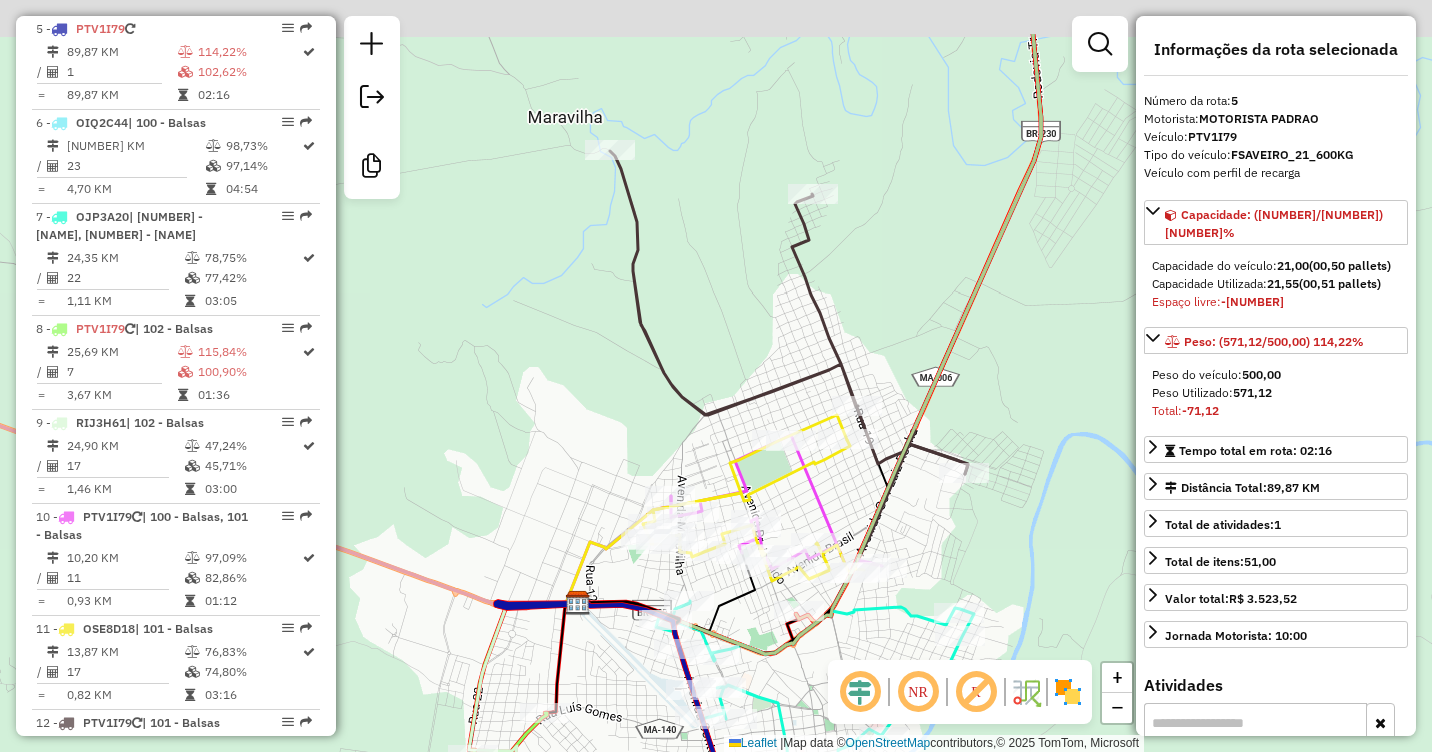 drag, startPoint x: 754, startPoint y: 246, endPoint x: 775, endPoint y: 341, distance: 97.29337 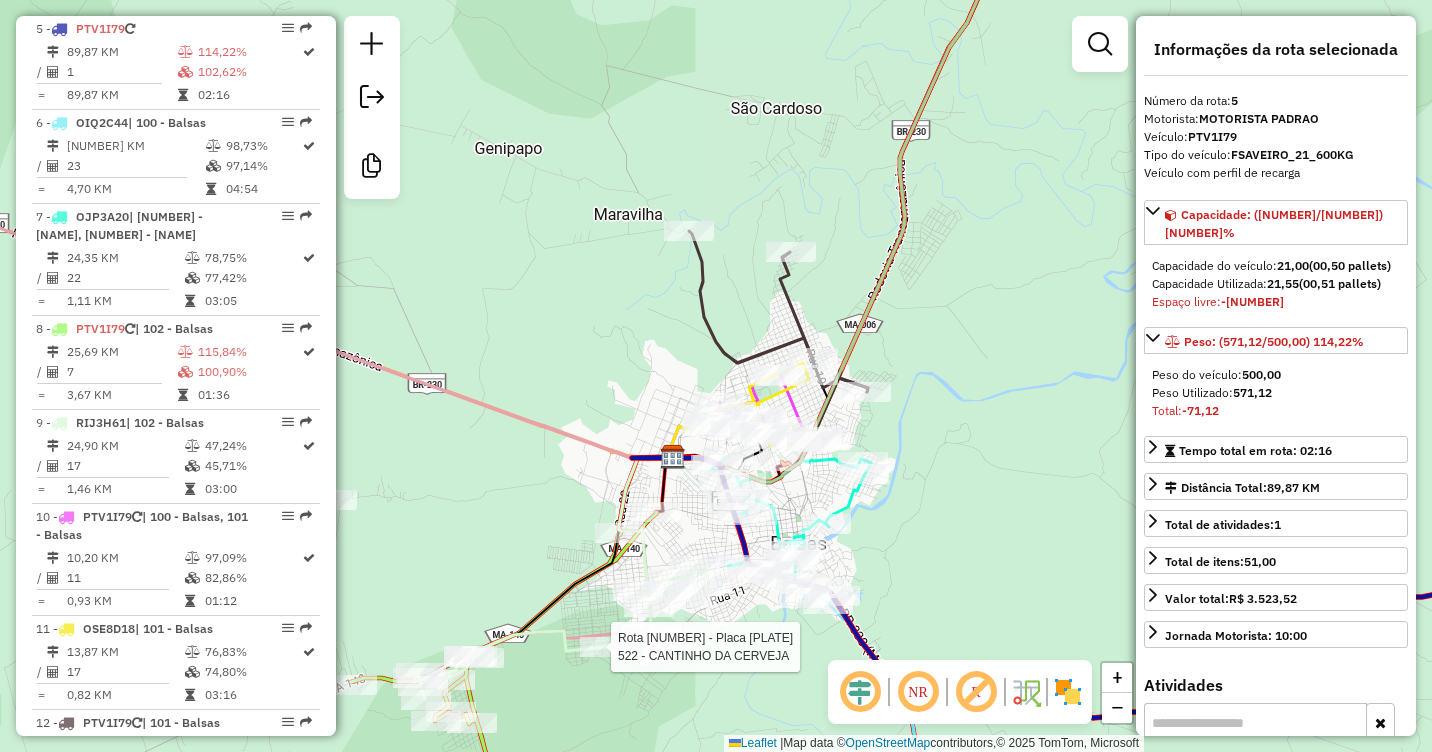 drag, startPoint x: 751, startPoint y: 301, endPoint x: 735, endPoint y: 269, distance: 35.77709 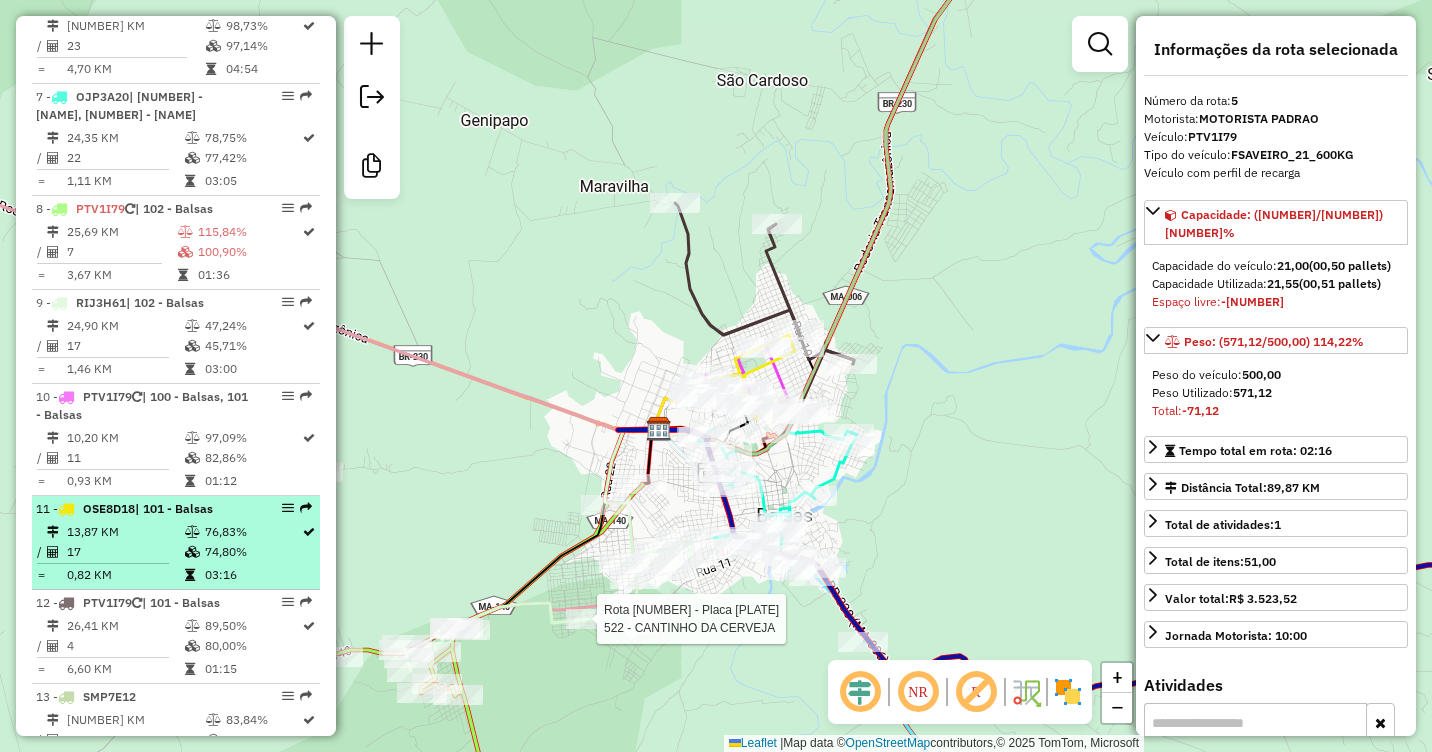 scroll, scrollTop: 1464, scrollLeft: 0, axis: vertical 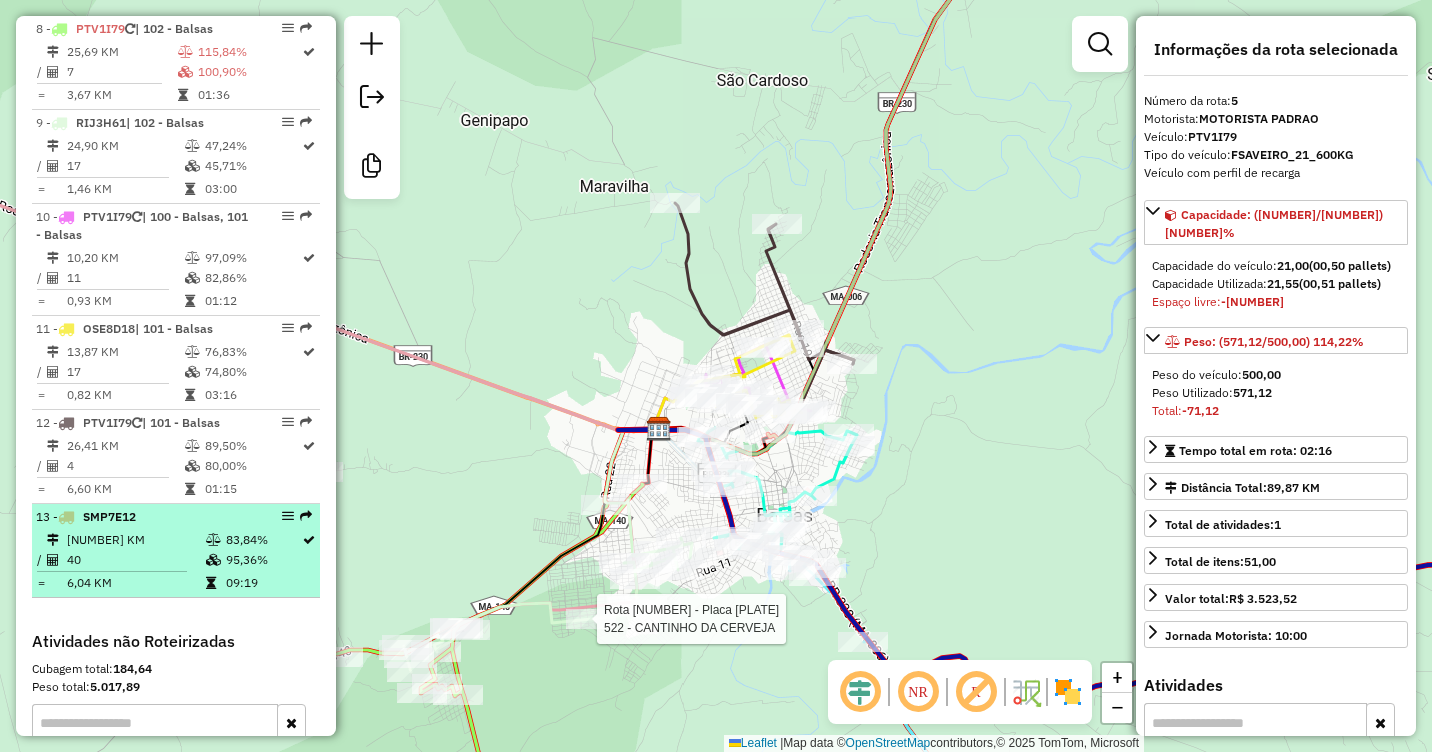 click at bounding box center (215, 540) 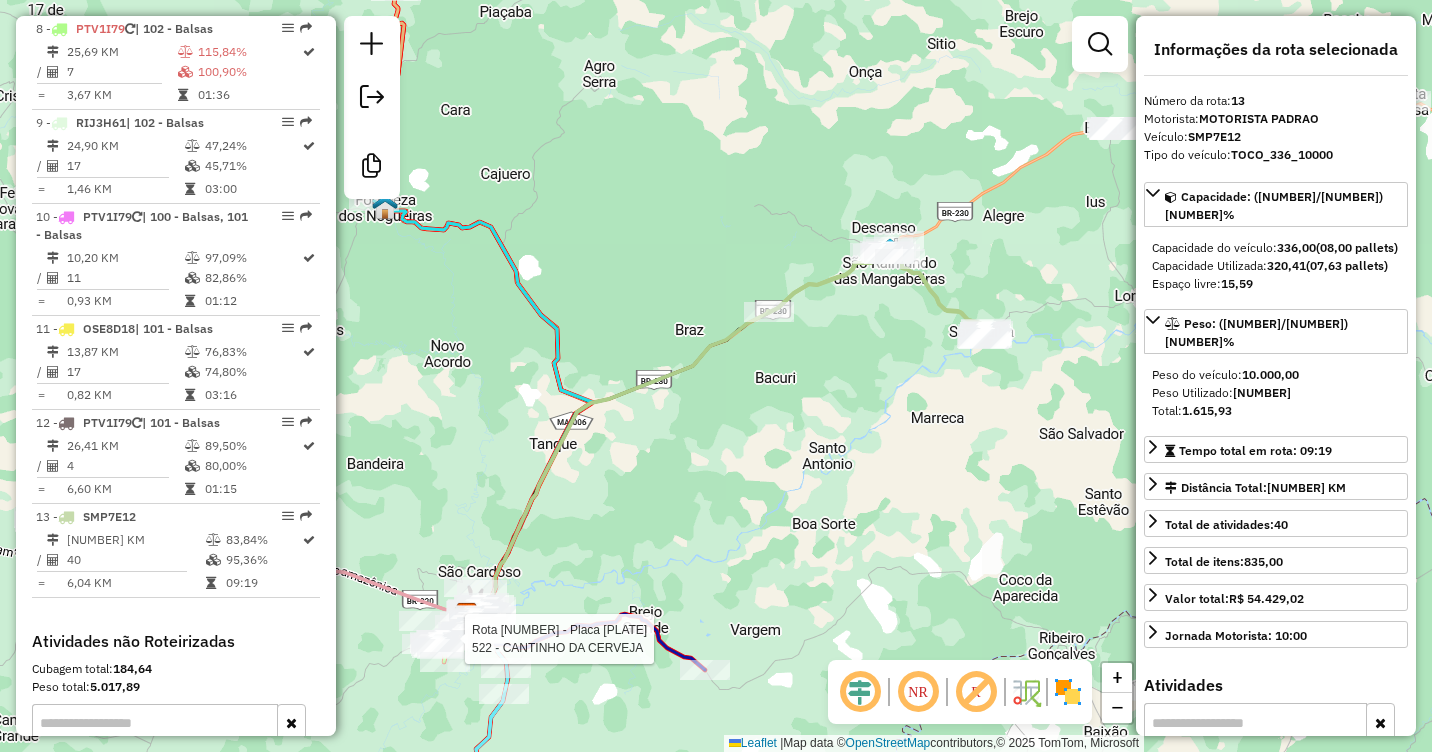 drag, startPoint x: 734, startPoint y: 427, endPoint x: 743, endPoint y: 480, distance: 53.75872 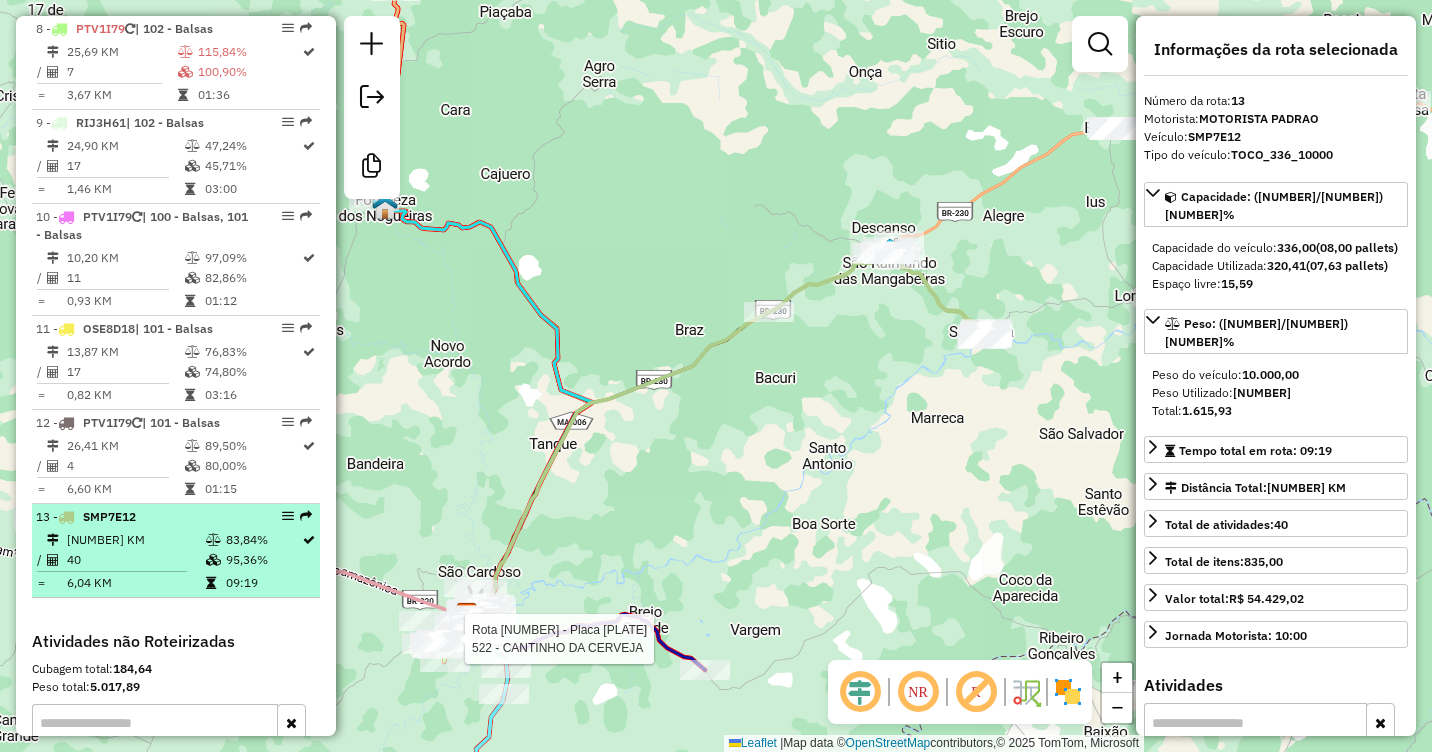click on "40" at bounding box center [135, 560] 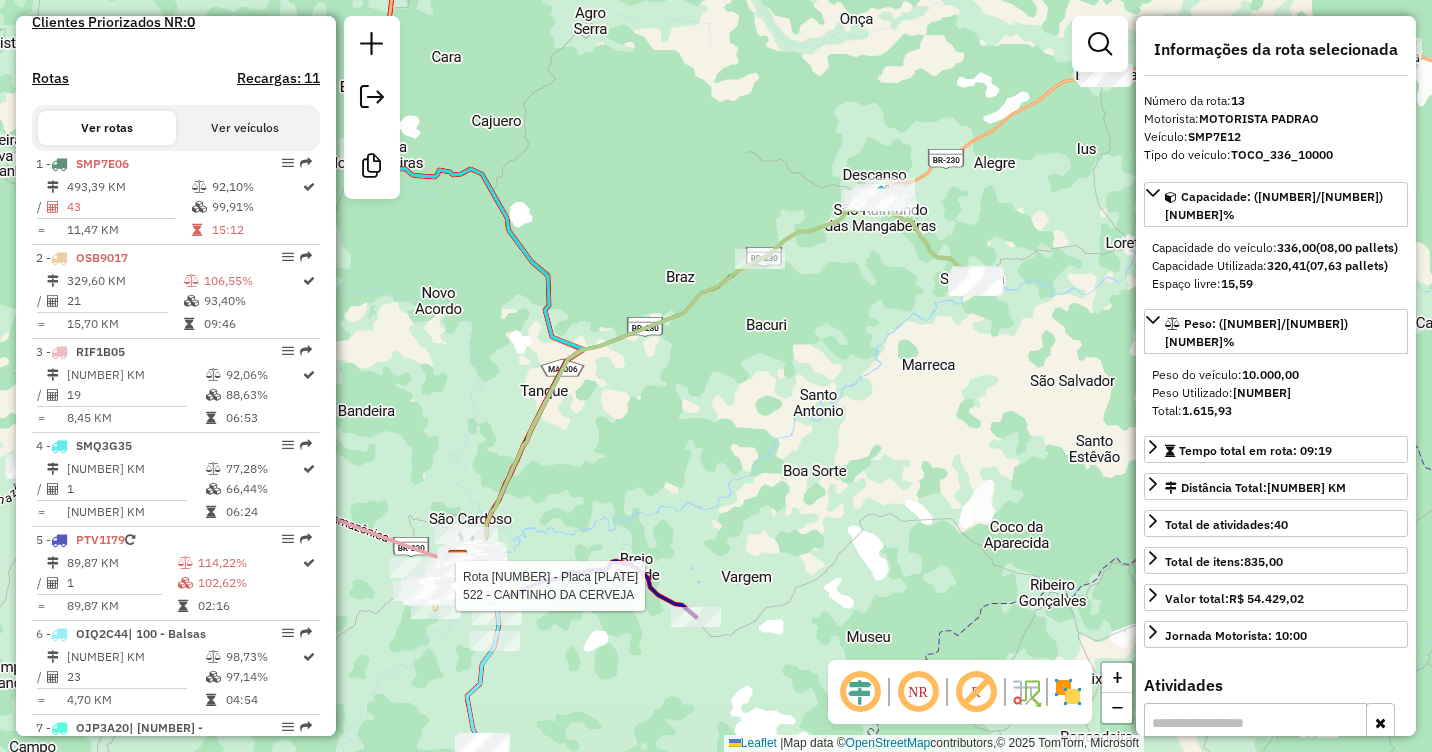 scroll, scrollTop: 664, scrollLeft: 0, axis: vertical 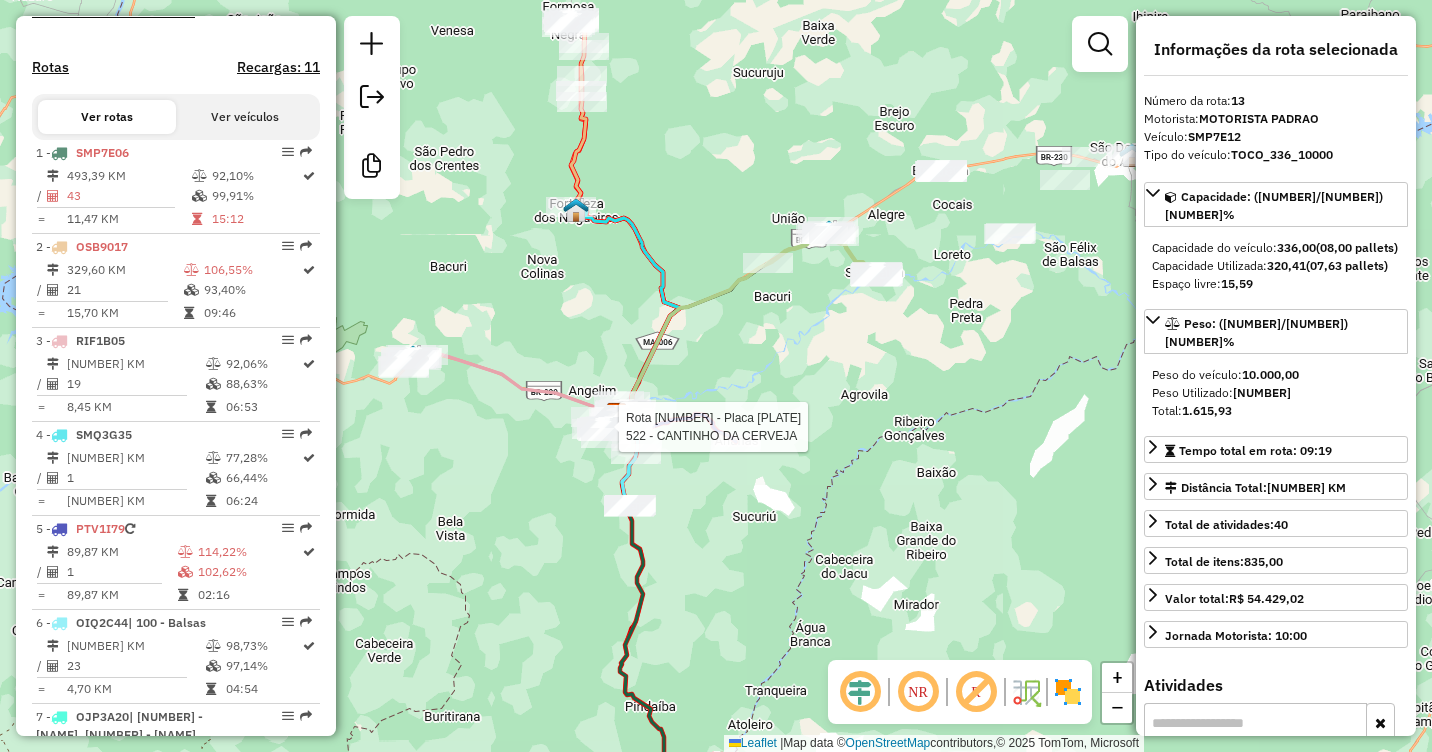 drag, startPoint x: 838, startPoint y: 340, endPoint x: 861, endPoint y: 369, distance: 37.01351 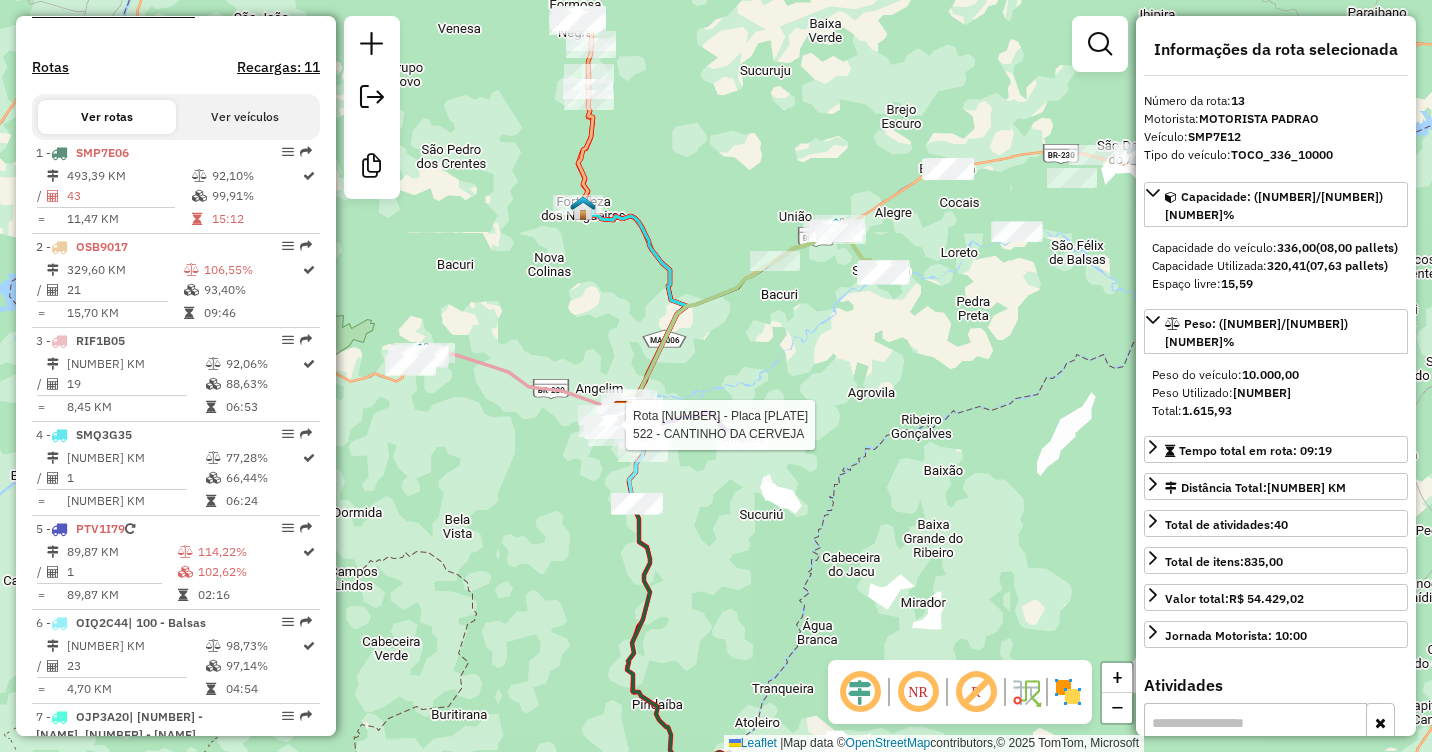 drag, startPoint x: 796, startPoint y: 366, endPoint x: 886, endPoint y: 345, distance: 92.417534 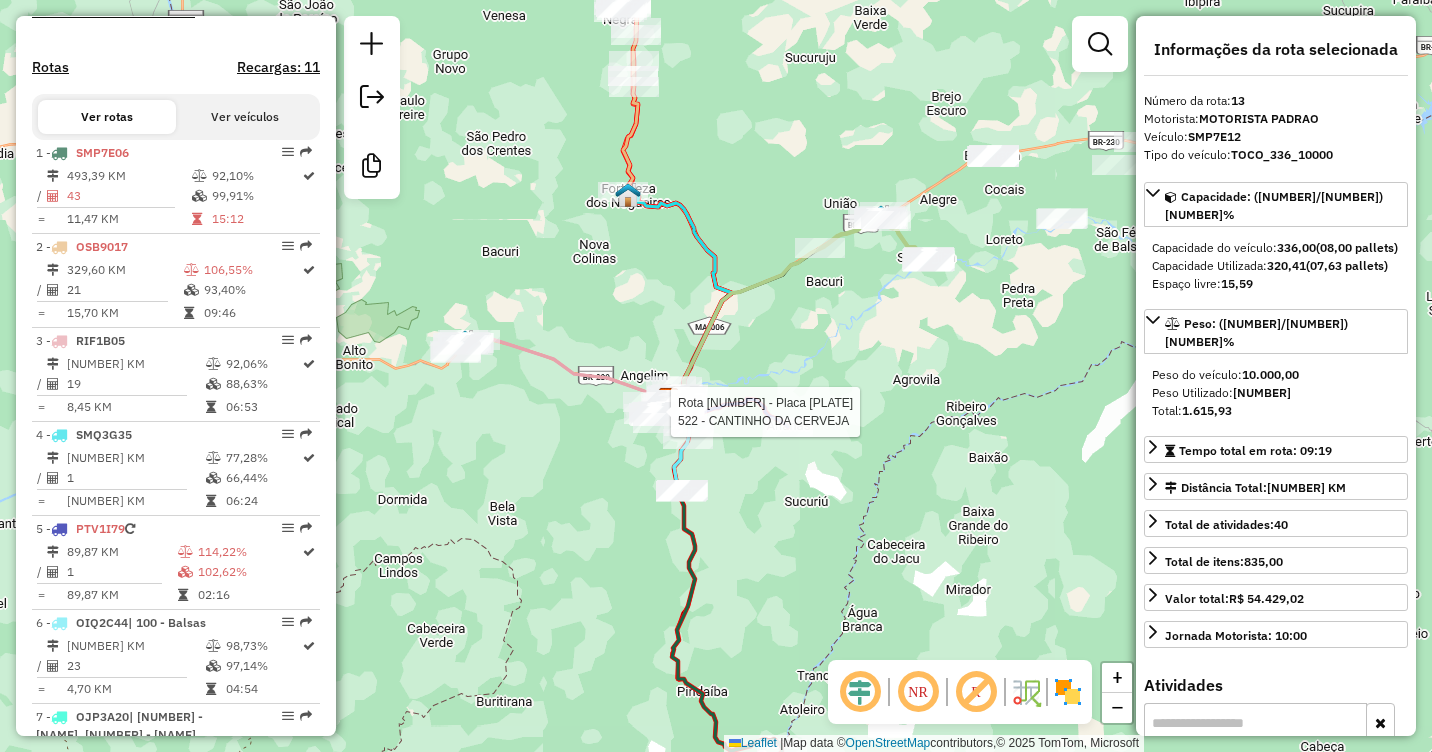 drag, startPoint x: 865, startPoint y: 318, endPoint x: 906, endPoint y: 335, distance: 44.38468 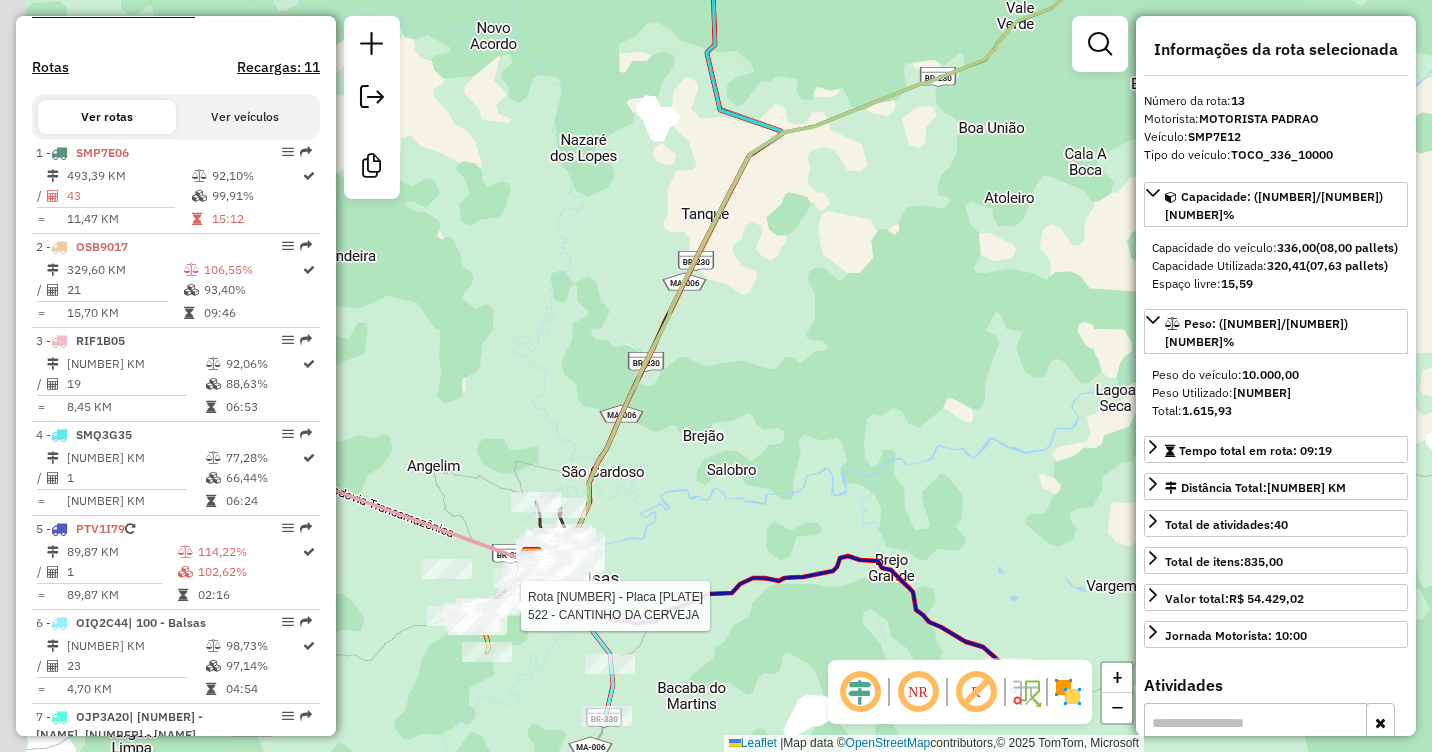 drag, startPoint x: 772, startPoint y: 361, endPoint x: 979, endPoint y: 227, distance: 246.5867 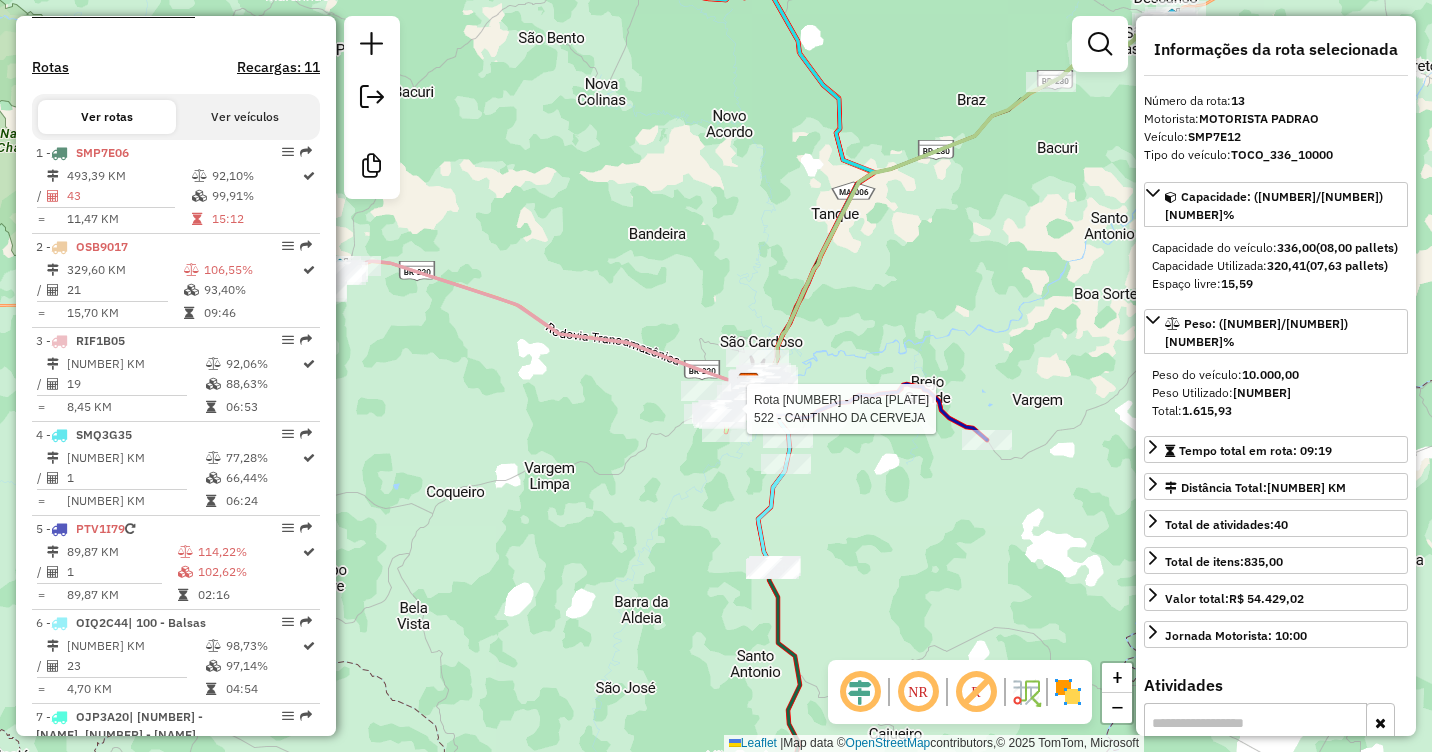 drag, startPoint x: 914, startPoint y: 280, endPoint x: 937, endPoint y: 232, distance: 53.225933 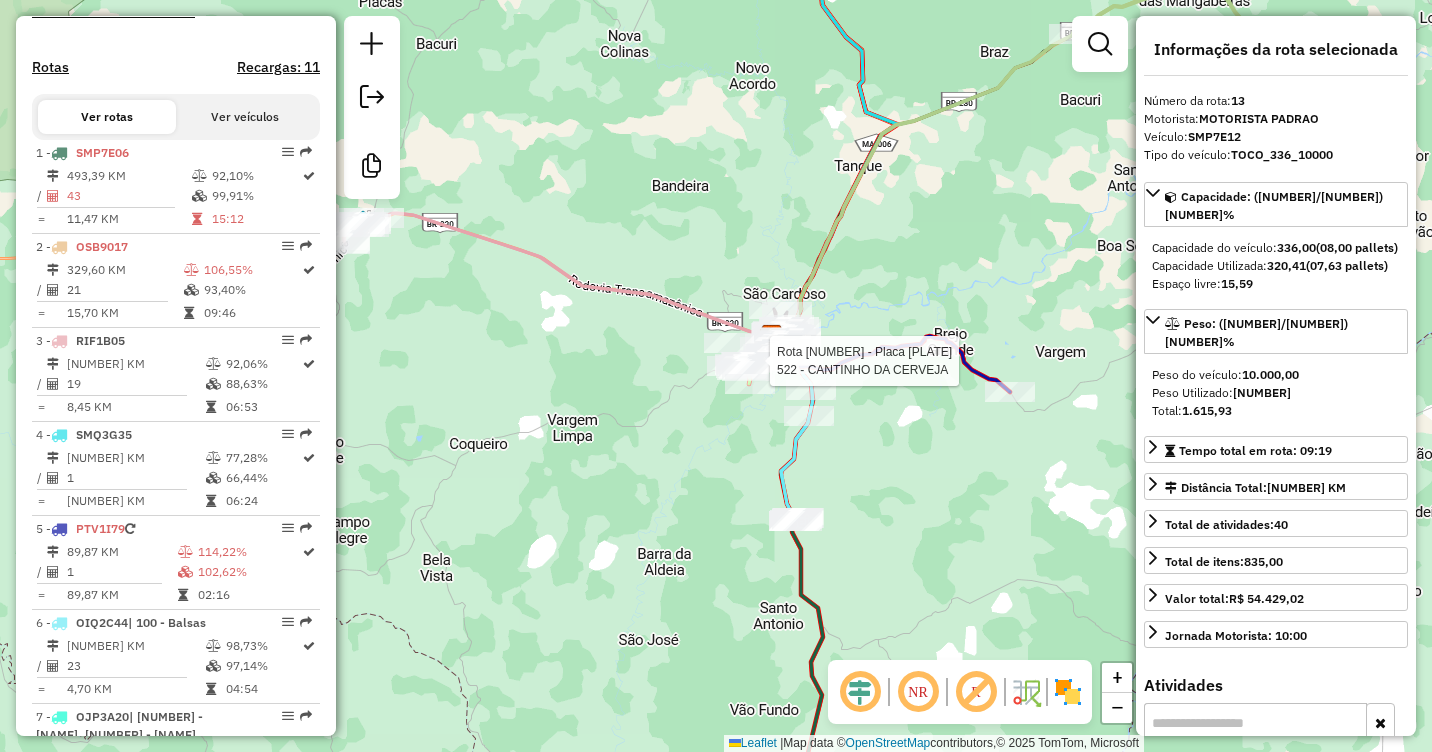 click 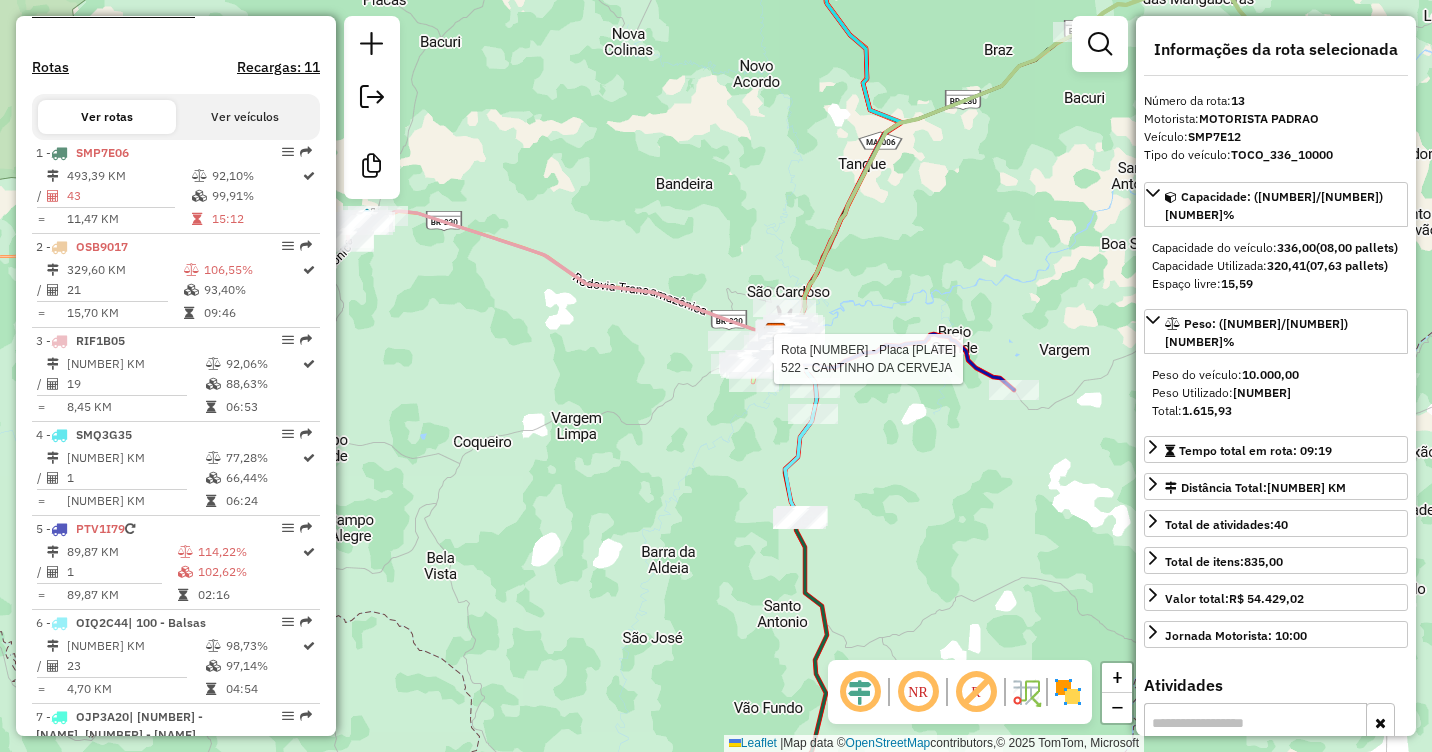 click on "Rota 9 - Placa RIJ3H61  522 - CANTINHO DA CERVEJA Janela de atendimento Grade de atendimento Capacidade Transportadoras Veículos Cliente Pedidos  Rotas Selecione os dias de semana para filtrar as janelas de atendimento  Seg   Ter   Qua   Qui   Sex   Sáb   Dom  Informe o período da janela de atendimento: De: Até:  Filtrar exatamente a janela do cliente  Considerar janela de atendimento padrão  Selecione os dias de semana para filtrar as grades de atendimento  Seg   Ter   Qua   Qui   Sex   Sáb   Dom   Considerar clientes sem dia de atendimento cadastrado  Clientes fora do dia de atendimento selecionado Filtrar as atividades entre os valores definidos abaixo:  Peso mínimo:   Peso máximo:   Cubagem mínima:   Cubagem máxima:   De:   Até:  Filtrar as atividades entre o tempo de atendimento definido abaixo:  De:   Até:   Considerar capacidade total dos clientes não roteirizados Transportadora: Selecione um ou mais itens Tipo de veículo: Selecione um ou mais itens Veículo: Selecione um ou mais itens +" 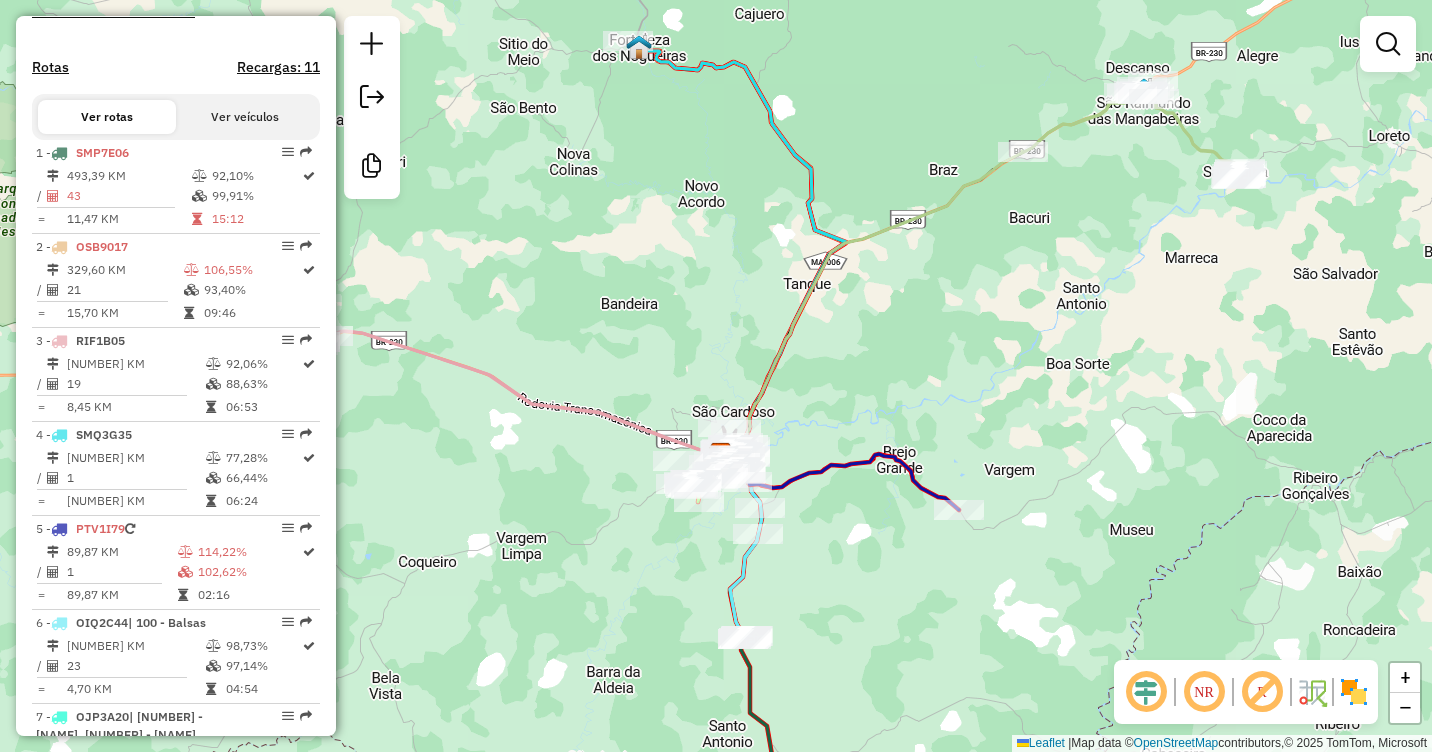 drag, startPoint x: 994, startPoint y: 169, endPoint x: 942, endPoint y: 320, distance: 159.70285 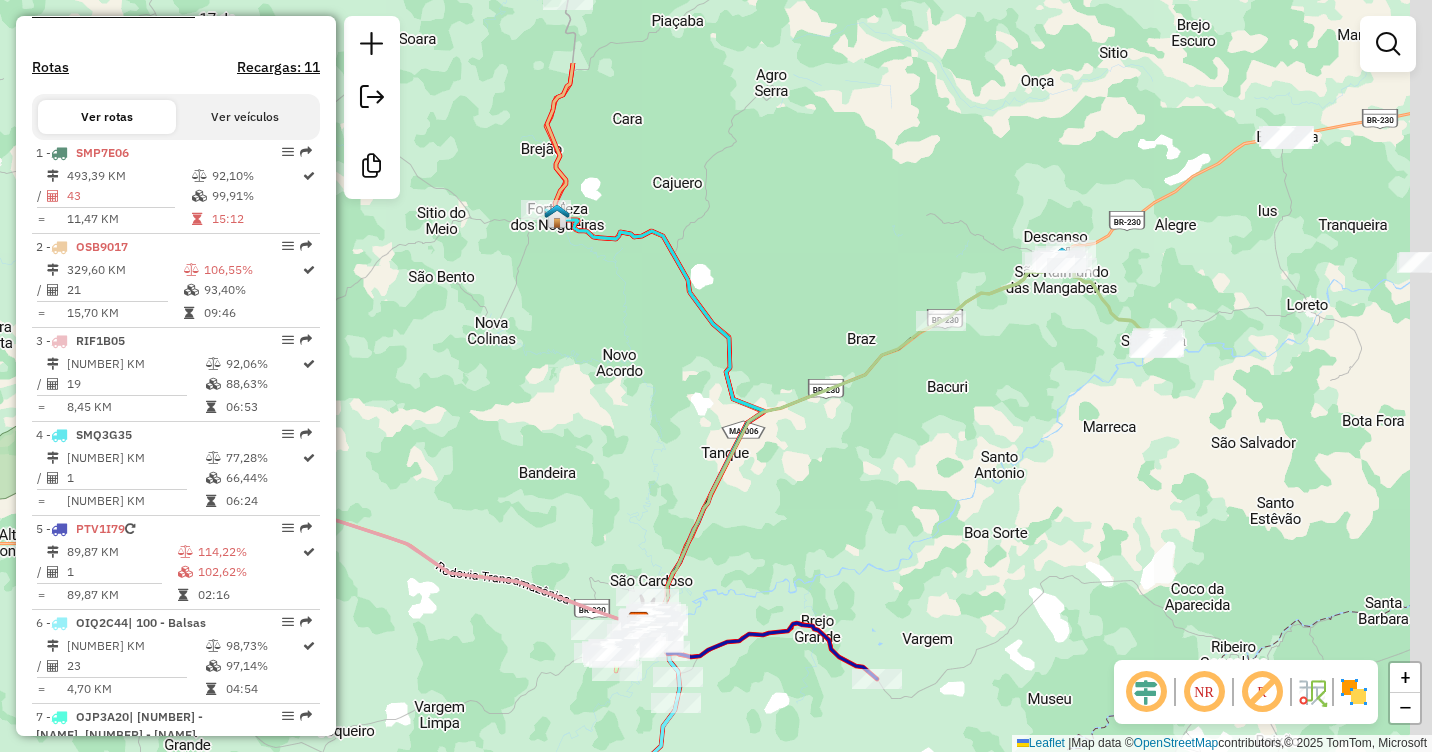 drag, startPoint x: 1024, startPoint y: 252, endPoint x: 946, endPoint y: 392, distance: 160.26228 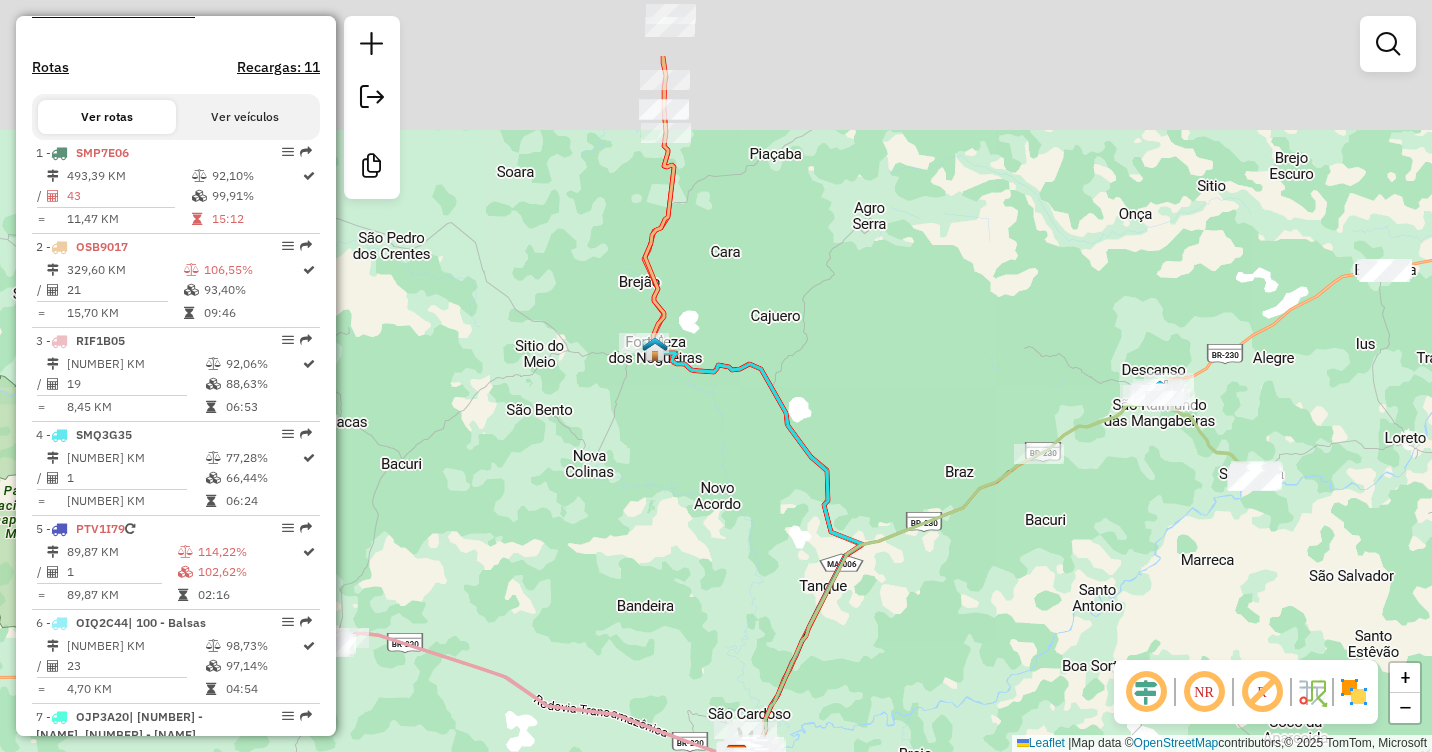 drag, startPoint x: 874, startPoint y: 166, endPoint x: 980, endPoint y: 302, distance: 172.4297 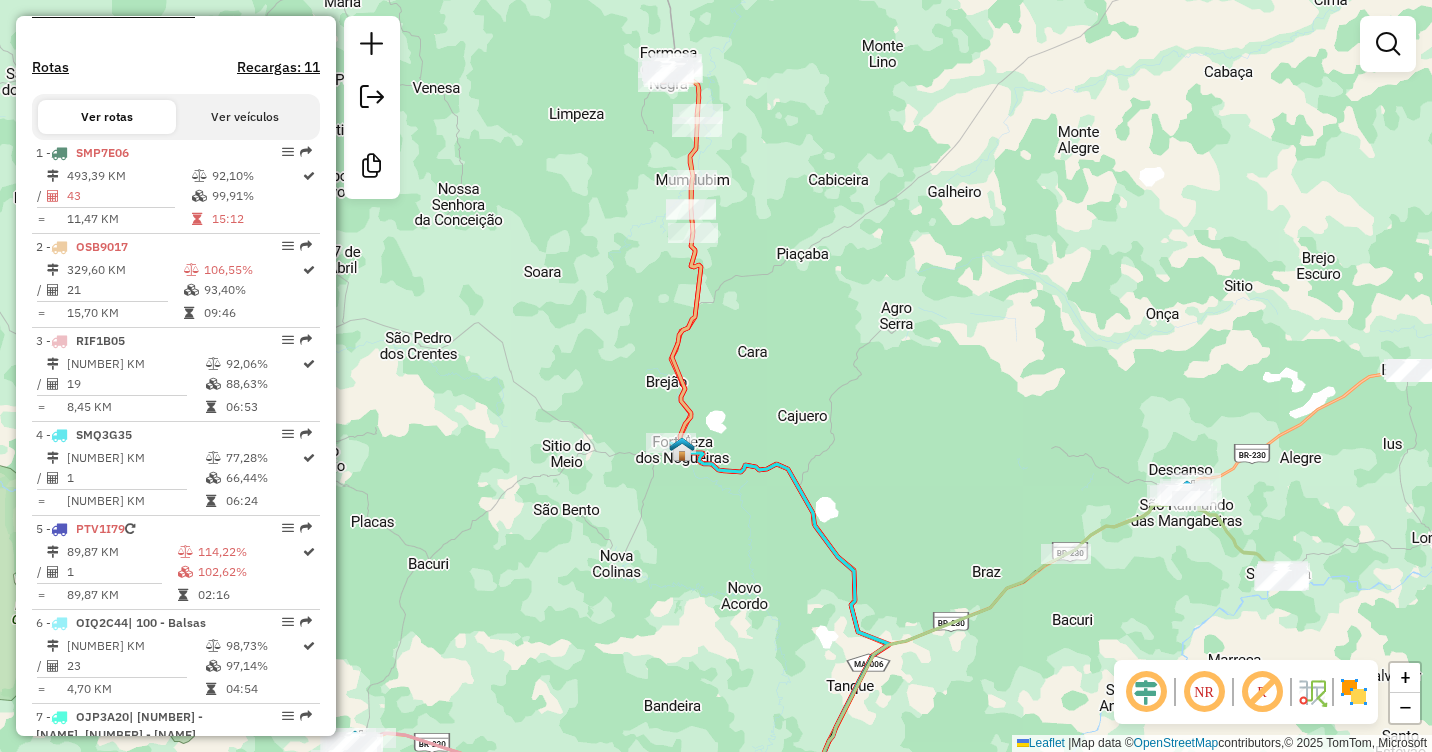 drag, startPoint x: 990, startPoint y: 248, endPoint x: 1070, endPoint y: 343, distance: 124.197426 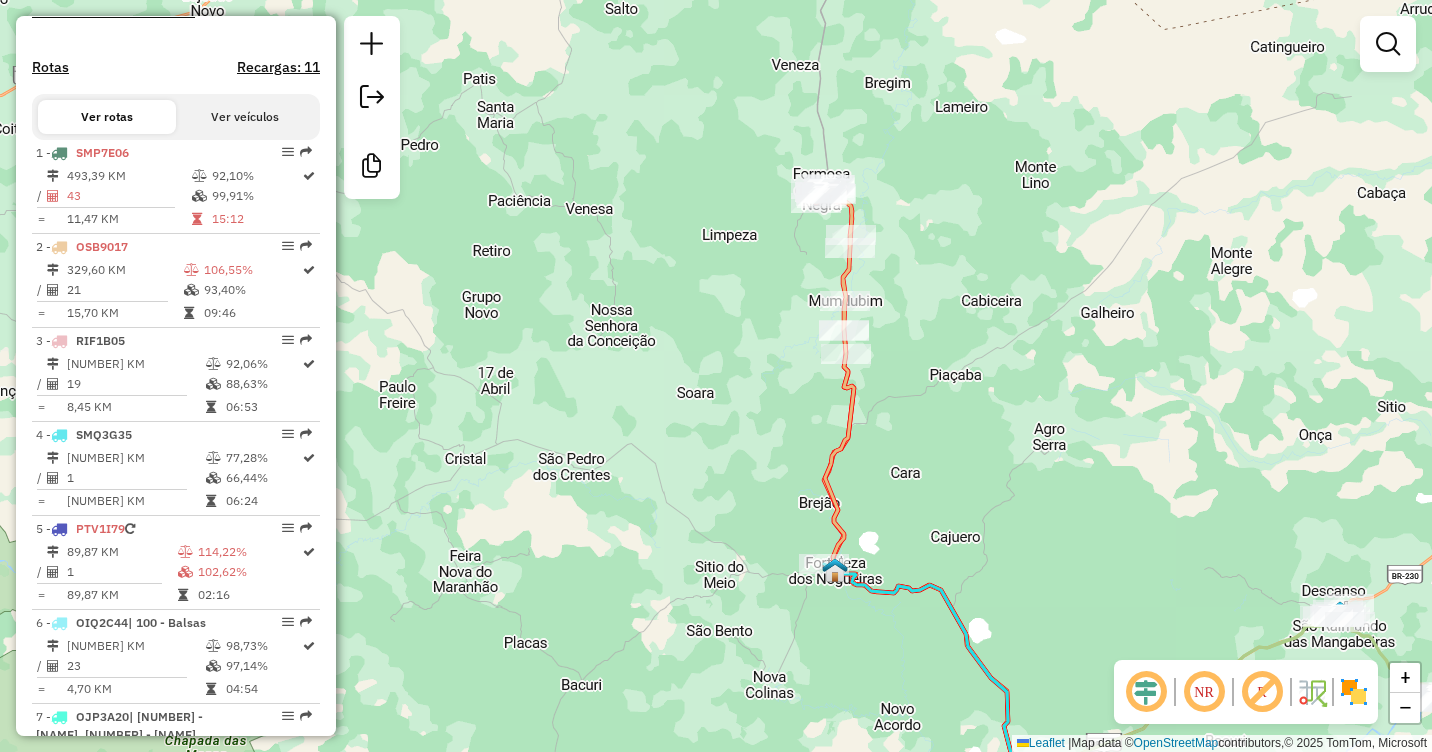 drag, startPoint x: 1025, startPoint y: 299, endPoint x: 1112, endPoint y: 331, distance: 92.69843 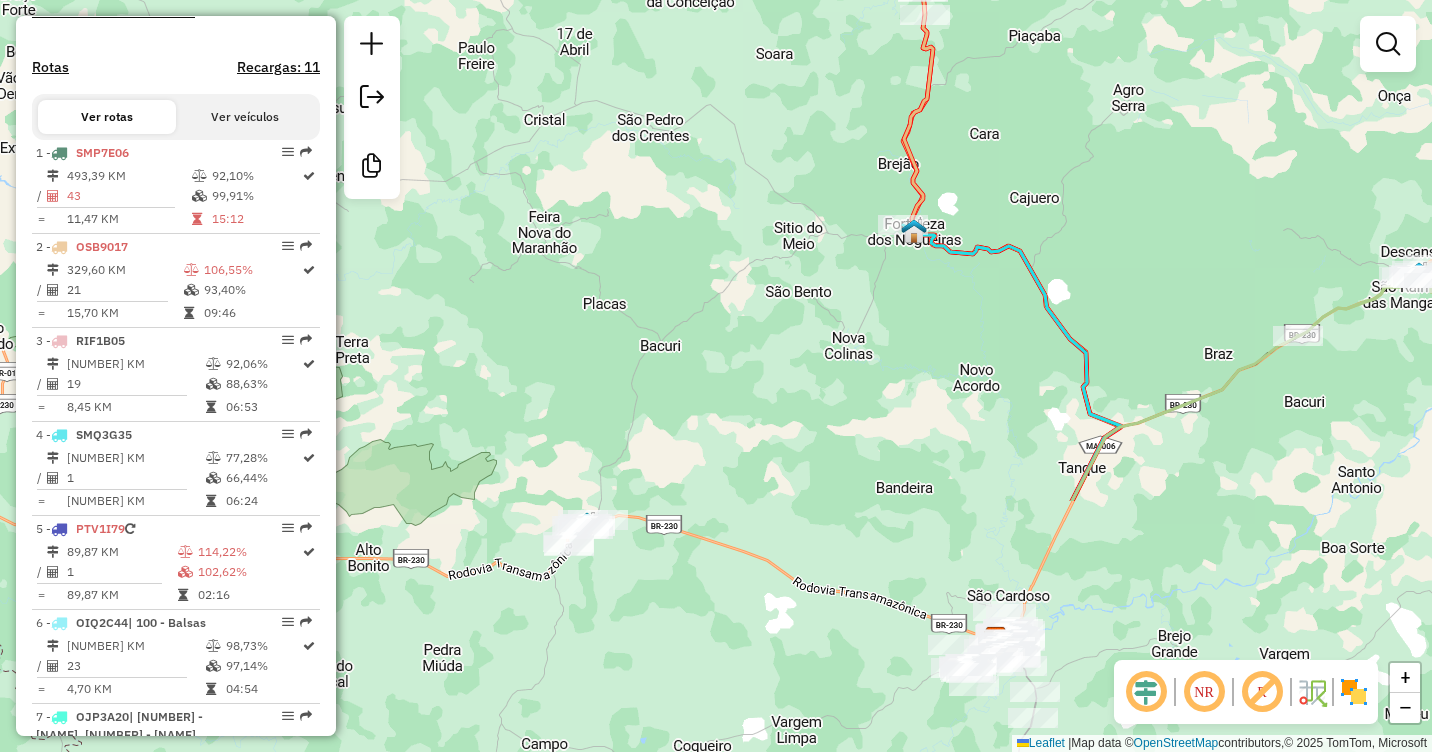 drag, startPoint x: 1100, startPoint y: 511, endPoint x: 1170, endPoint y: 186, distance: 332.453 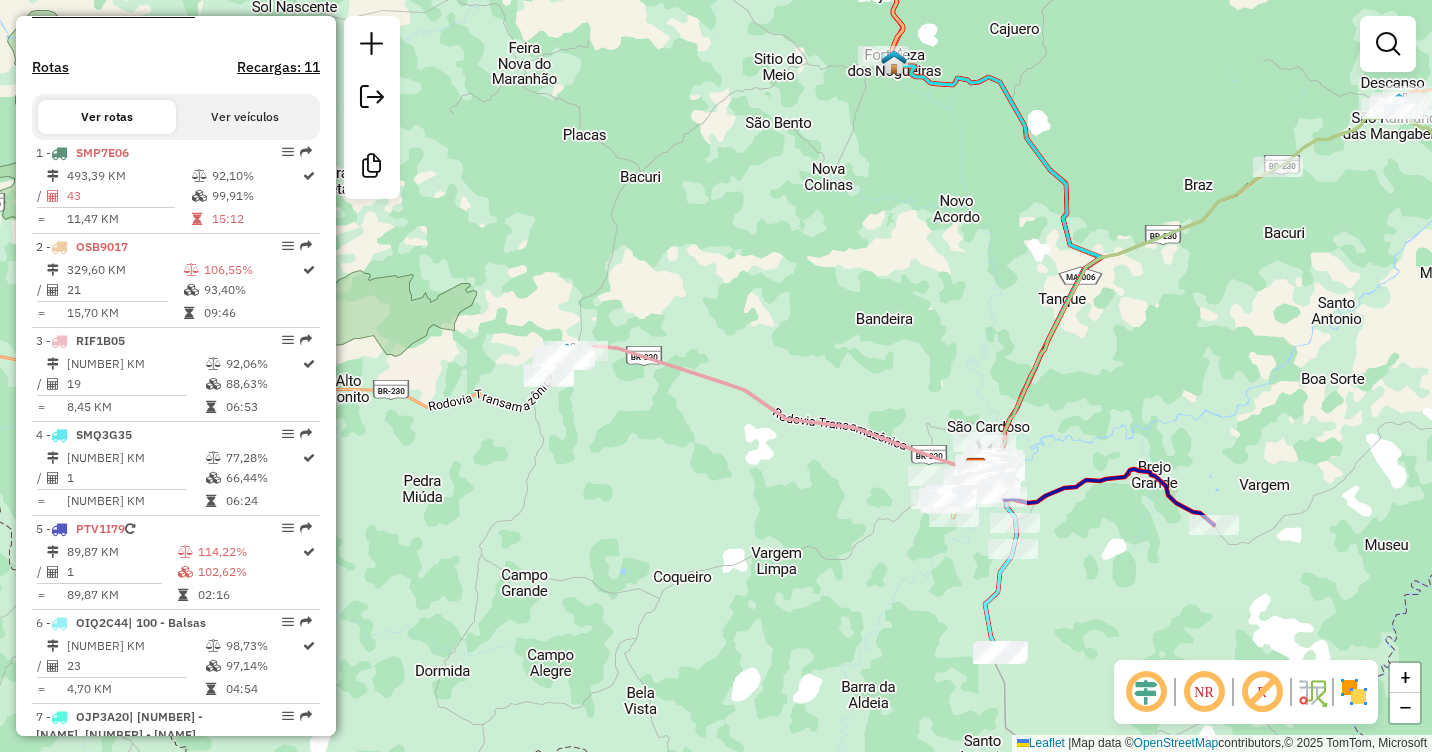 drag, startPoint x: 982, startPoint y: 434, endPoint x: 987, endPoint y: 279, distance: 155.08063 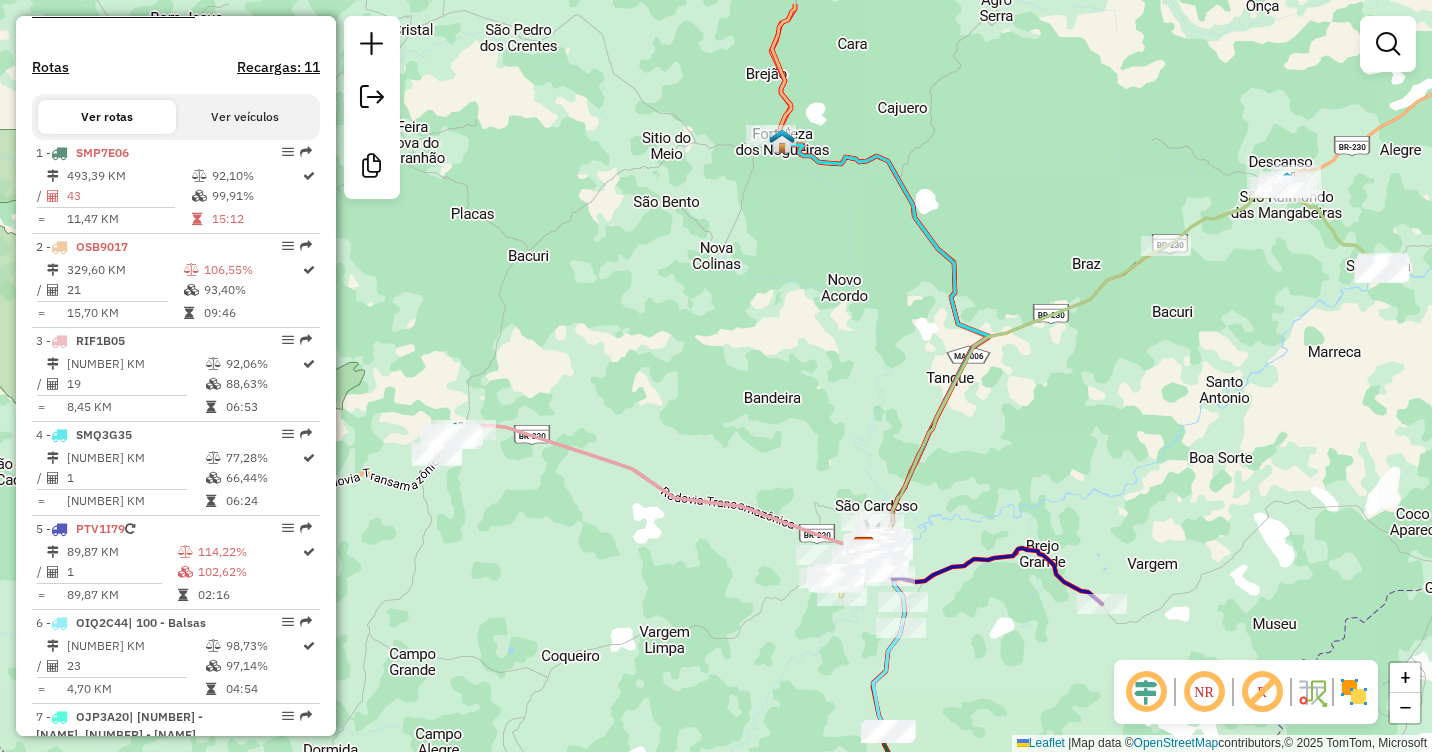 drag, startPoint x: 1193, startPoint y: 317, endPoint x: 1049, endPoint y: 410, distance: 171.42053 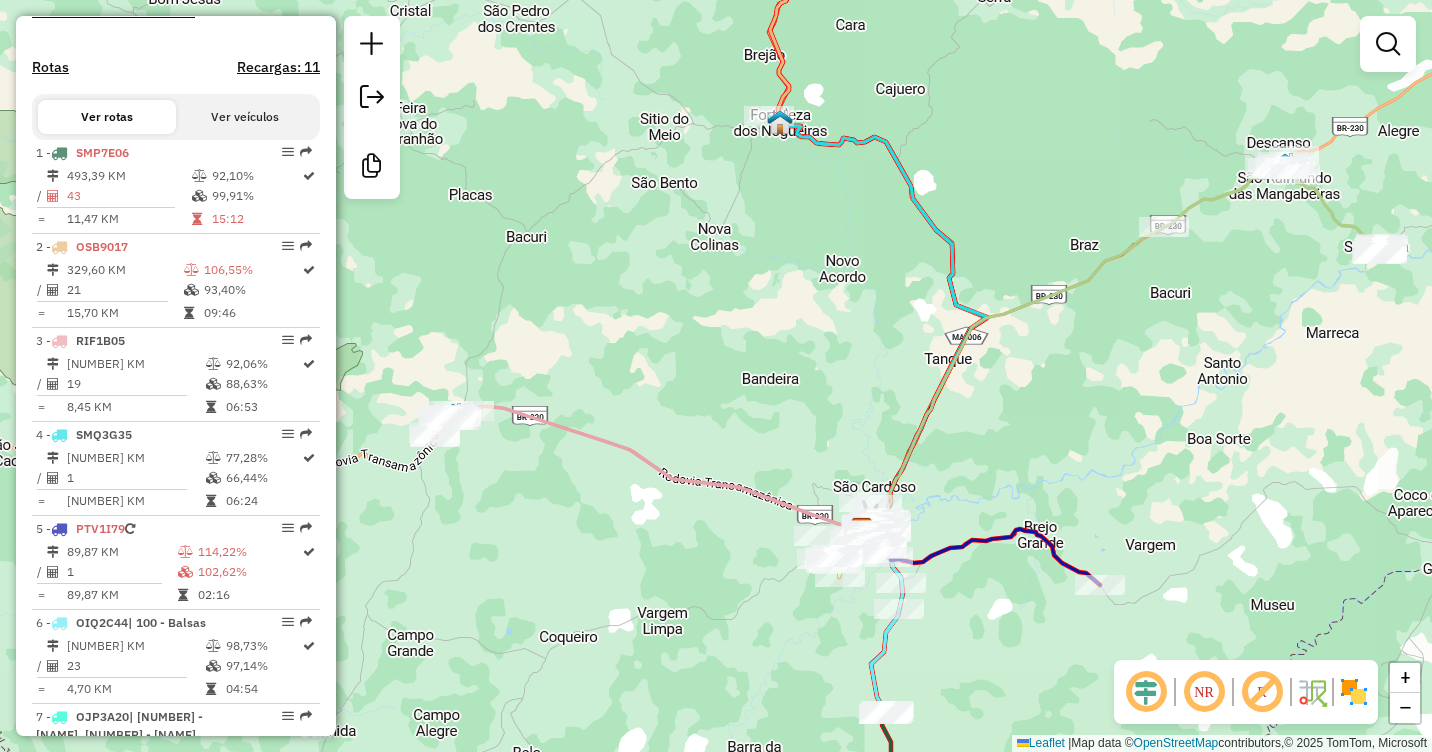 drag, startPoint x: 1041, startPoint y: 417, endPoint x: 1064, endPoint y: 246, distance: 172.53986 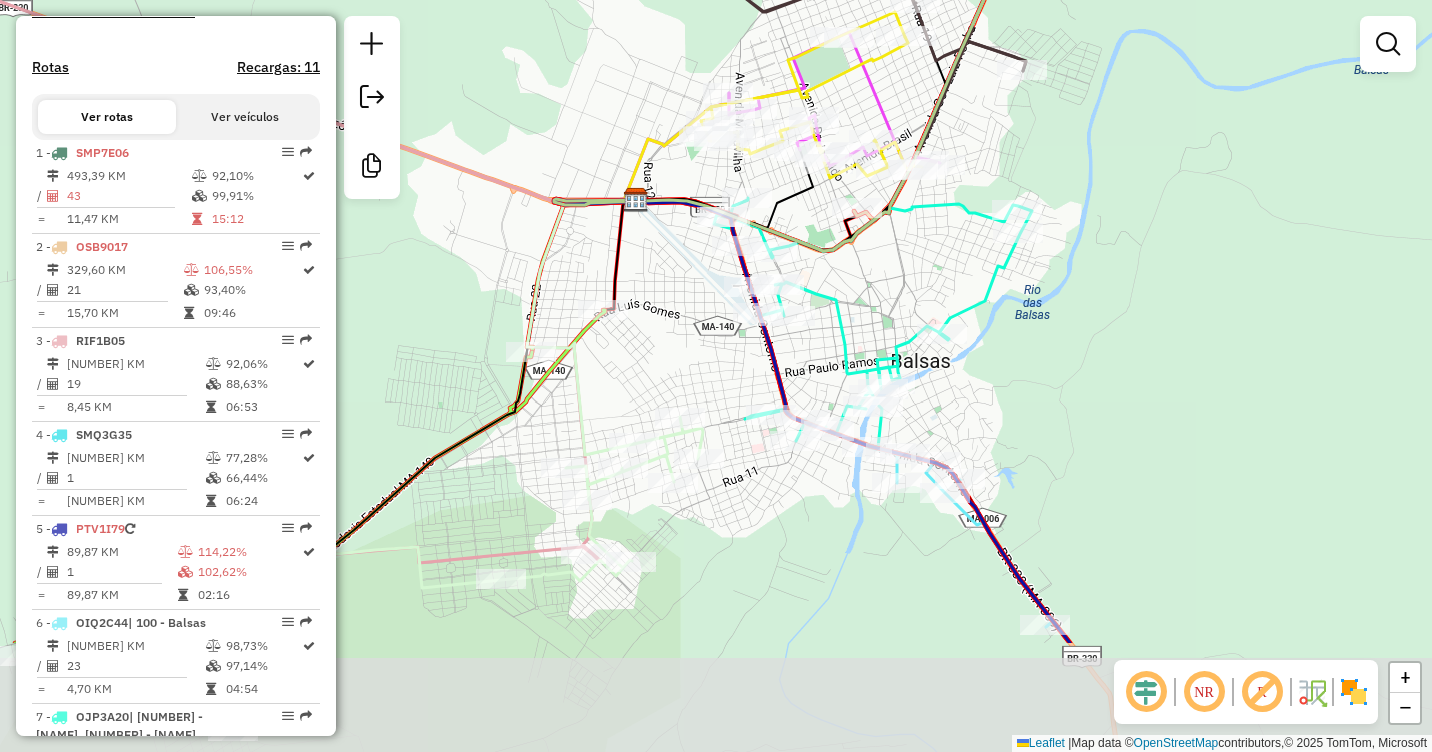 drag, startPoint x: 977, startPoint y: 361, endPoint x: 1097, endPoint y: 182, distance: 215.50174 